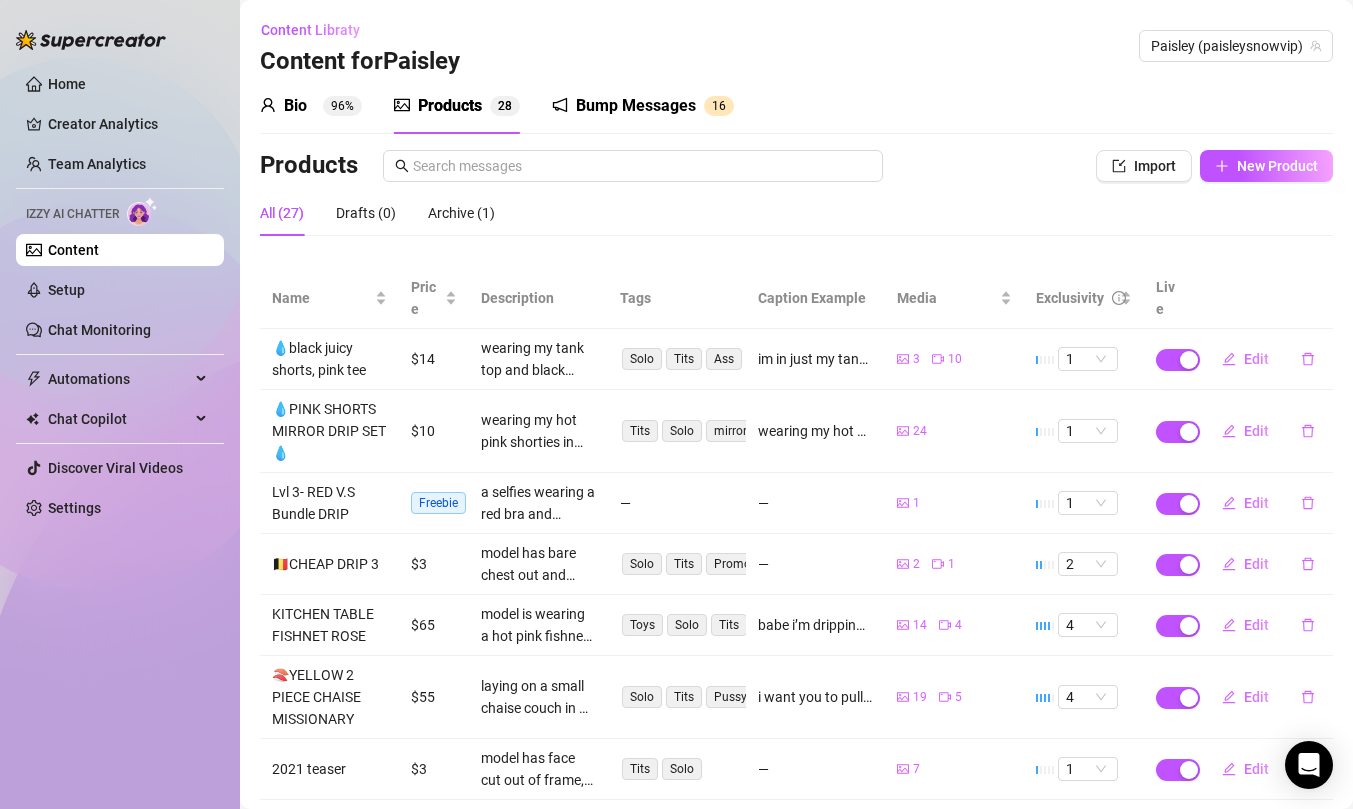 click on "Content Libraty Content for Paisley Paisley (@paisleysnowvip)" at bounding box center (796, 46) 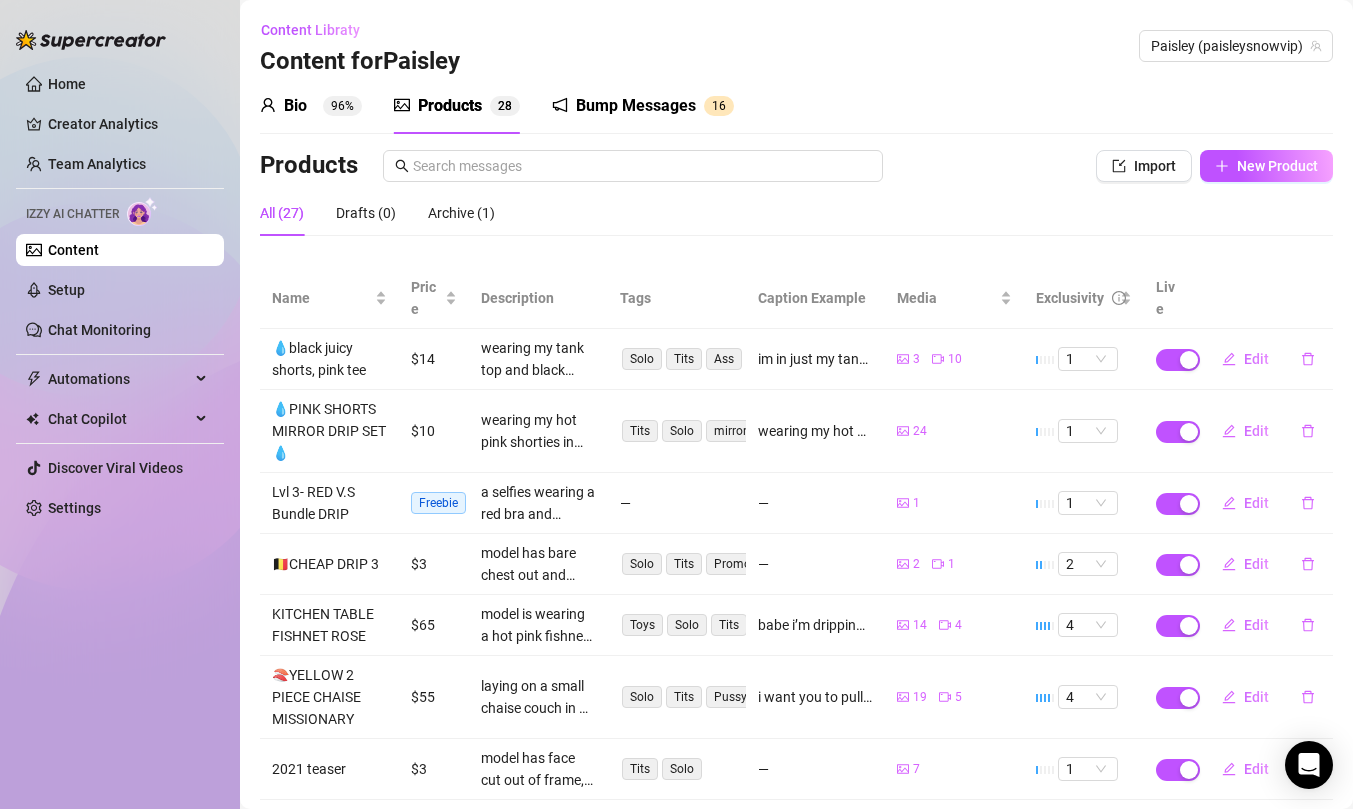 click on "All (27) Drafts (0) Archive (1)" at bounding box center (796, 221) 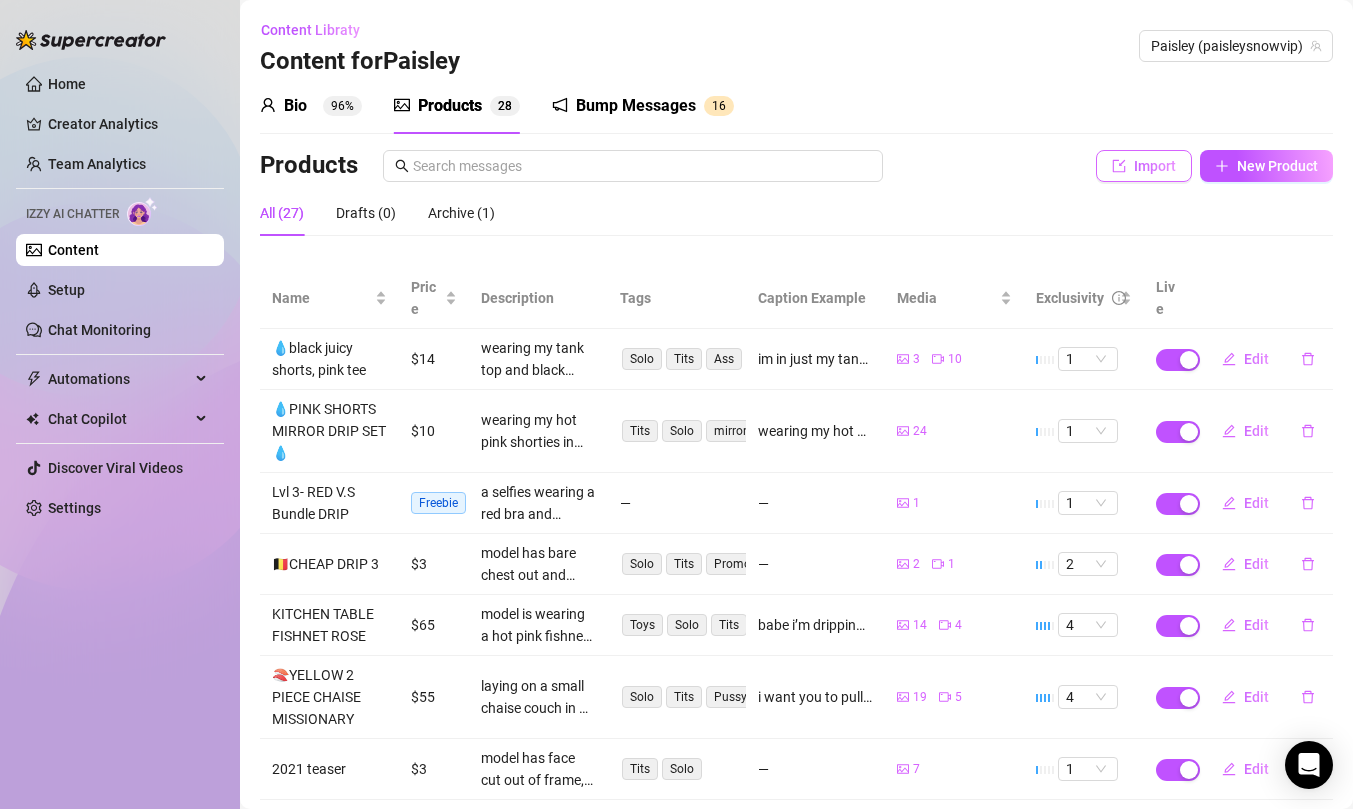 click on "Import" at bounding box center (1155, 166) 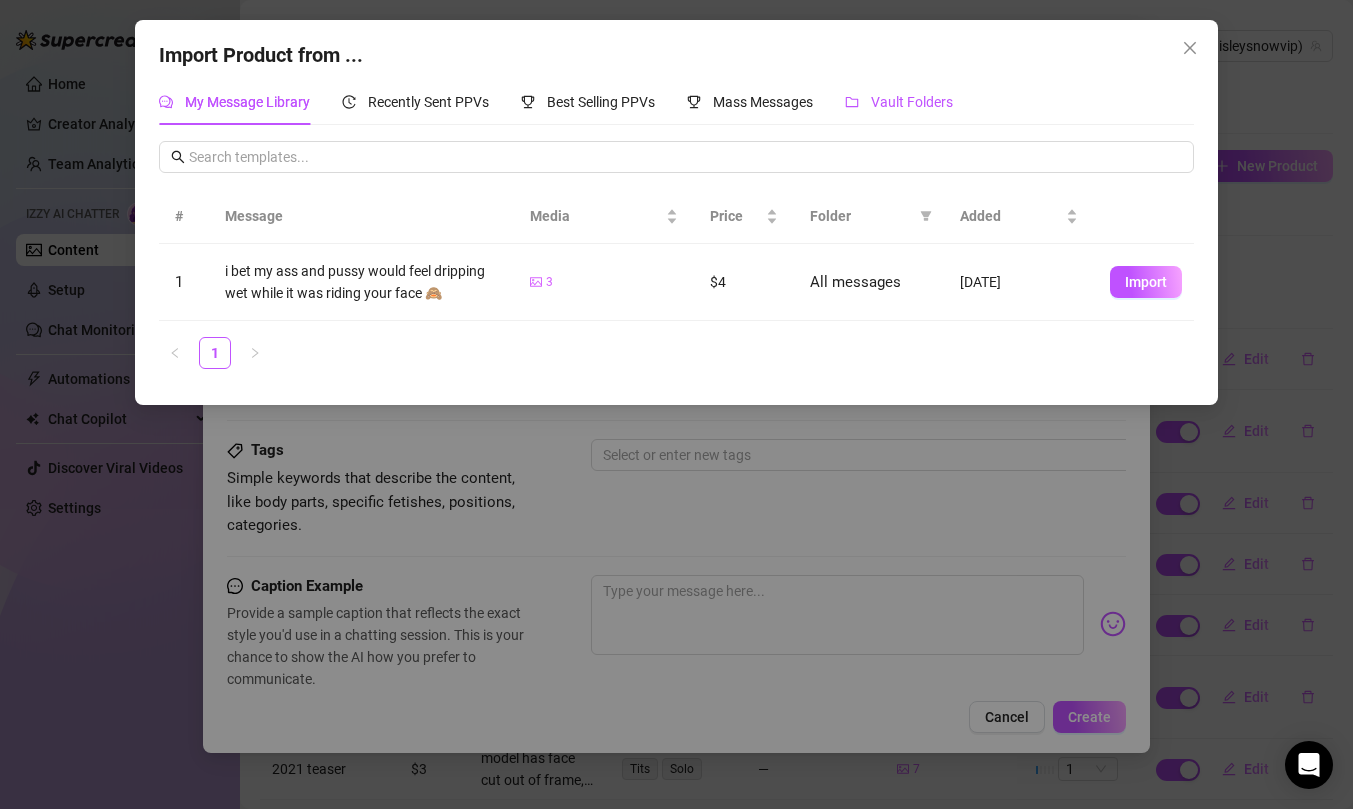 click on "Vault Folders" at bounding box center (912, 102) 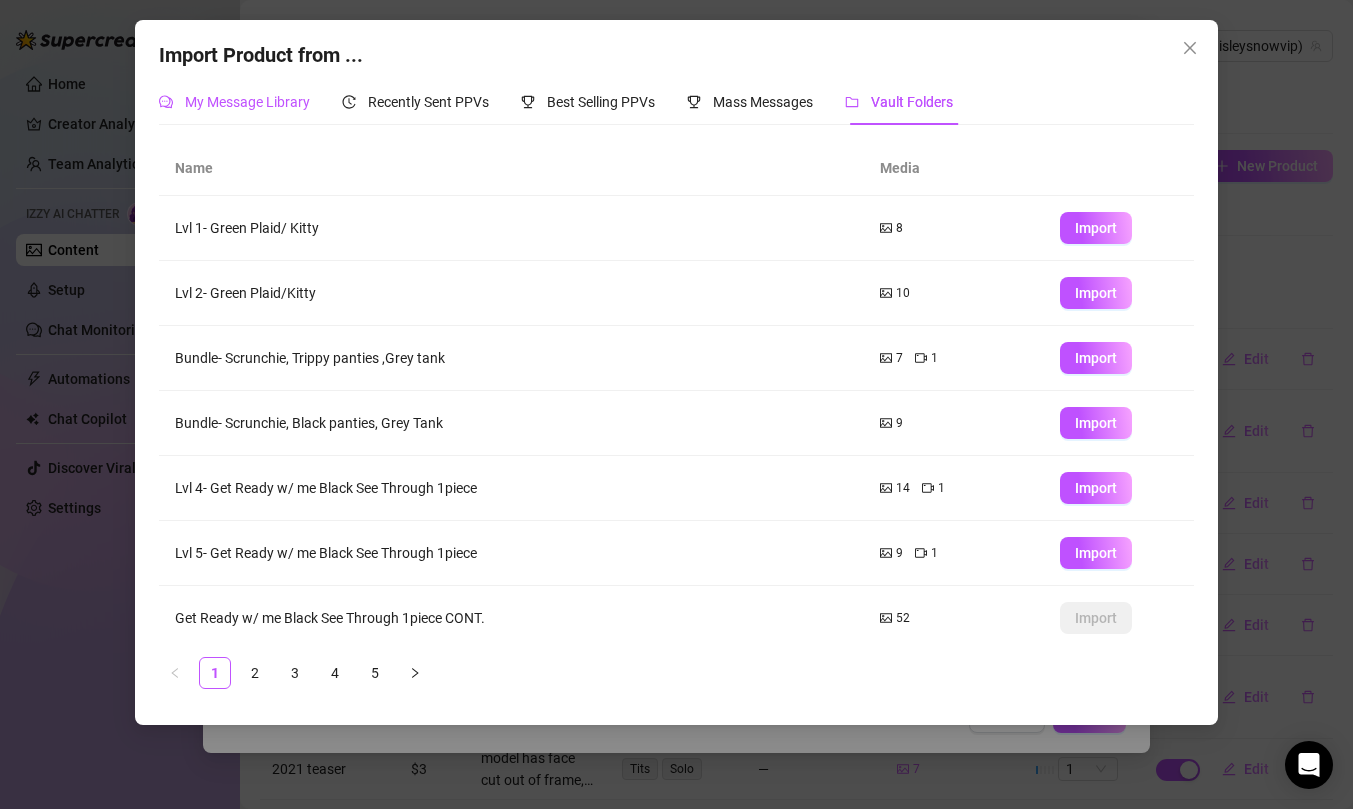 click on "My Message Library" at bounding box center (247, 102) 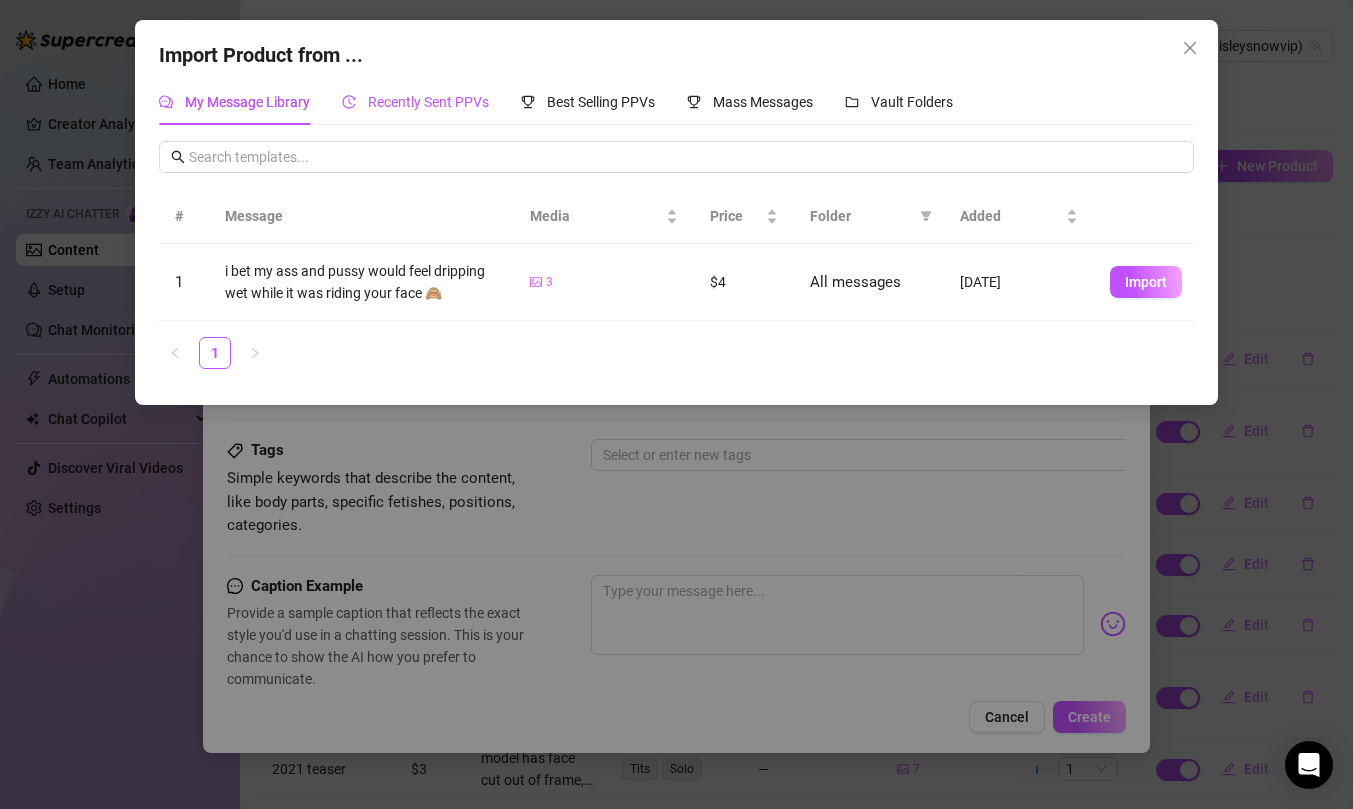 click on "Recently Sent PPVs" at bounding box center [428, 102] 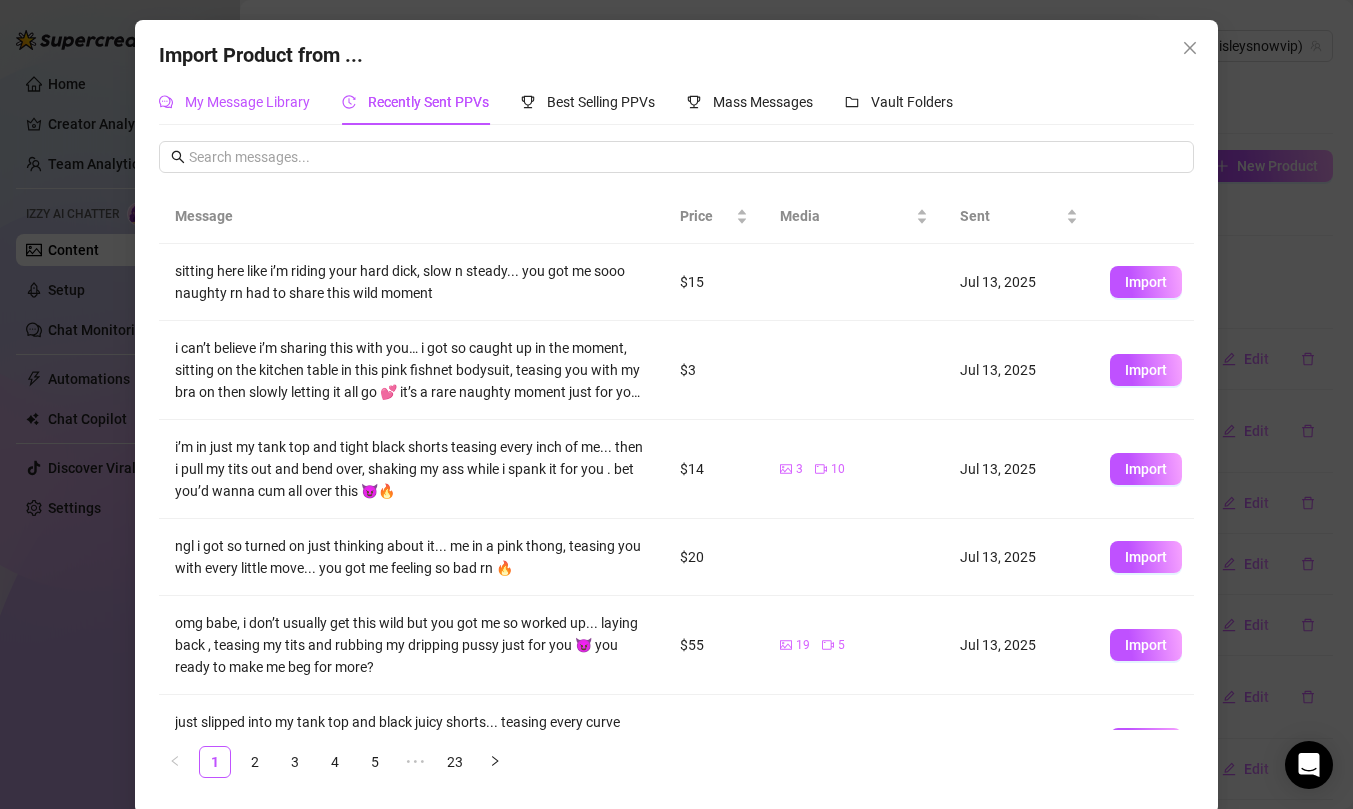 click on "My Message Library" at bounding box center [234, 102] 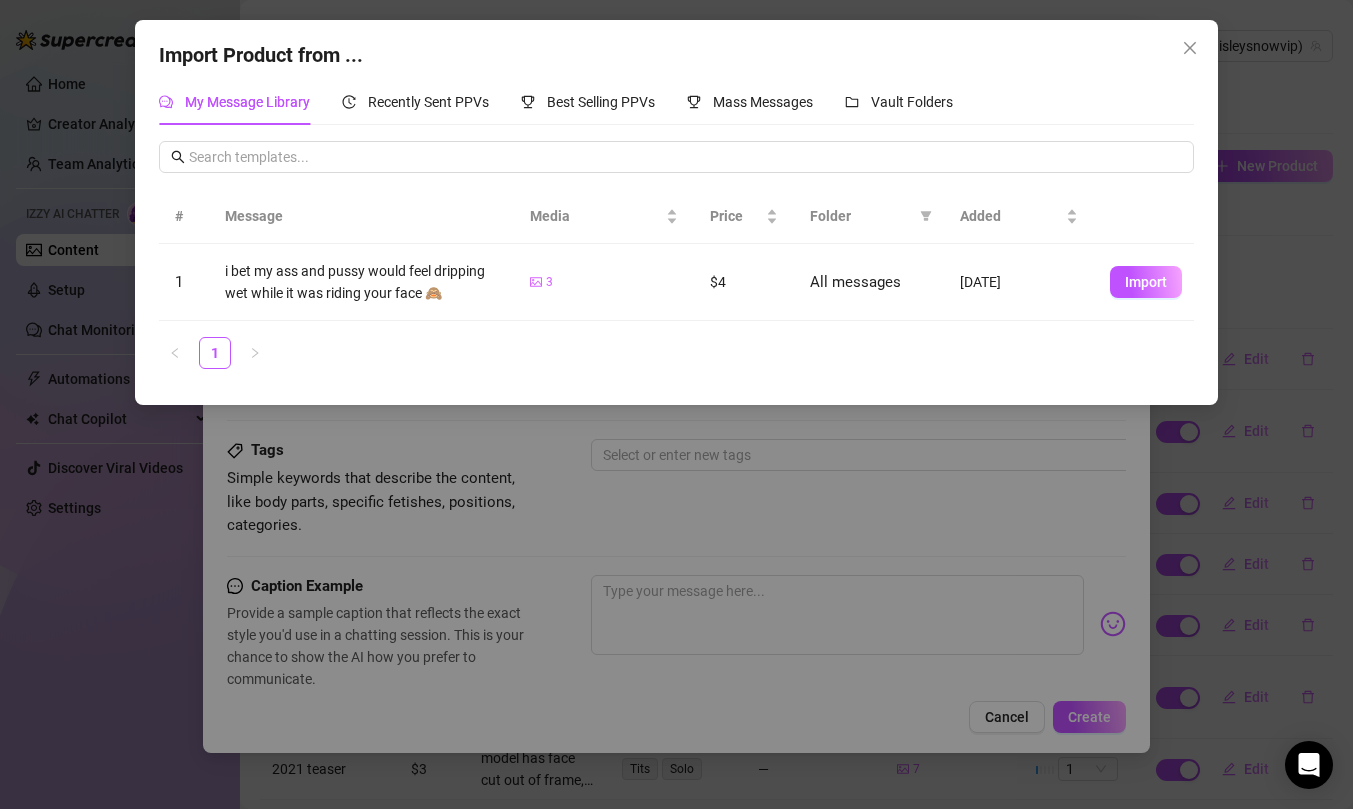 click on "Import Product from ... My Message Library Recently Sent PPVs Best Selling PPVs Mass Messages Vault Folders # Message Media Price Folder Added               1 i bet my ass and pussy would feel dripping wet while it was riding your face 🙈 3 $4 All messages Jun 26, [YEAR] Import 1 Message Price Media Sent           sitting here like i’m riding your hard dick, slow n steady... you got me sooo naughty rn had to share this wild moment $15 21 3 Jul 13, [YEAR] Import i can’t believe i’m sharing this with you… i got so caught up in the moment, sitting on the kitchen table in this pink fishnet bodysuit, teasing you with my bra on then slowly letting it all go 💕 it’s a rare naughty moment just for you, babe. $3 6 Jul 13, [YEAR] Import i’m in just my tank top and tight black shorts teasing every inch of me... then i pull my tits out and bend over, shaking my ass while i spank it for you . bet you’d wanna cum all over this 😈🔥 $14 3 10 Jul 13, [YEAR] Import $20 4 1 Jul 13, [YEAR] Import $55 19" at bounding box center (676, 404) 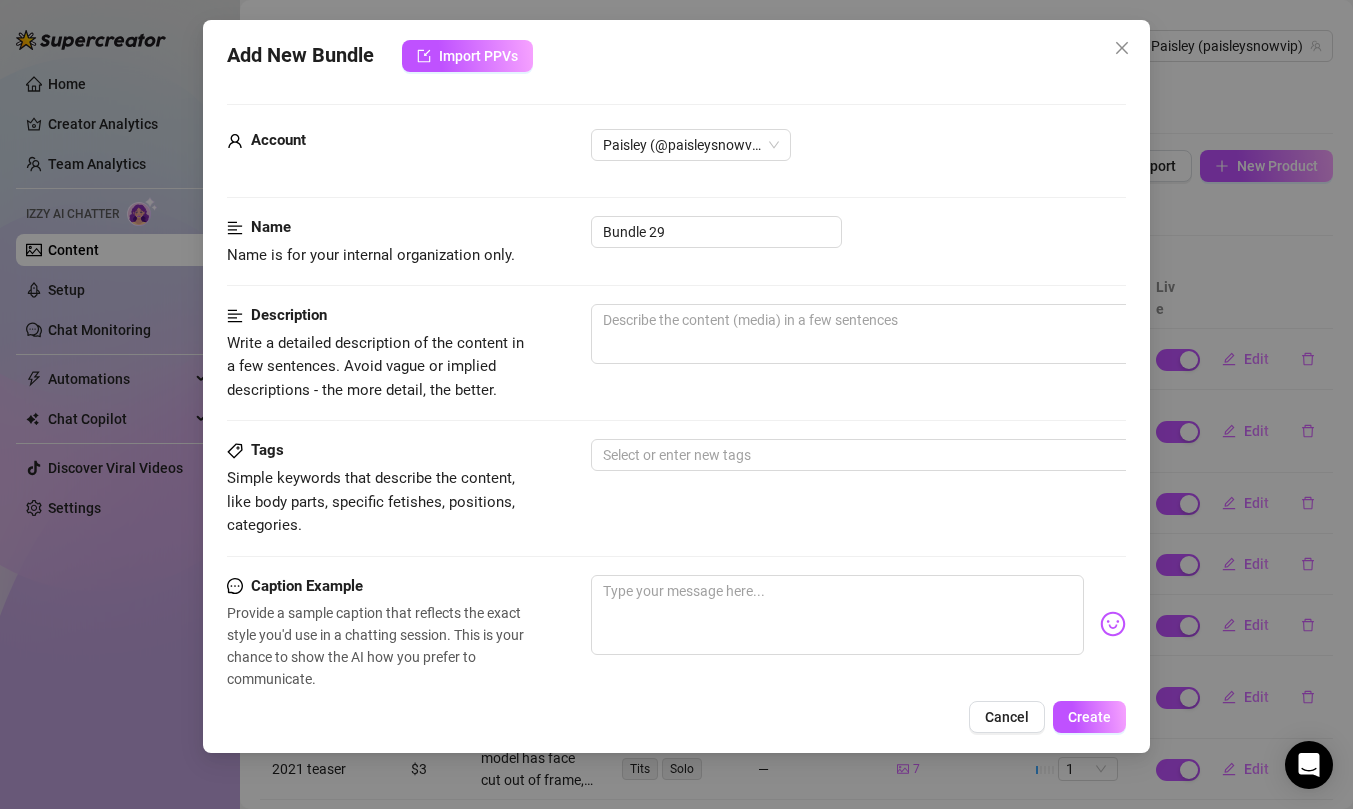 click on "Add New Bundle Import PPVs Account Paisley (@paisleysnowvip) Name Name is for your internal organization only. Bundle 29 Description Write a detailed description of the content in a few sentences. Avoid vague or implied descriptions - the more detail, the better. Tags Simple keywords that describe the content, like body parts, specific fetishes, positions, categories.  Select or enter new tags Caption Example Provide a sample caption that reflects the exact style you'd use in a chatting session. This is your chance to show the AI how you prefer to communicate. Media Add Media from Vault Minimum Price Set the minimum price for the bundle. $ 0 Exclusivity Level of exclusivity of this set, on a scale of 1 to 5. This helps the AI to drip content in the perfect order. 1 - Least Exclusive Message Settings Don't send if the fan purchased this media Cancel Create" at bounding box center (676, 404) 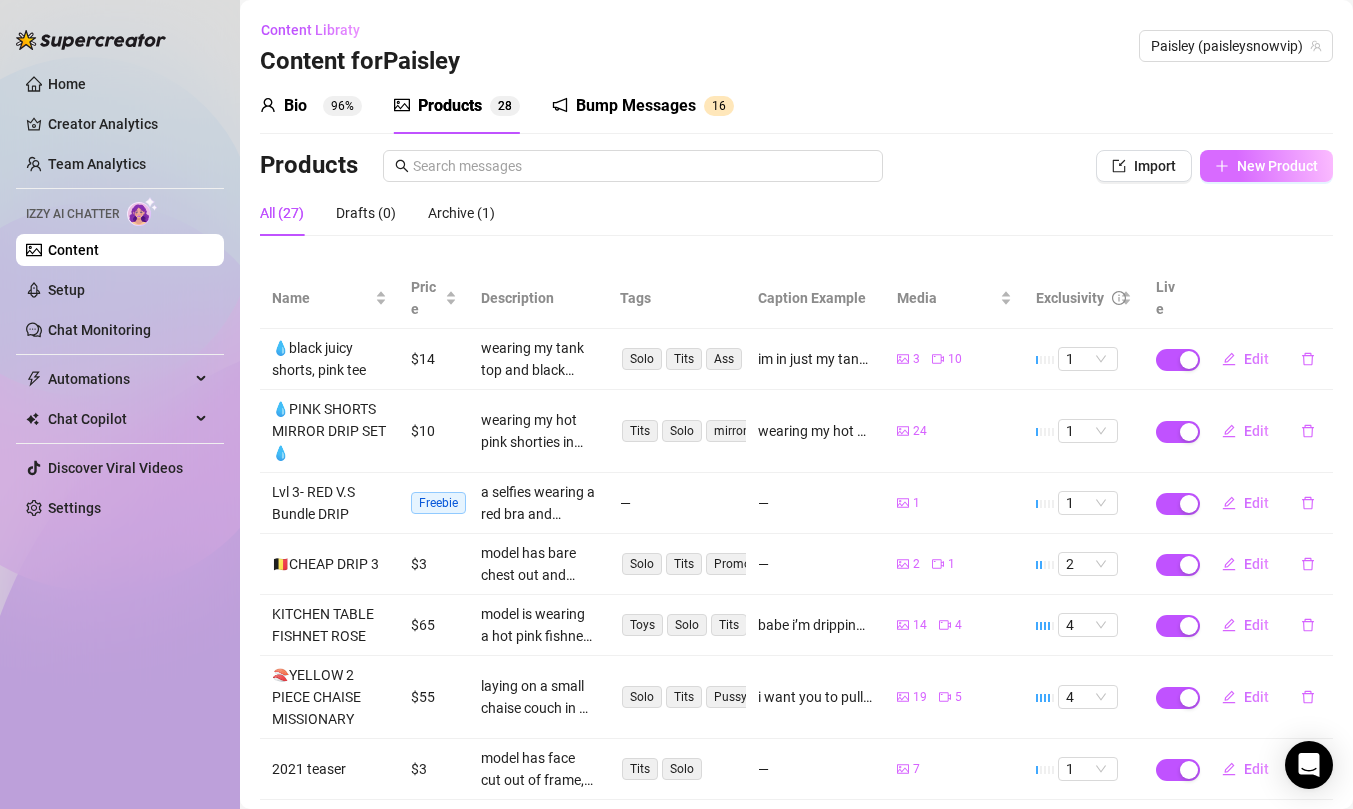click on "New Product" at bounding box center [1277, 166] 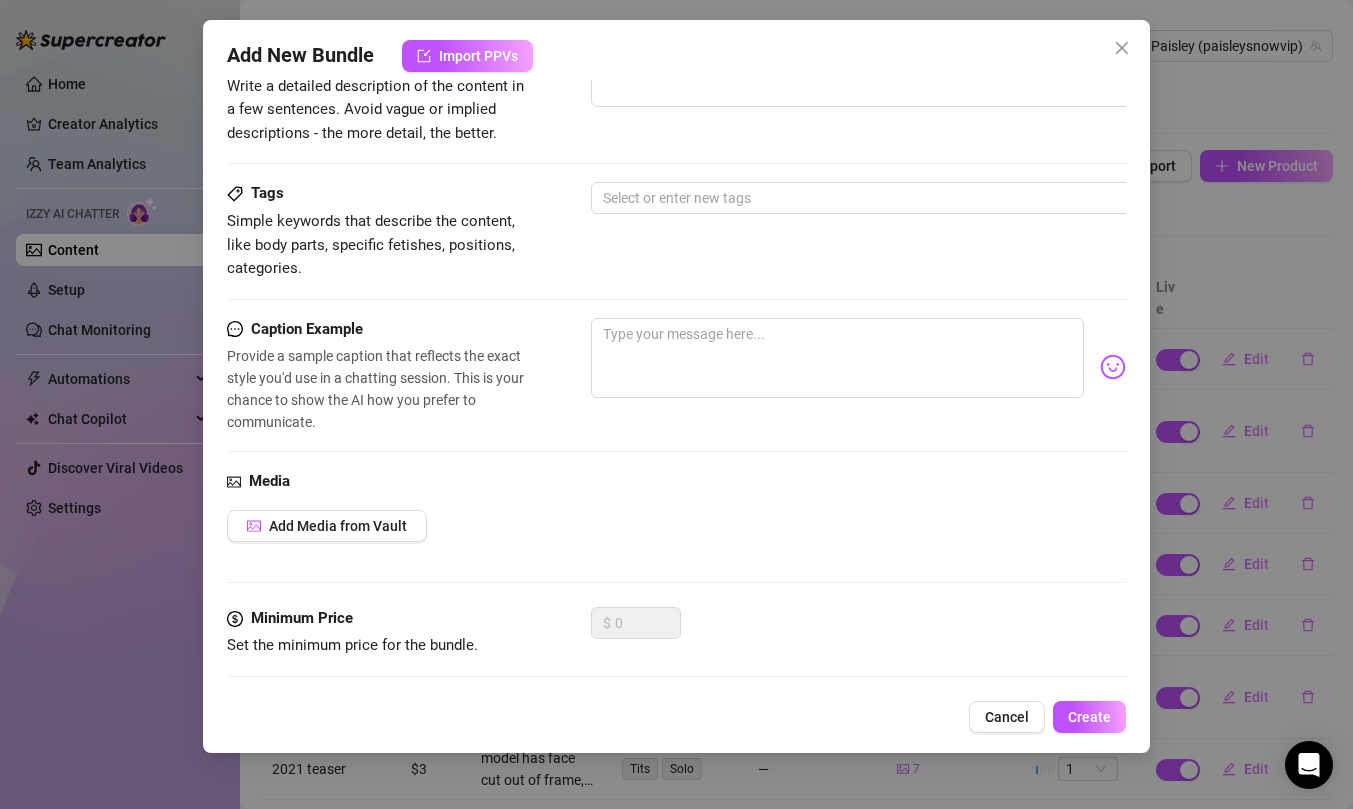 scroll, scrollTop: 486, scrollLeft: 0, axis: vertical 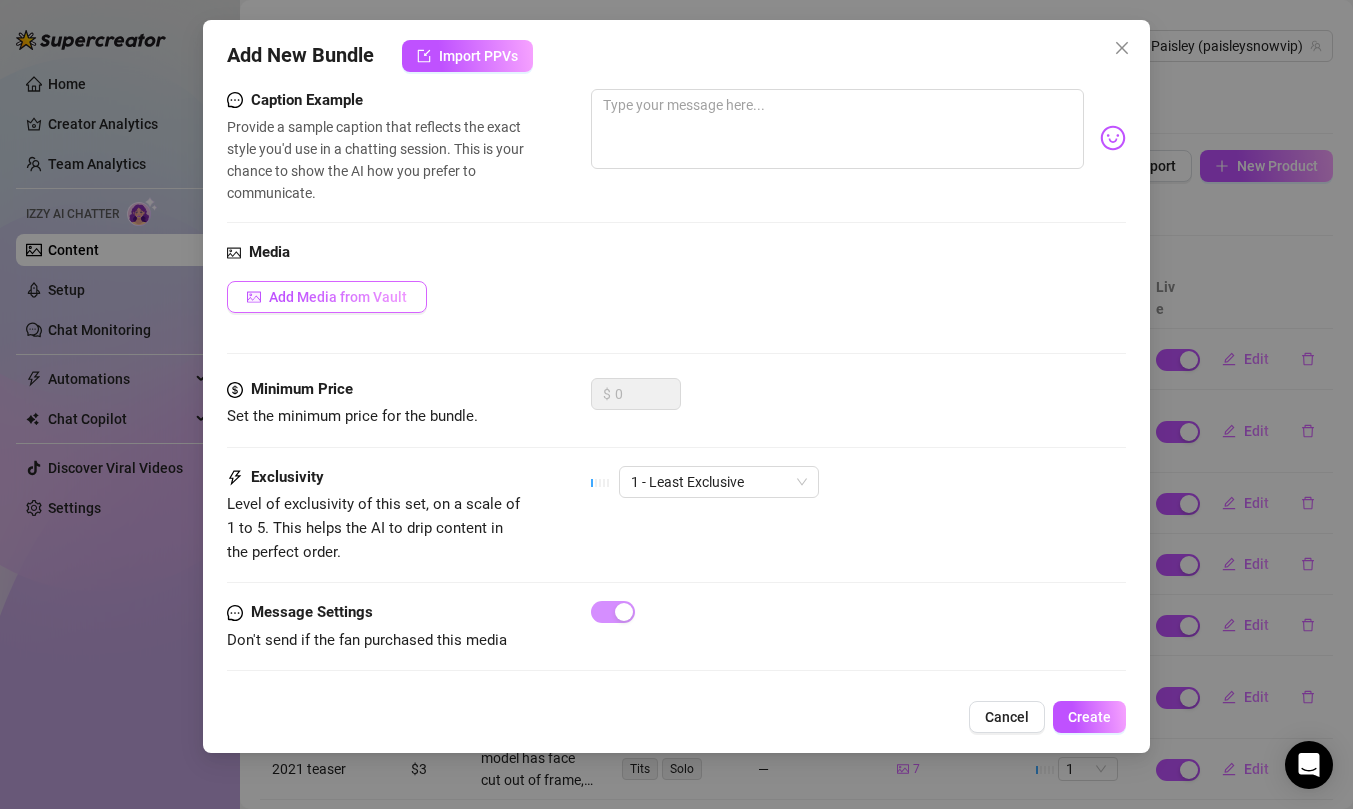 click on "Add Media from Vault" at bounding box center (327, 297) 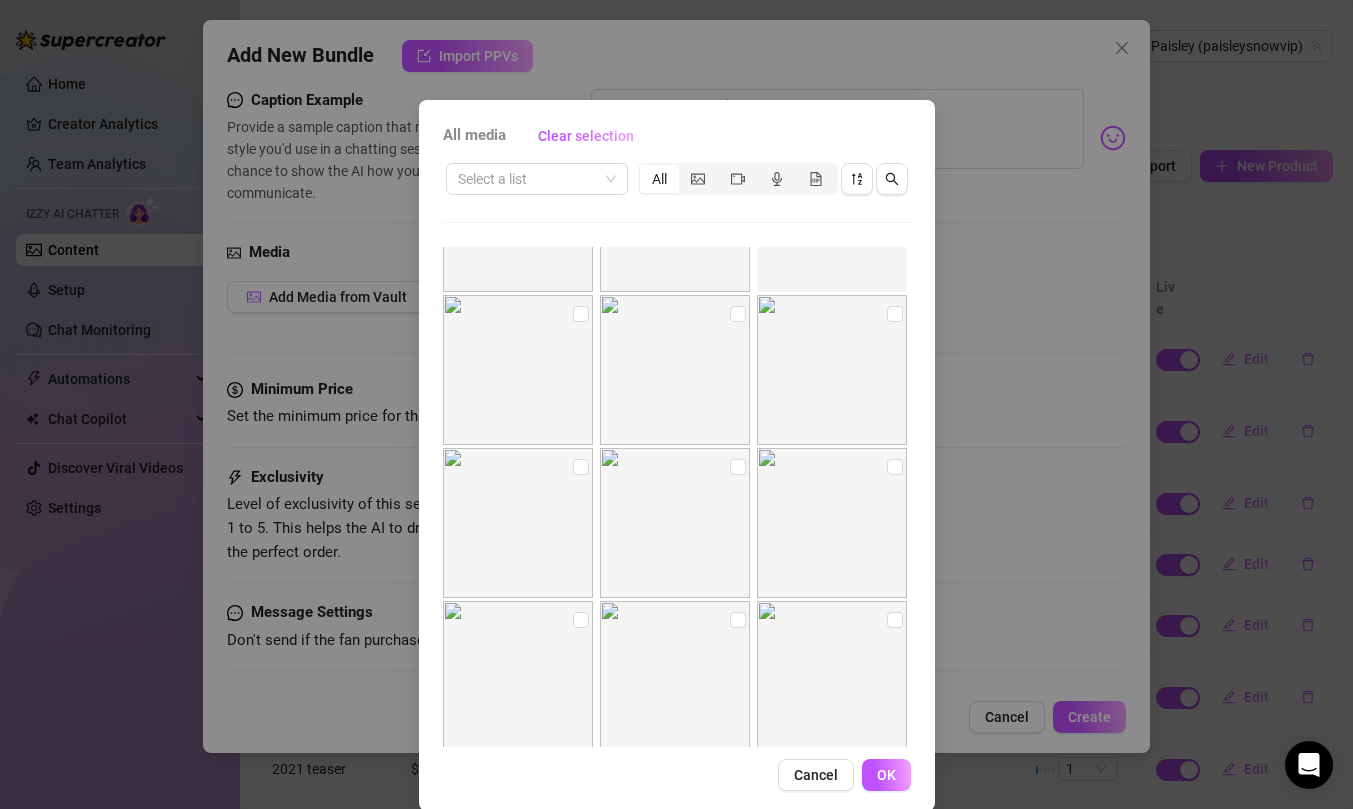 scroll, scrollTop: 1978, scrollLeft: 0, axis: vertical 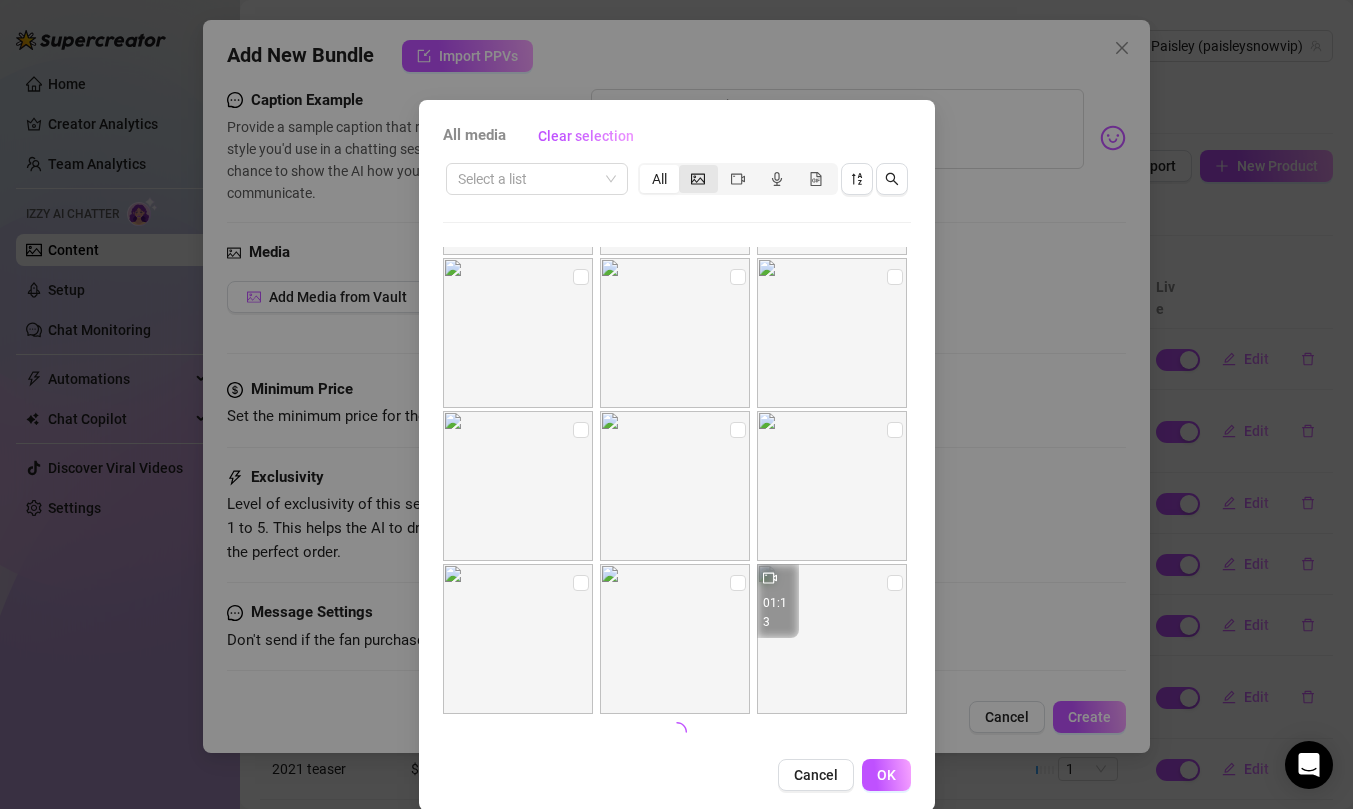click at bounding box center [698, 179] 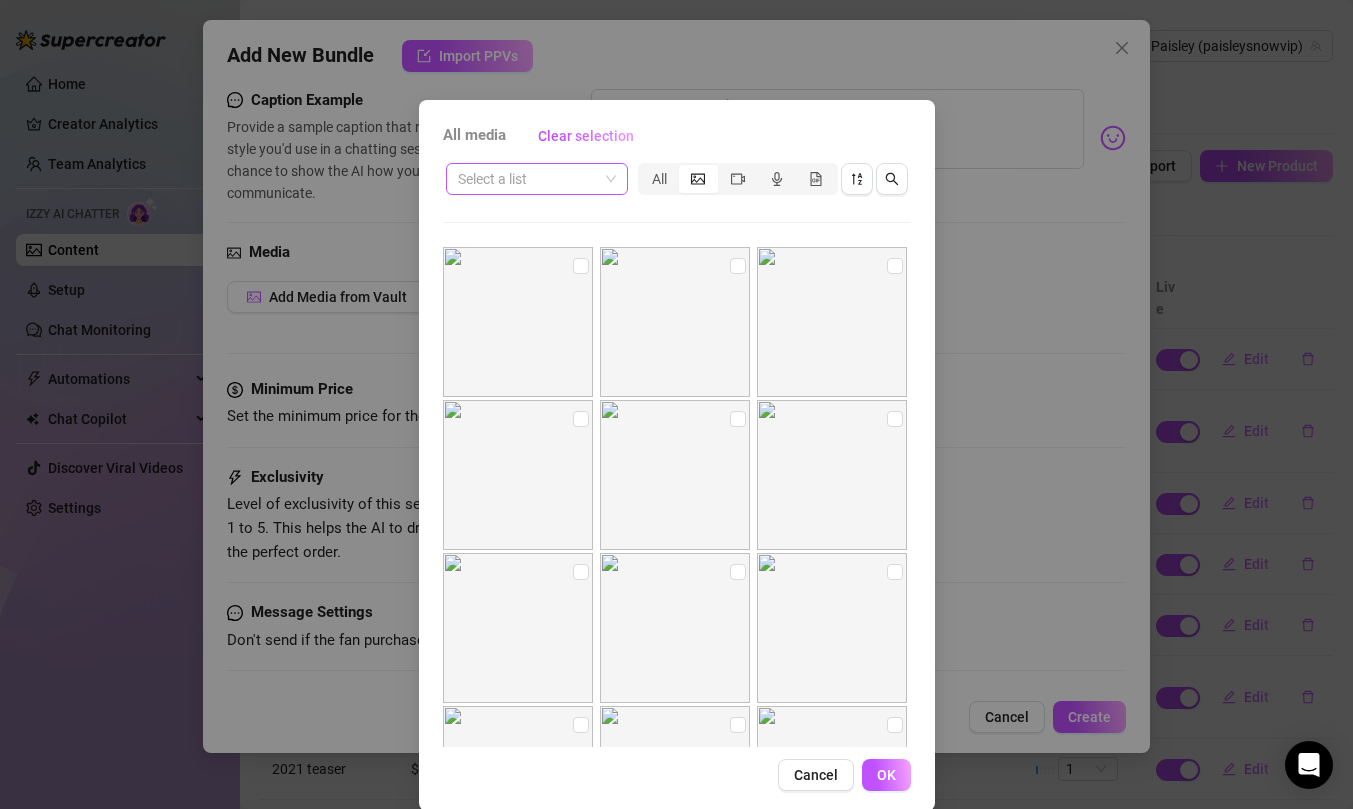click at bounding box center (537, 179) 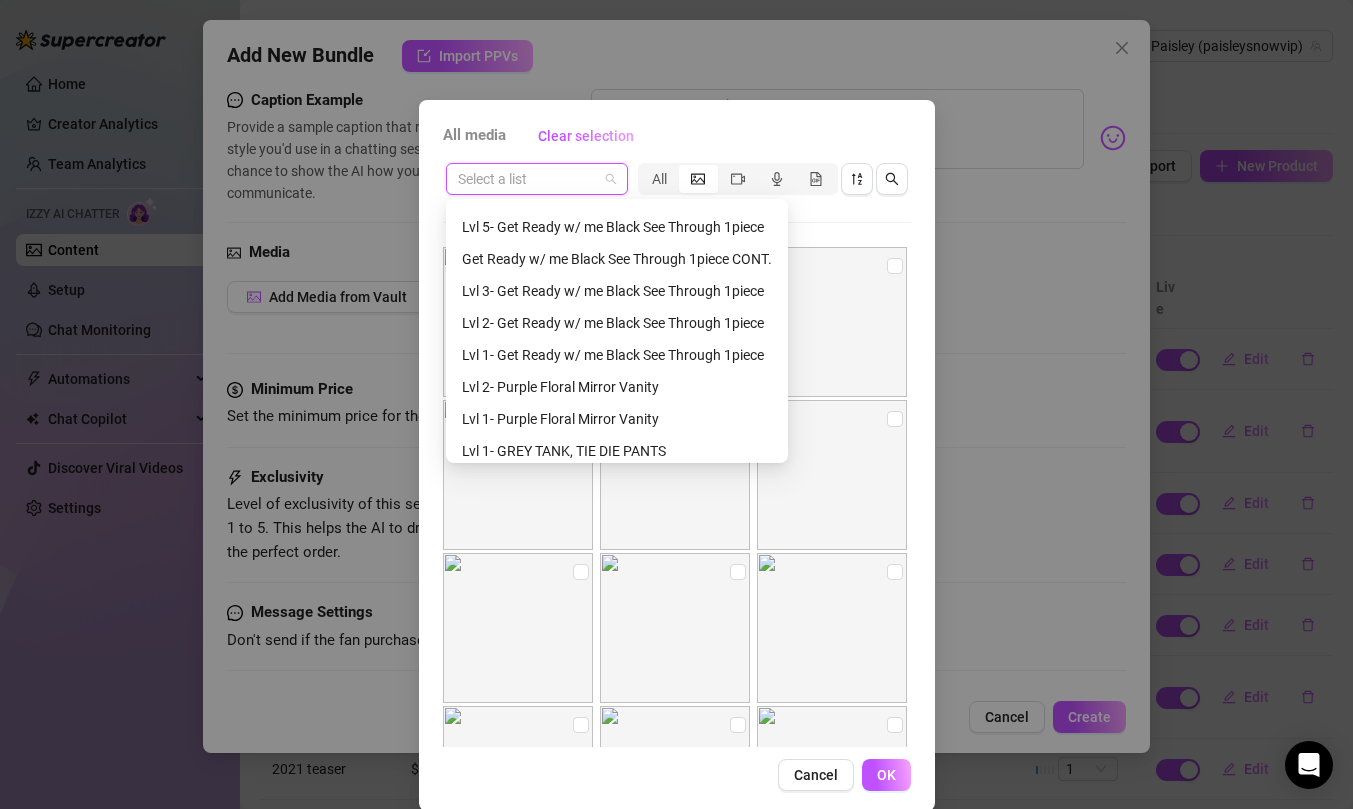 scroll, scrollTop: 221, scrollLeft: 0, axis: vertical 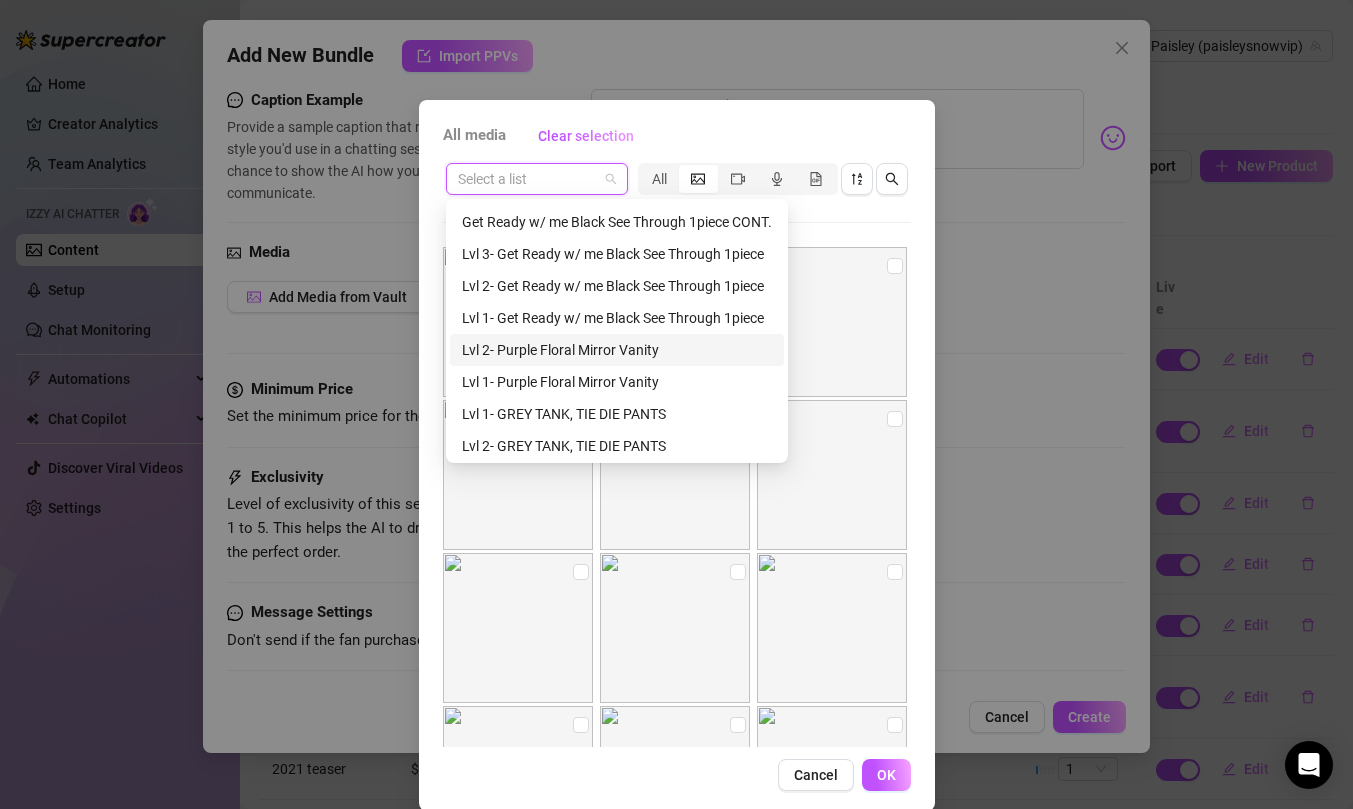 click on "Lvl 2- Purple Floral Mirror Vanity" at bounding box center [617, 350] 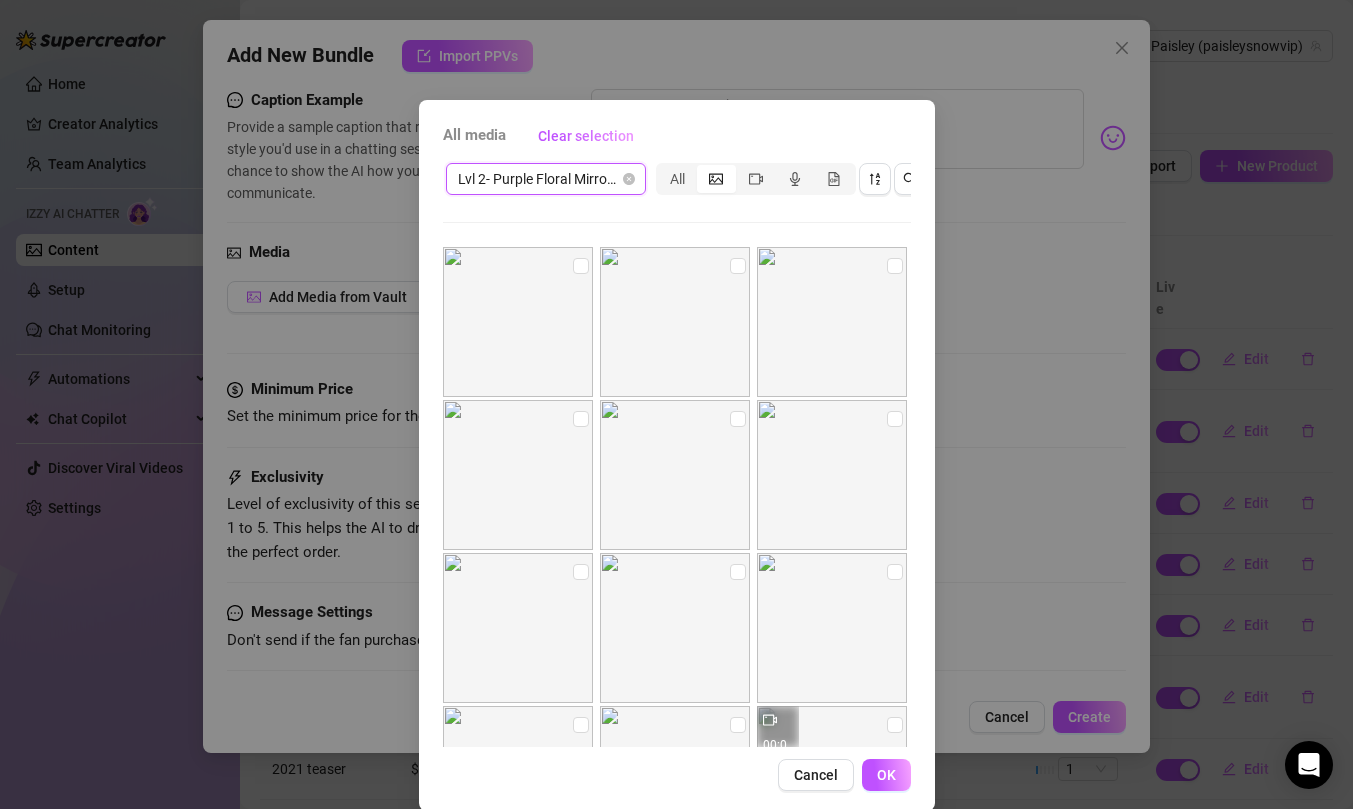 scroll, scrollTop: 295, scrollLeft: 0, axis: vertical 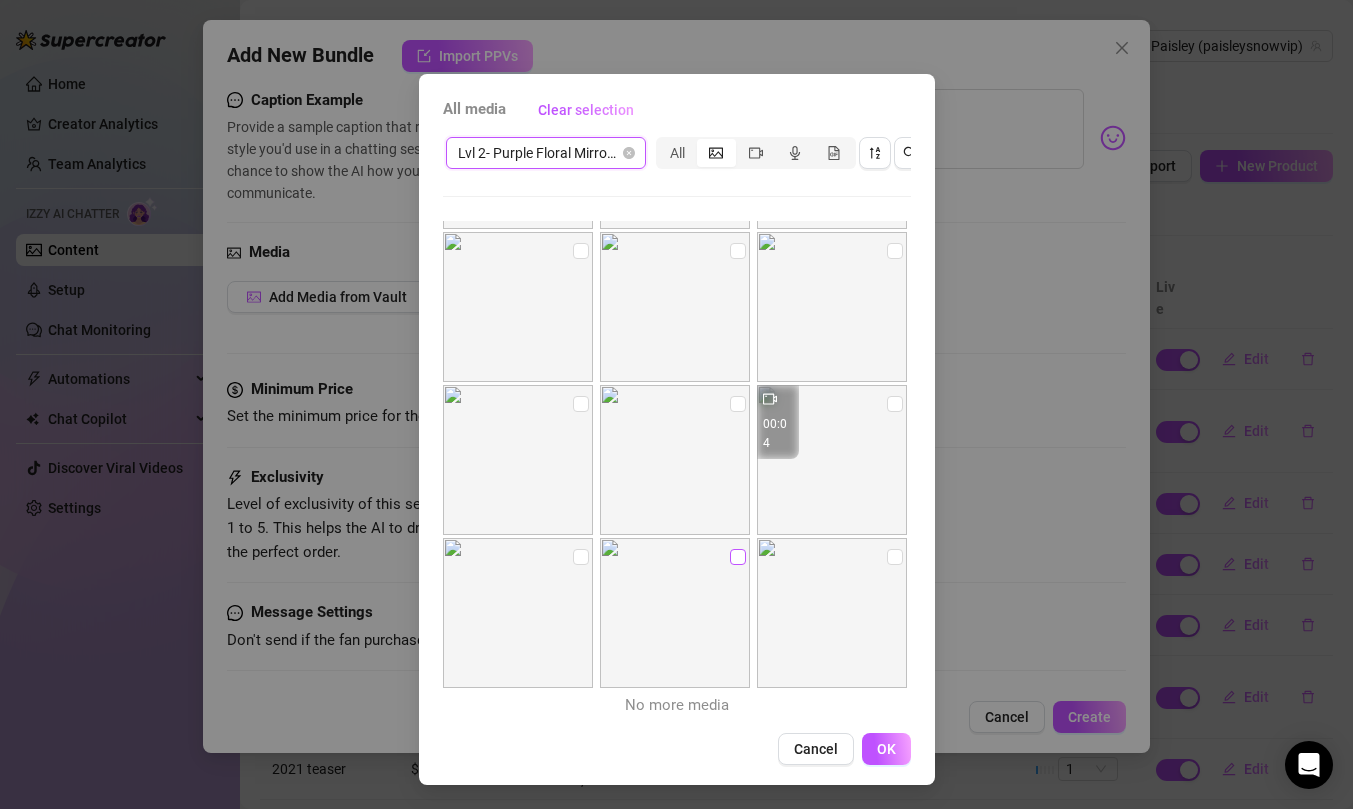 click at bounding box center [738, 557] 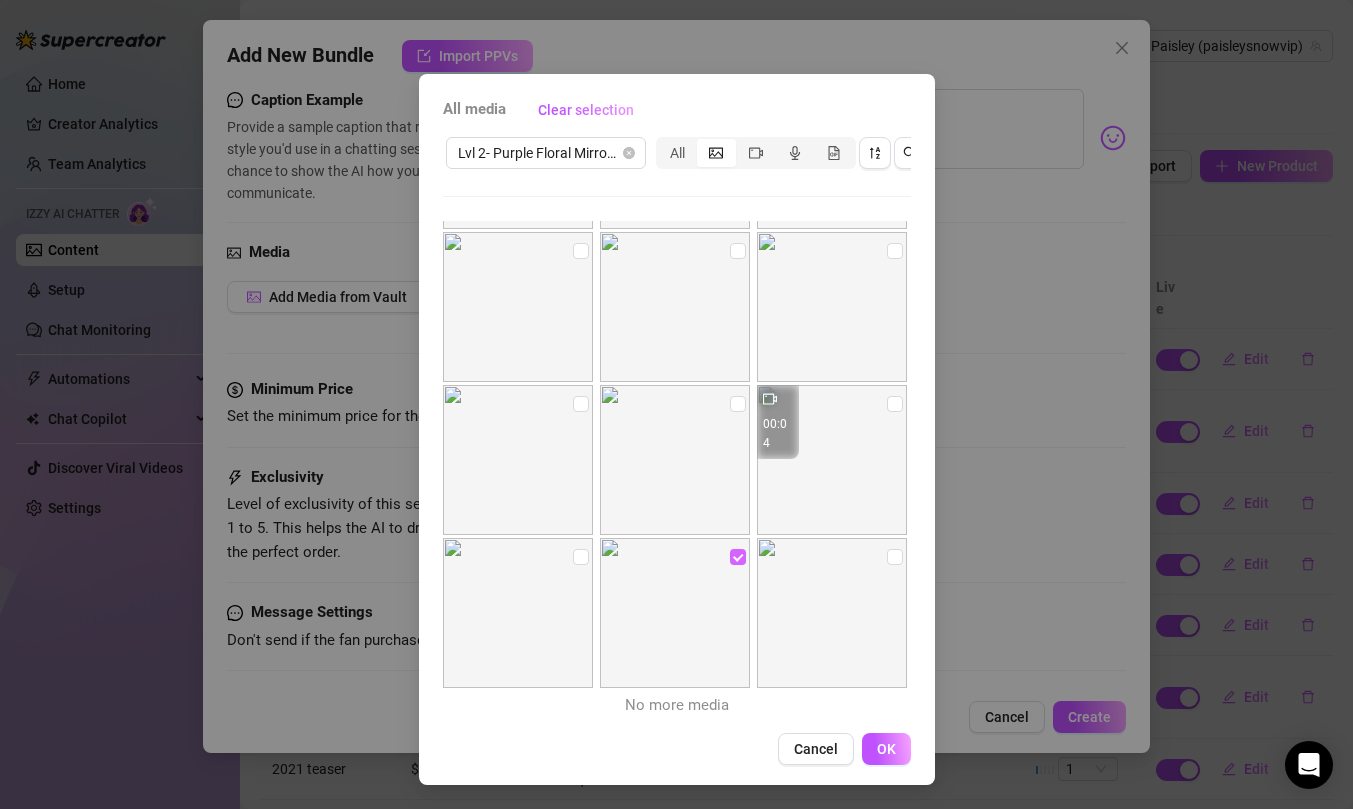 click at bounding box center (738, 557) 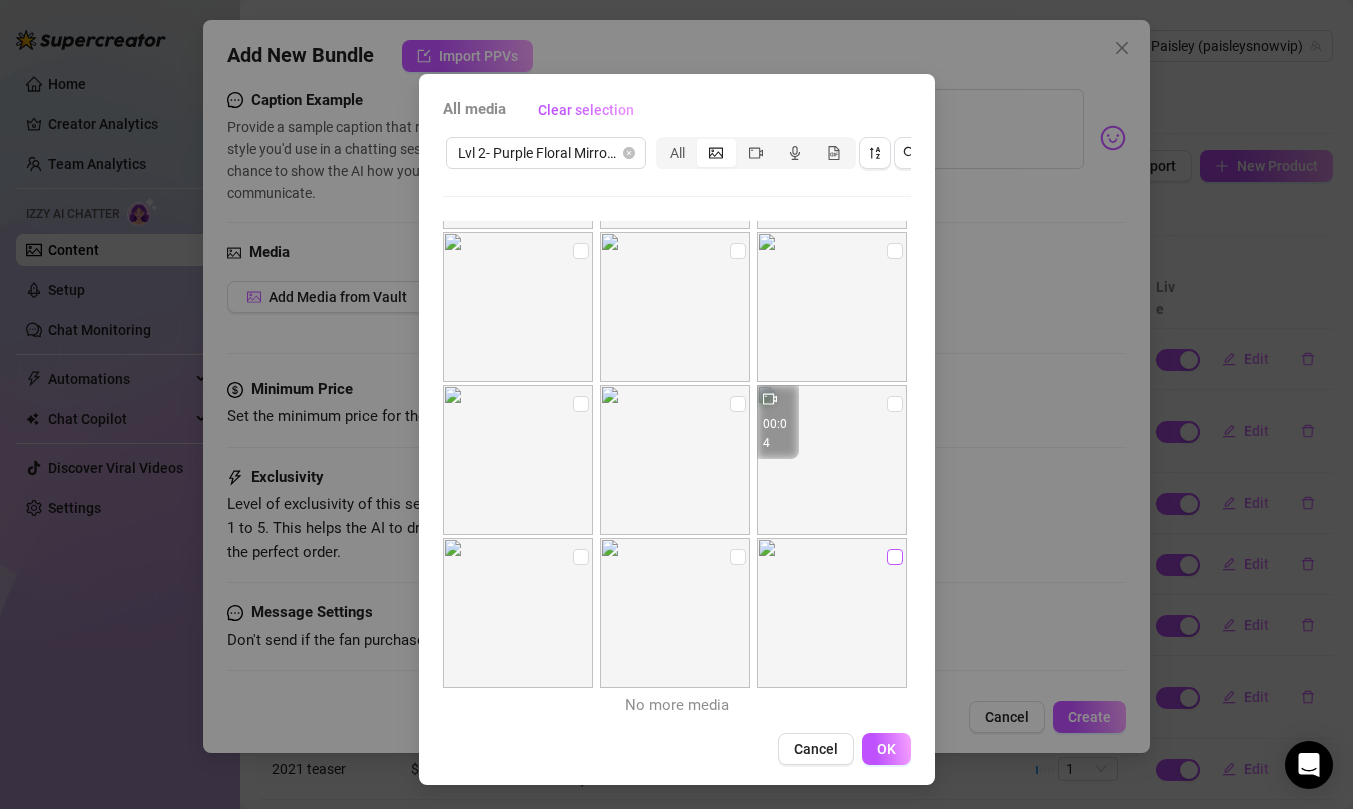 click at bounding box center (895, 557) 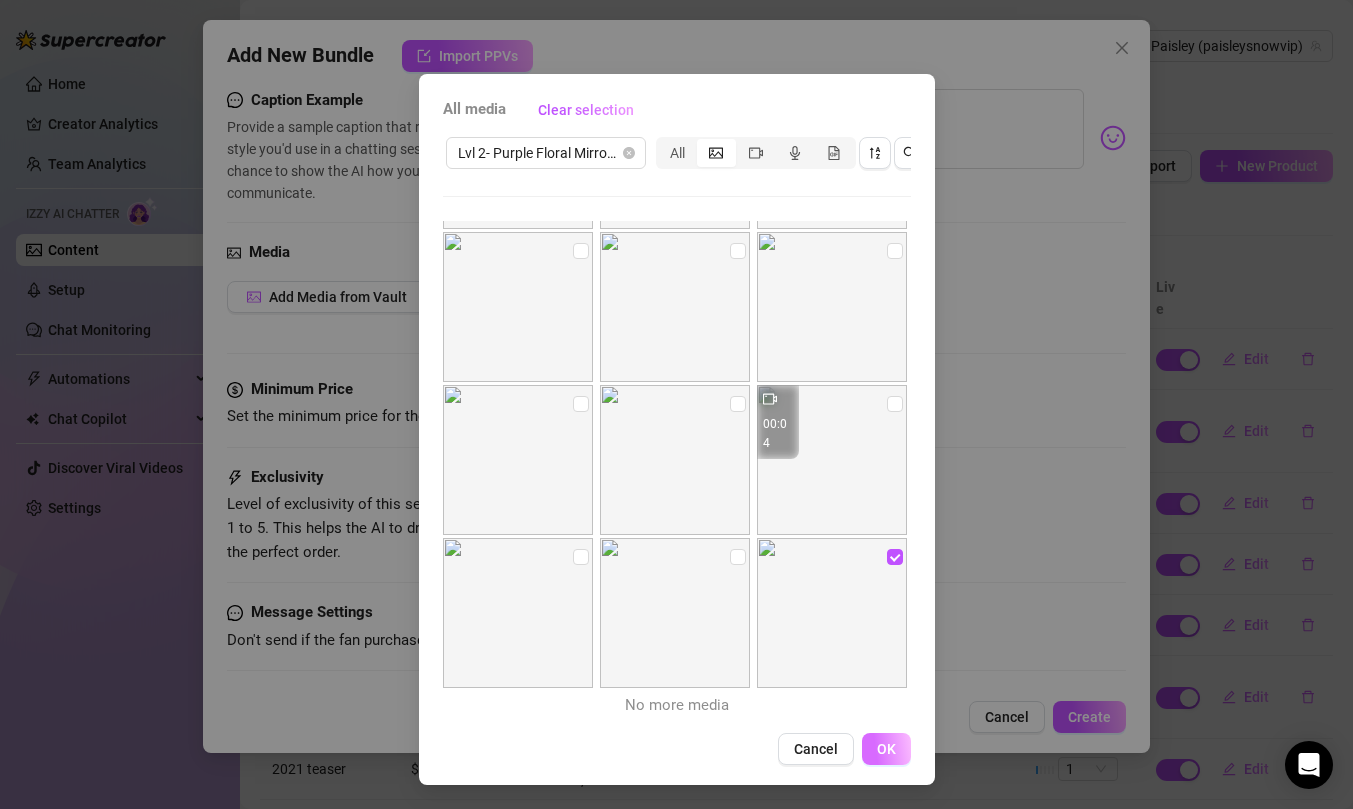 click on "OK" at bounding box center [886, 749] 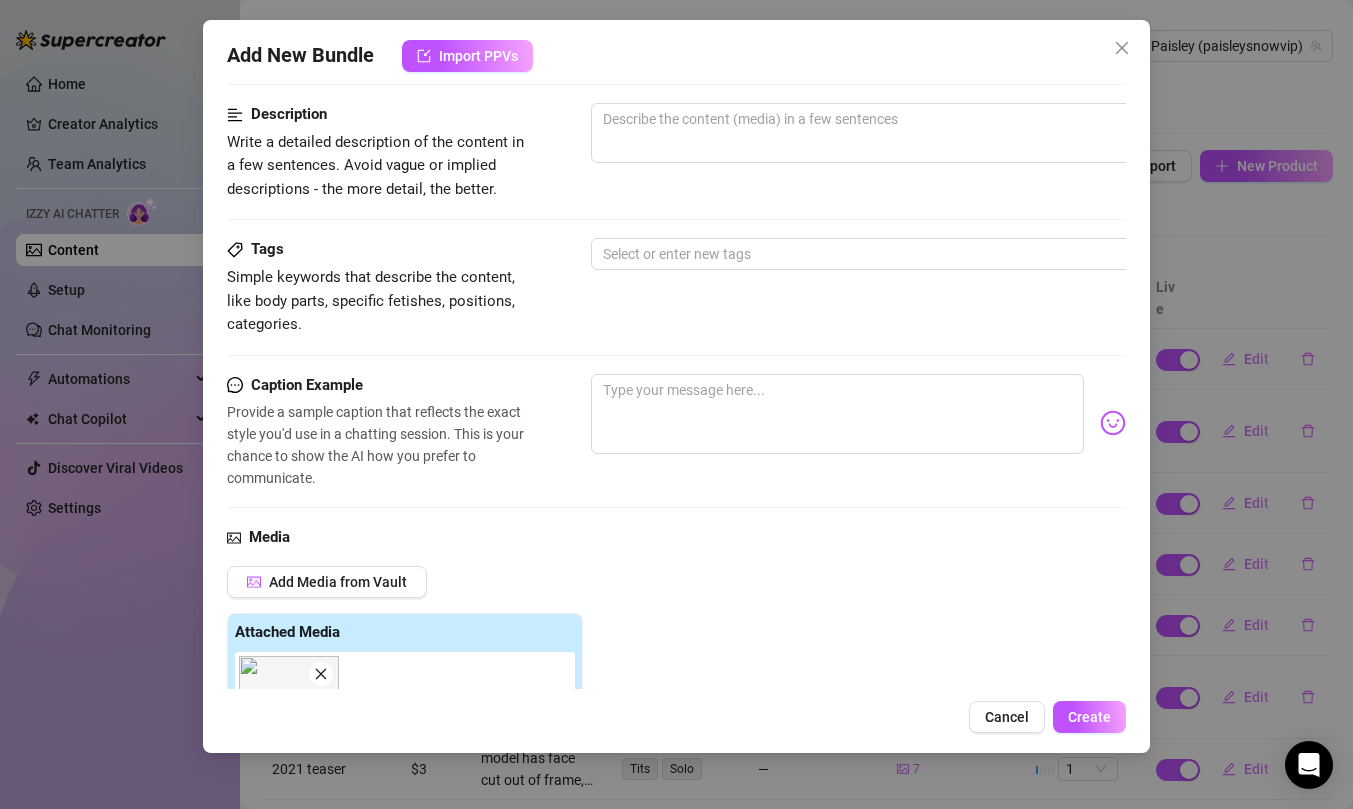 scroll, scrollTop: 167, scrollLeft: 0, axis: vertical 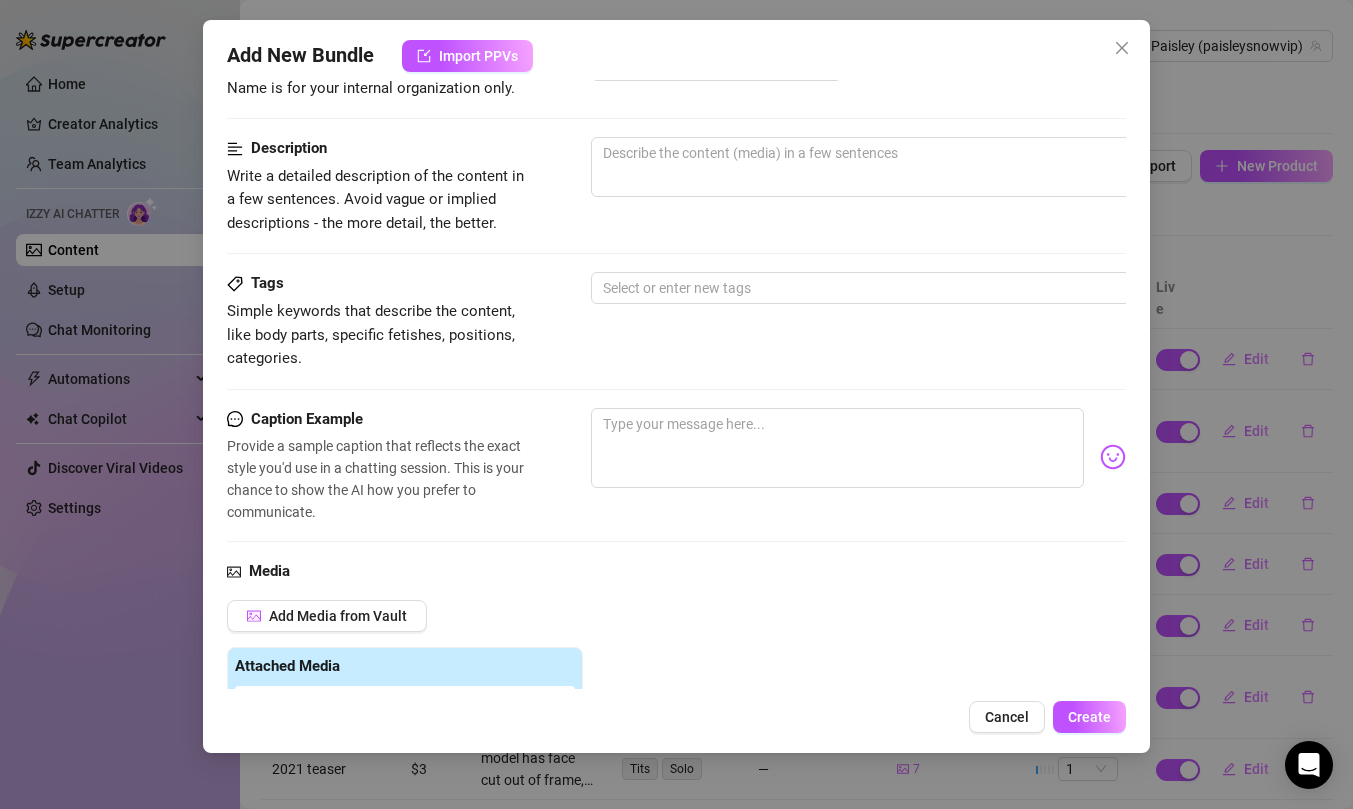 click on "Name [LAST] is for your internal organization only. Bundle 29" at bounding box center [676, 93] 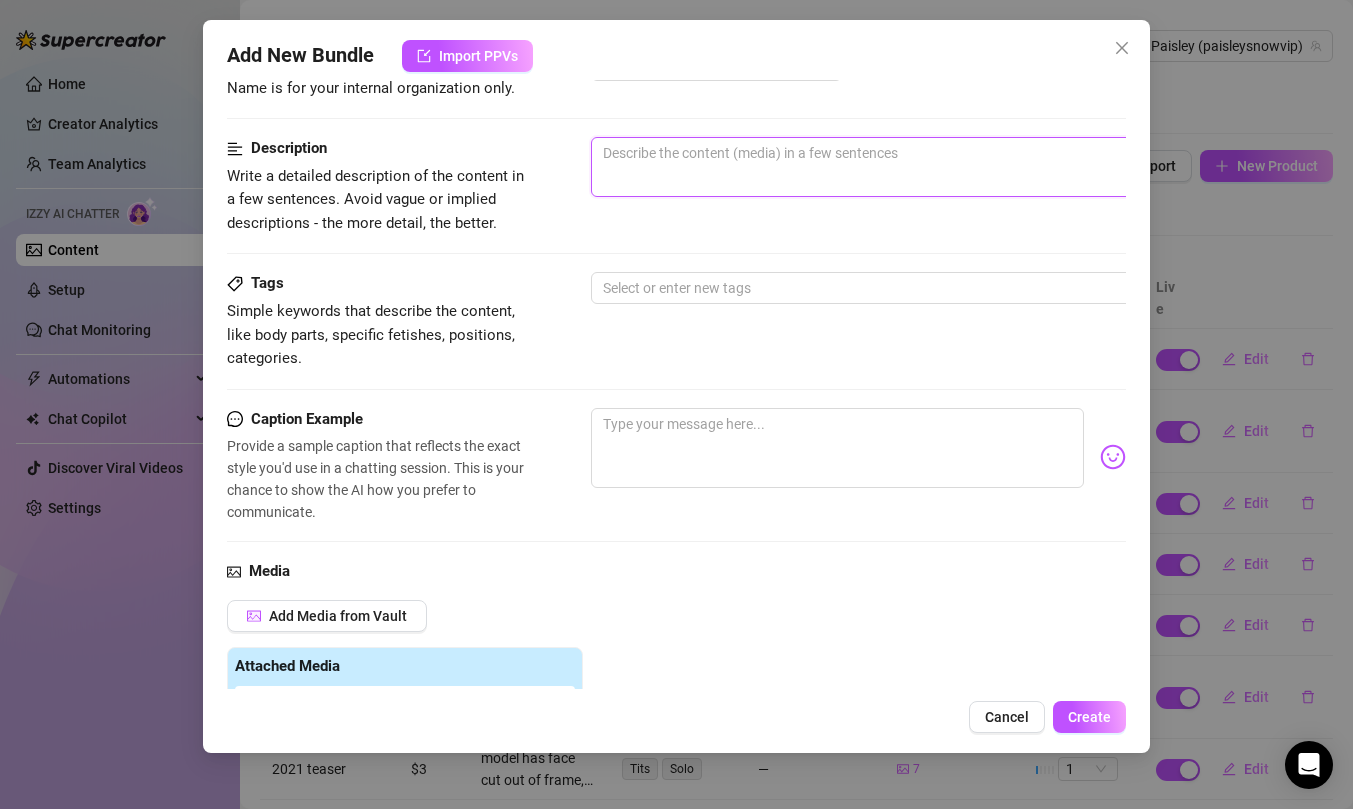 click at bounding box center (941, 167) 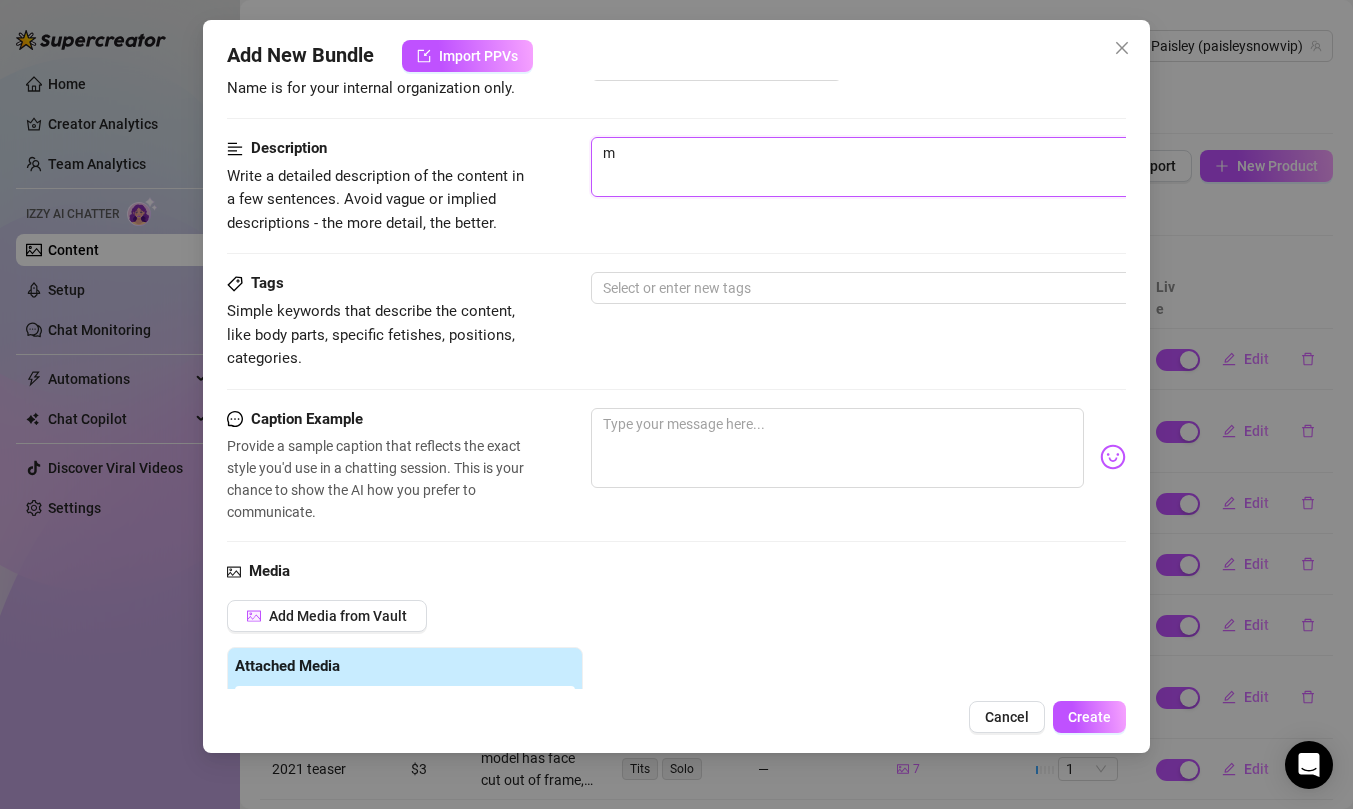 type on "mo" 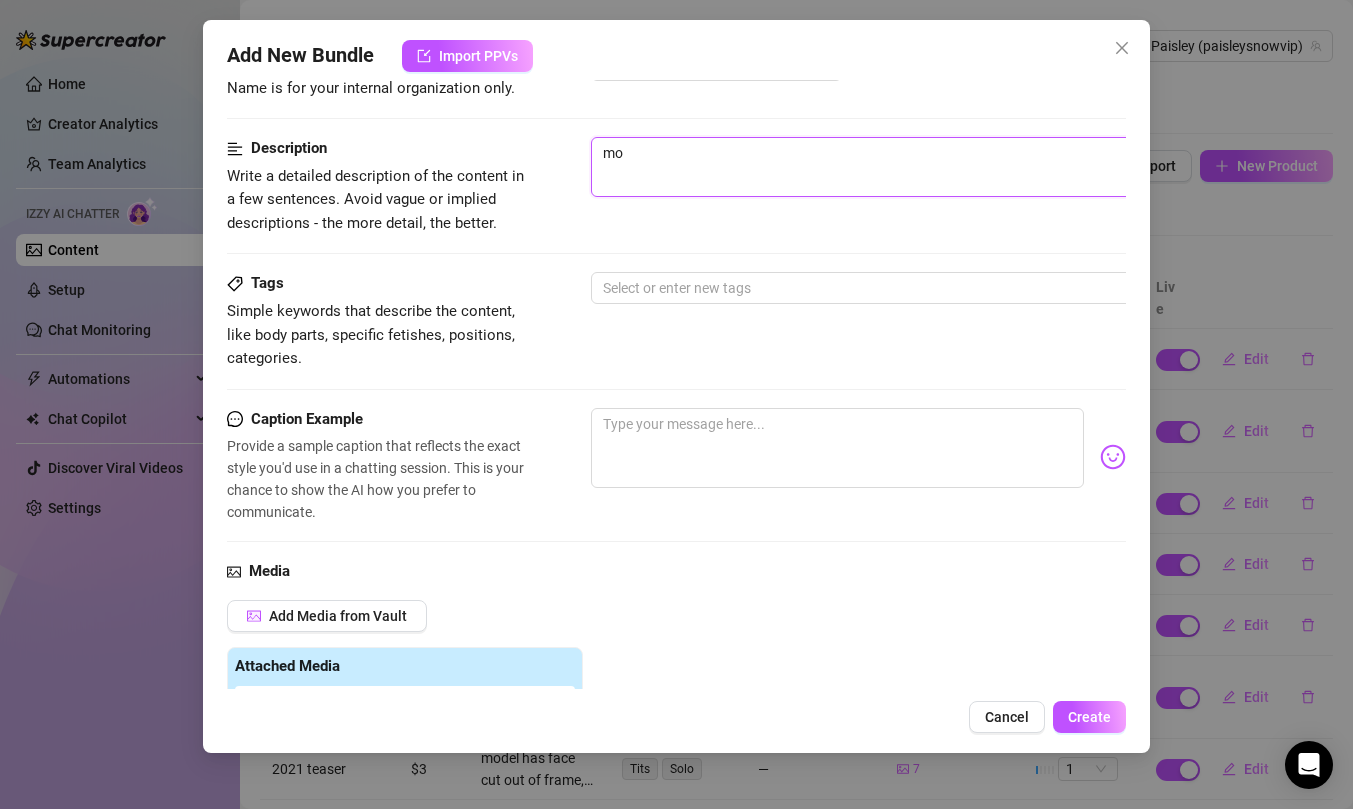 type on "moe" 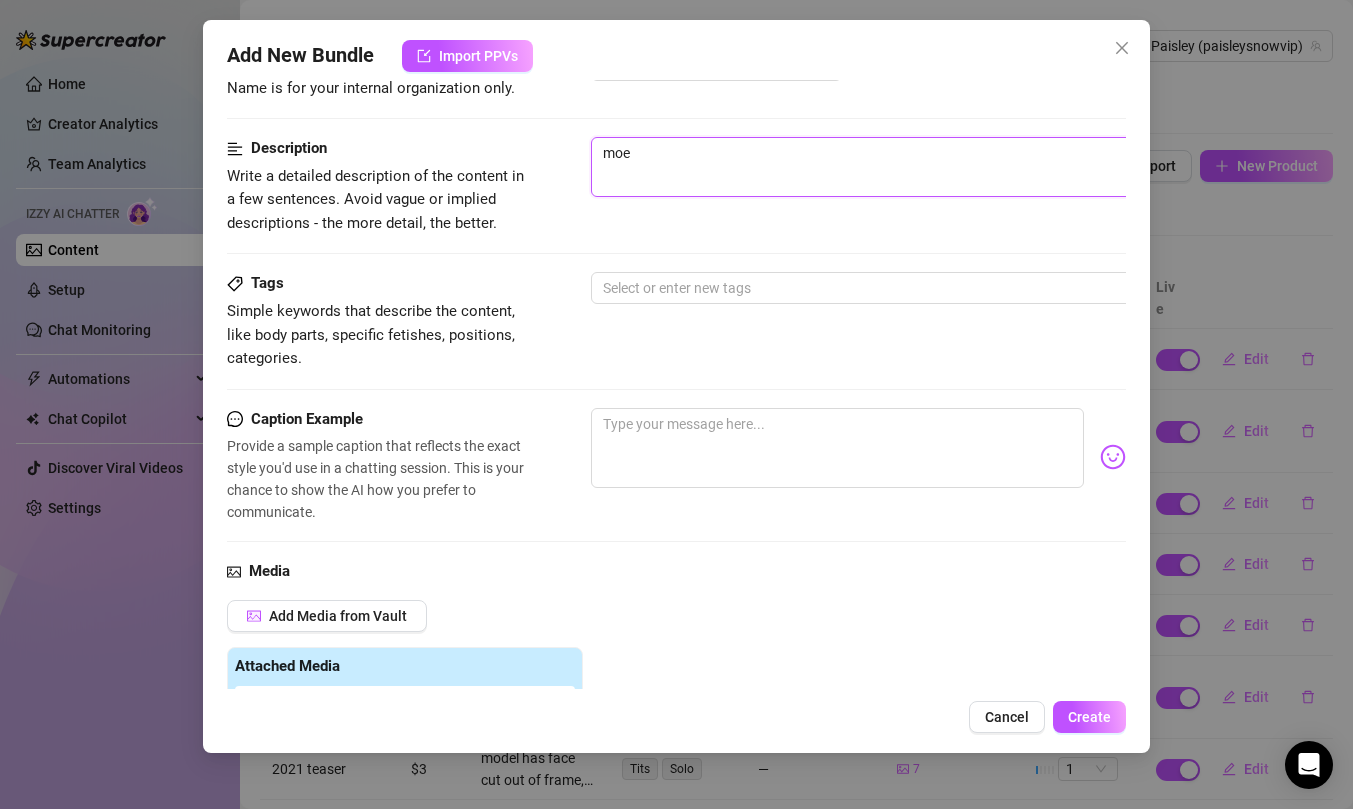 type on "moel" 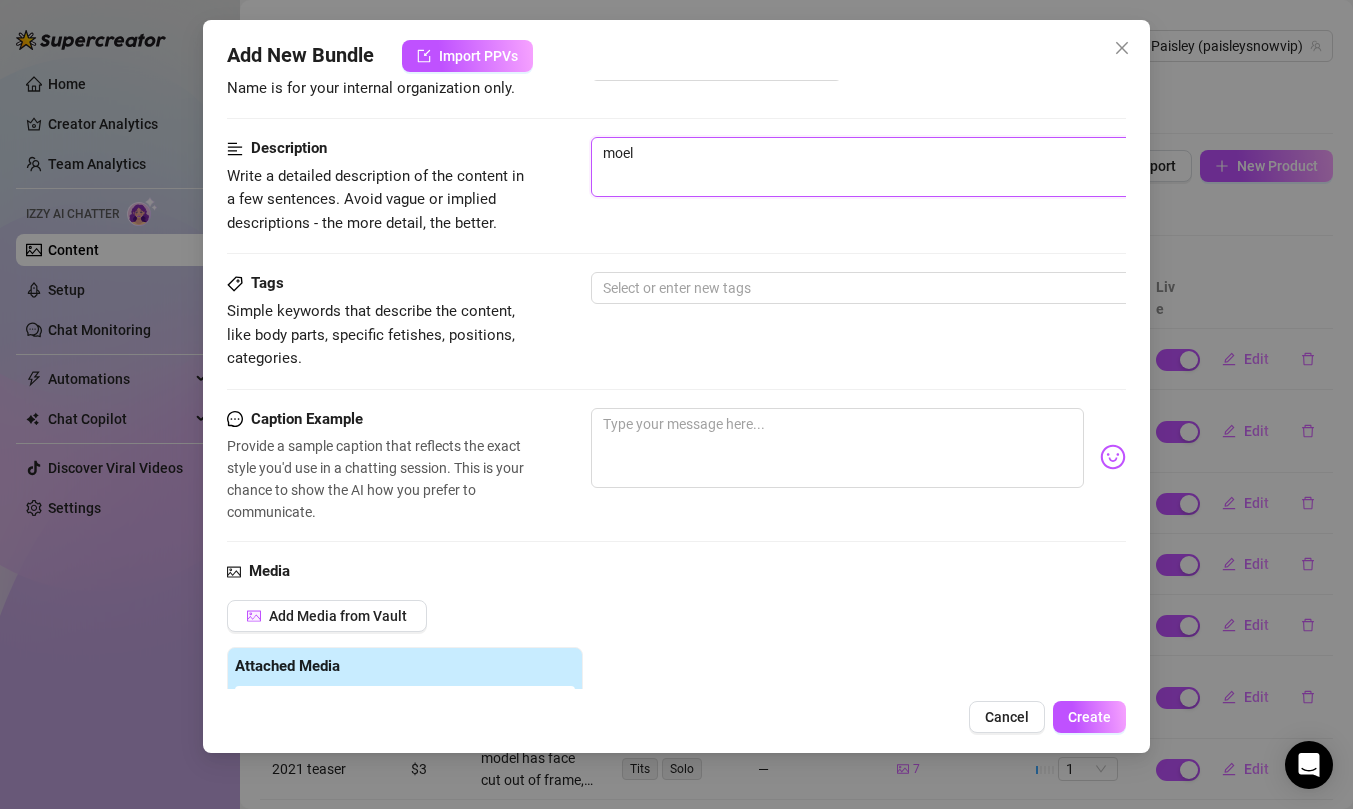 type on "moel" 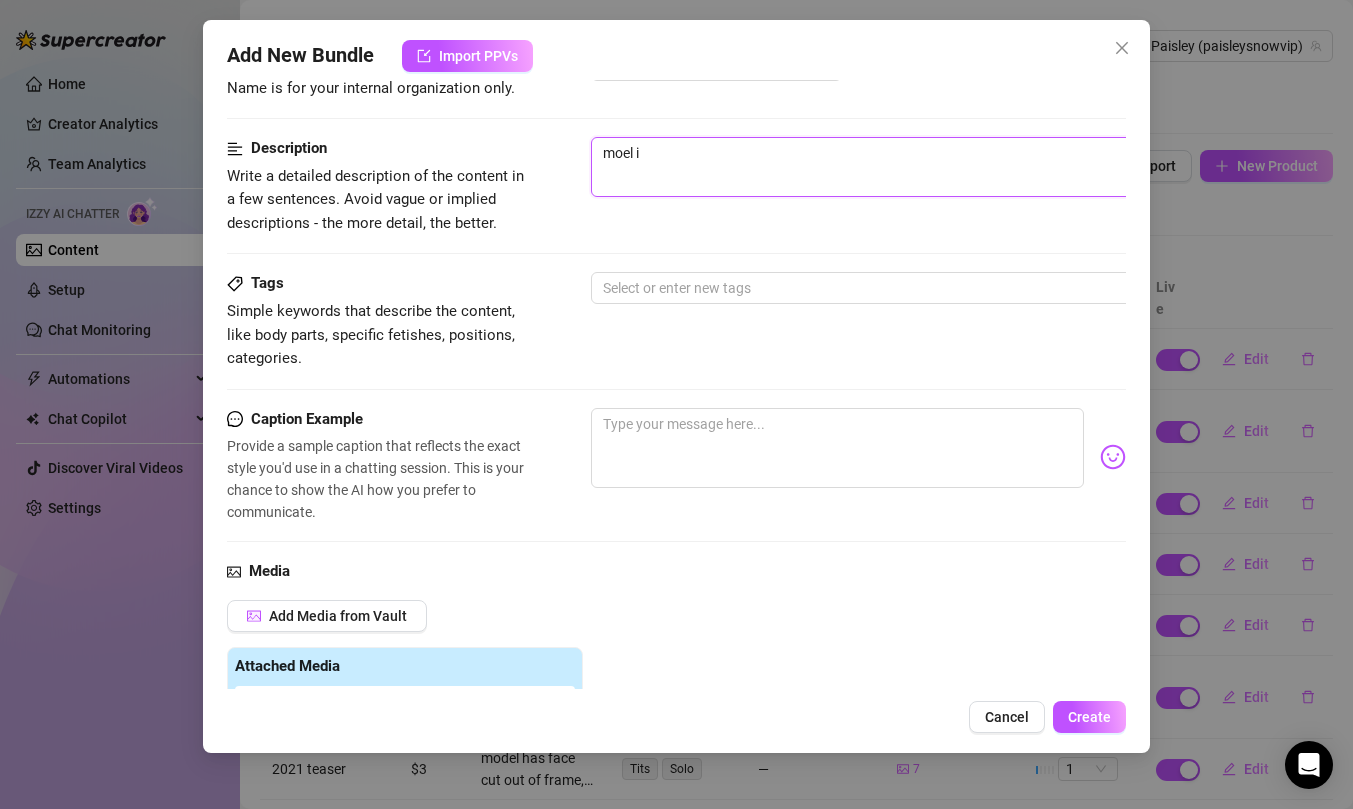 type on "moel is" 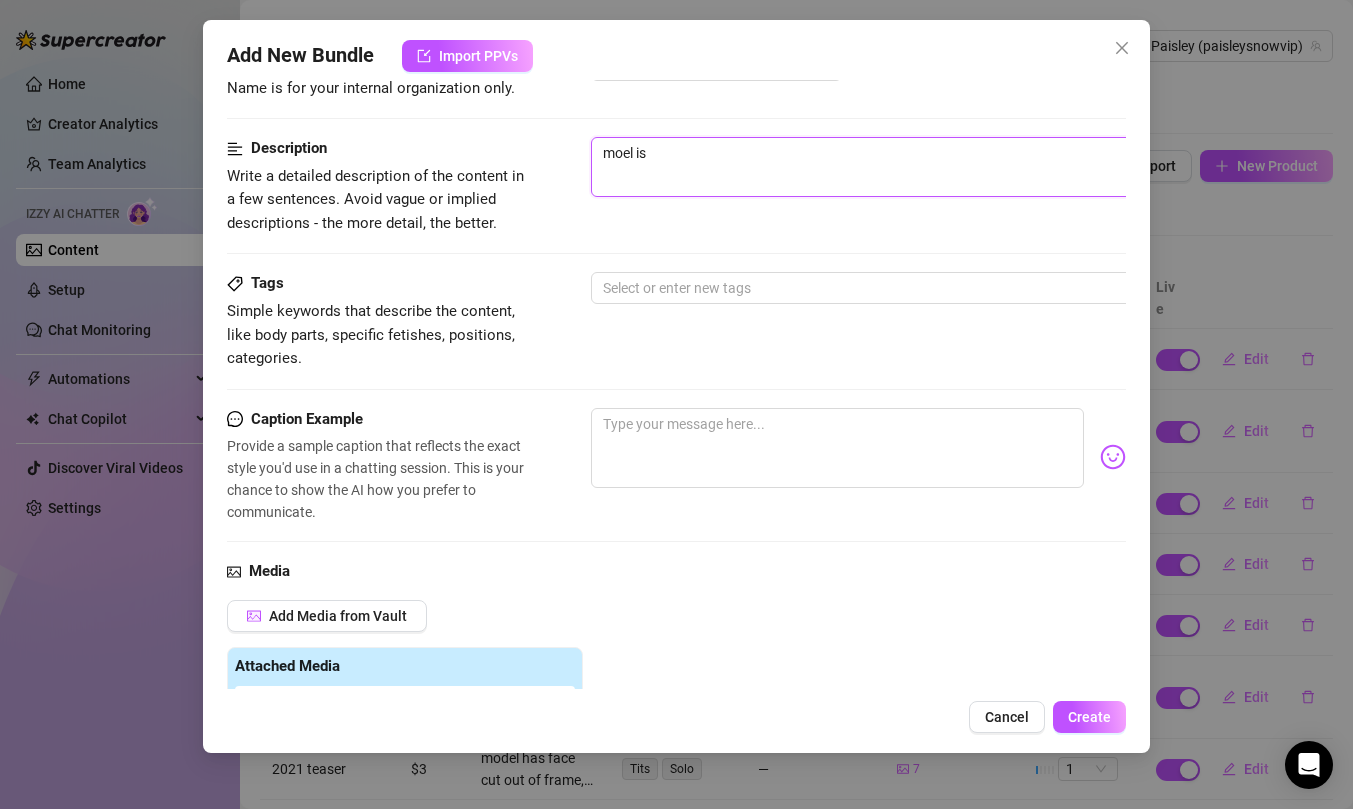 type on "moel is" 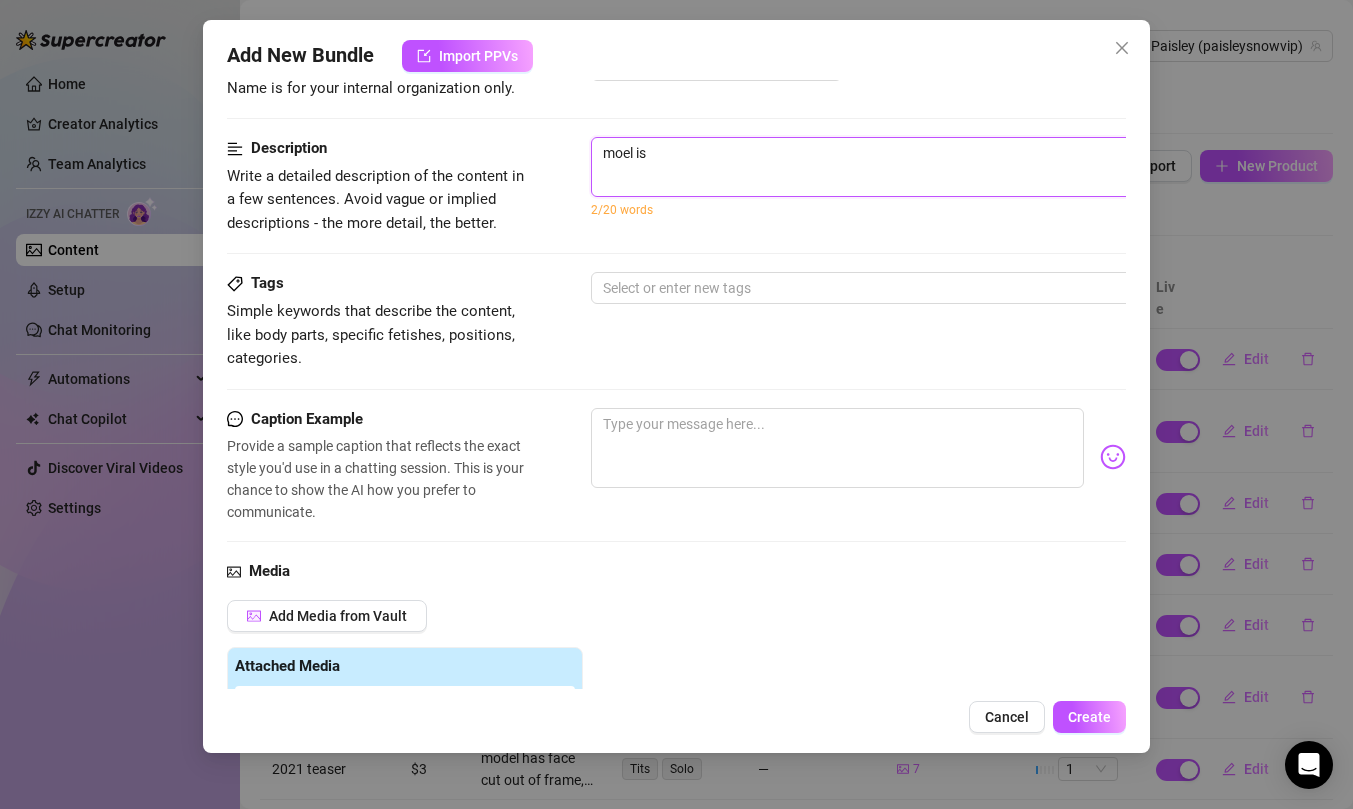 type on "moel i" 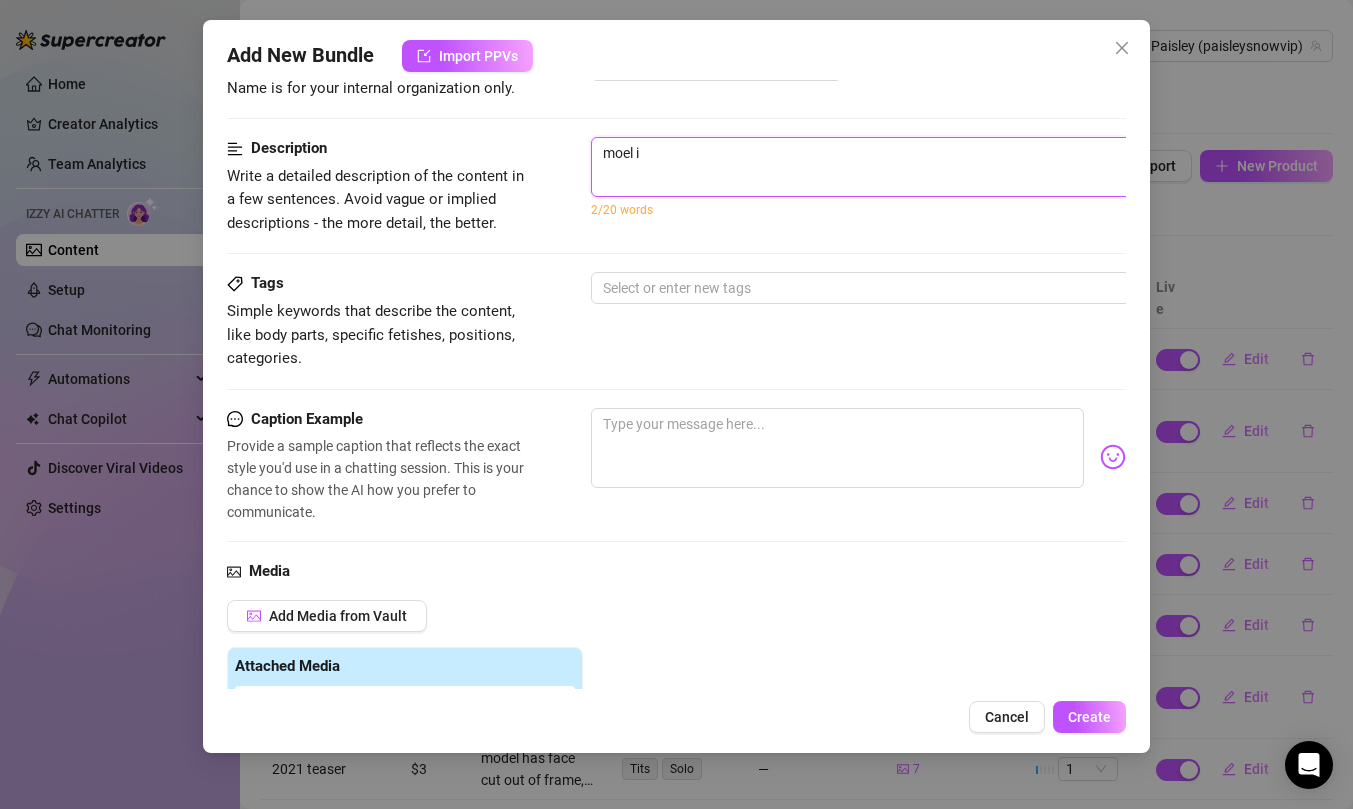 type on "moel" 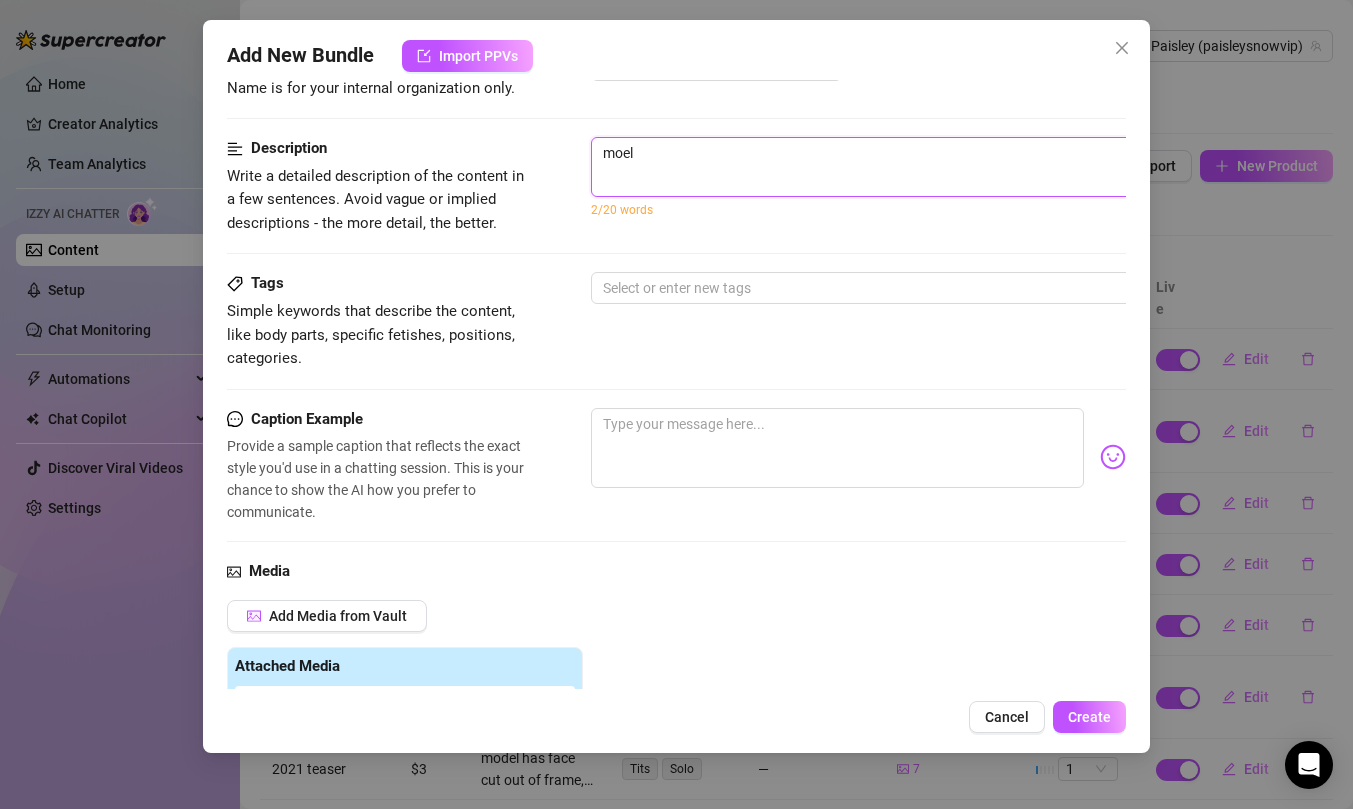 type on "moel" 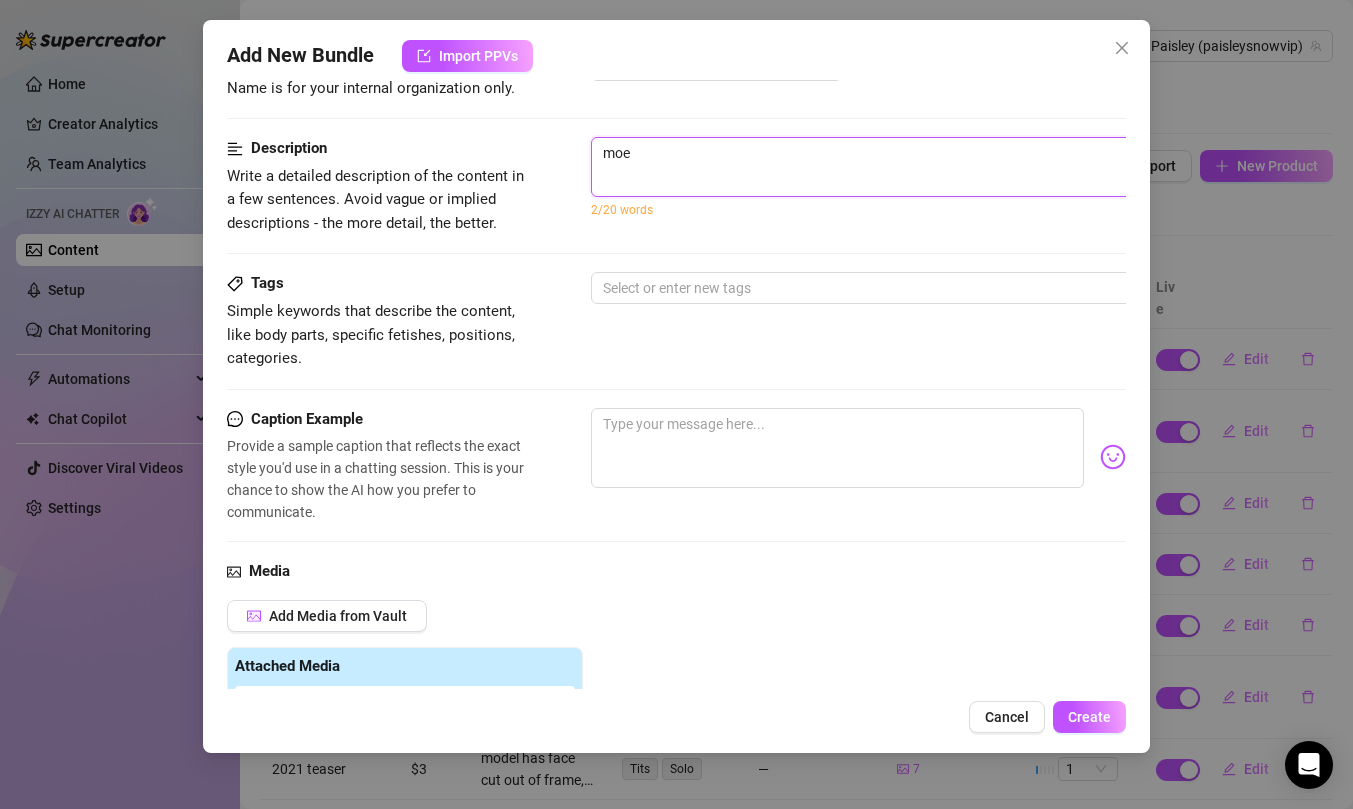 type on "mo" 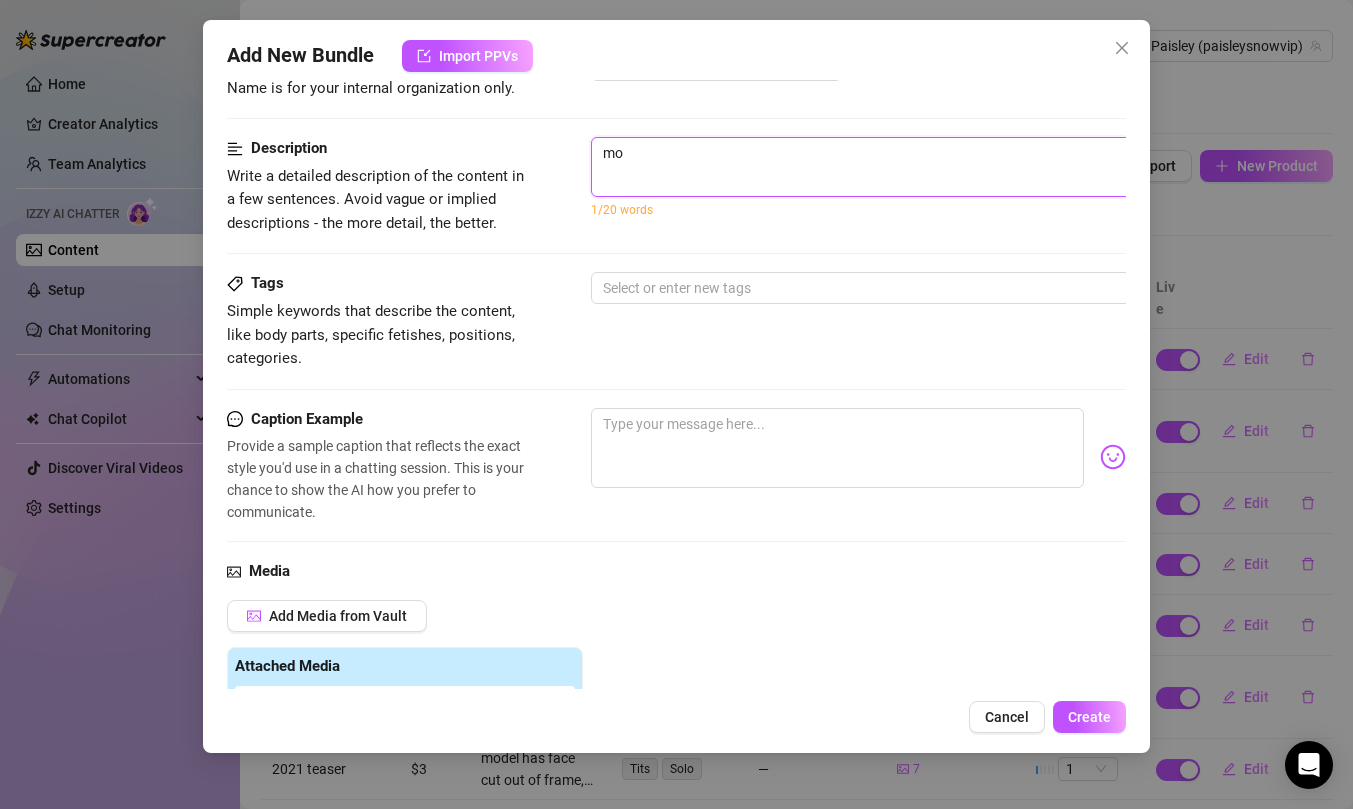 type on "mod" 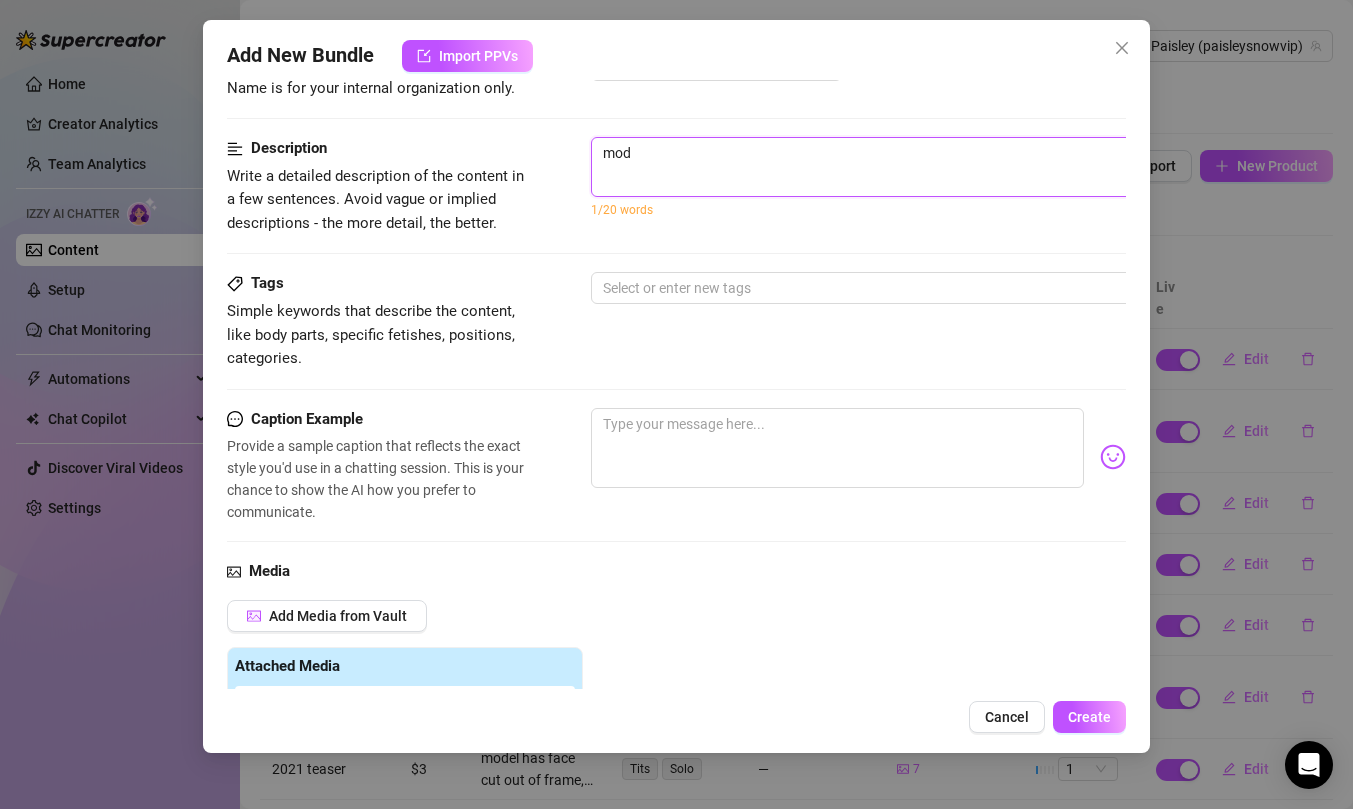 type on "mode" 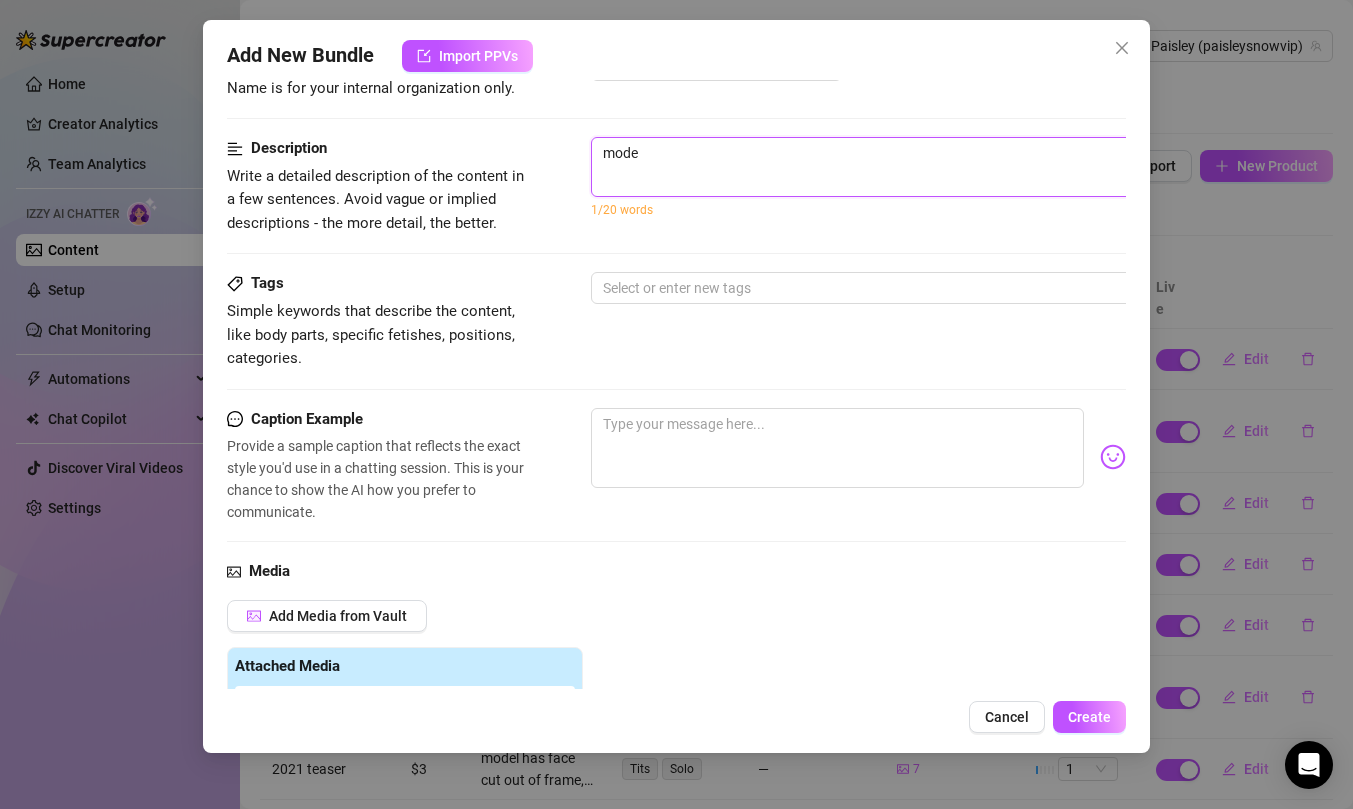 type on "model" 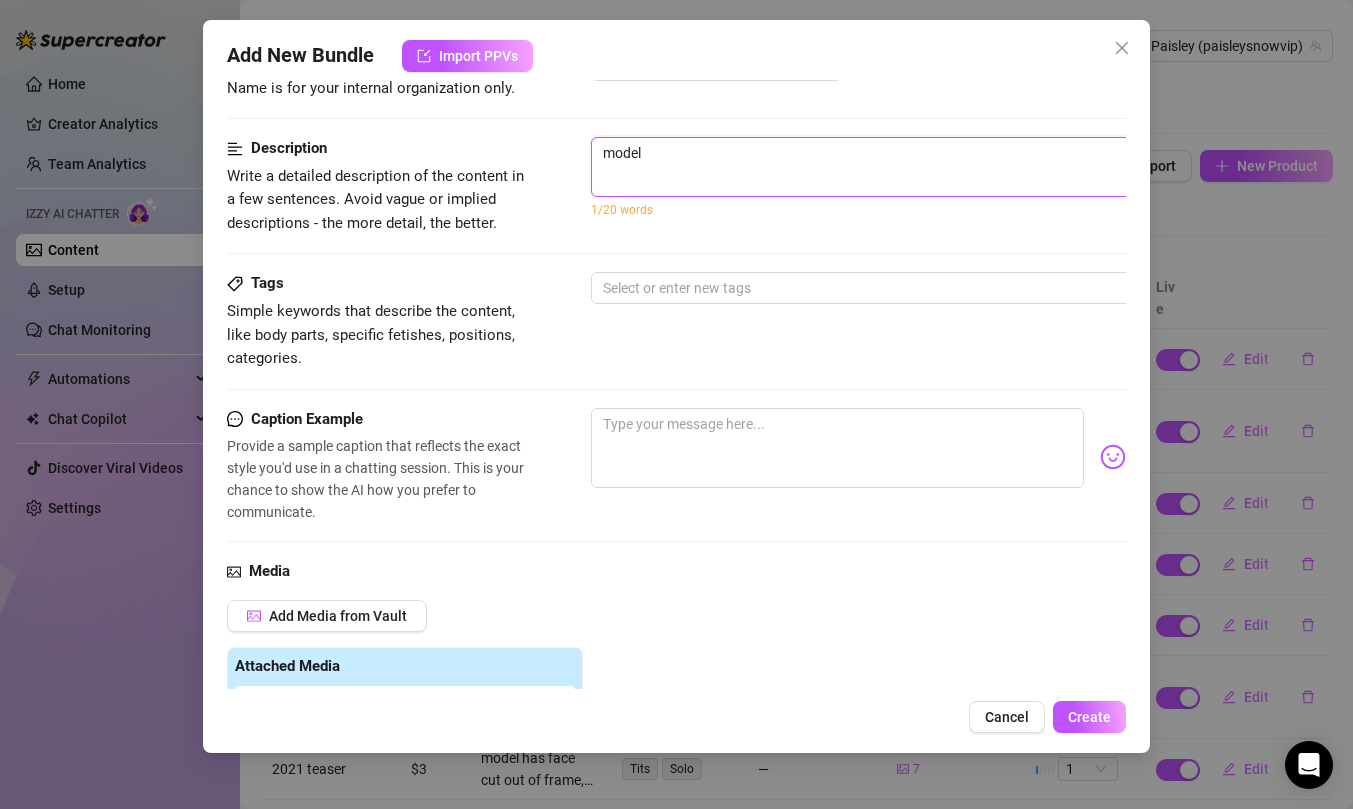 type on "model" 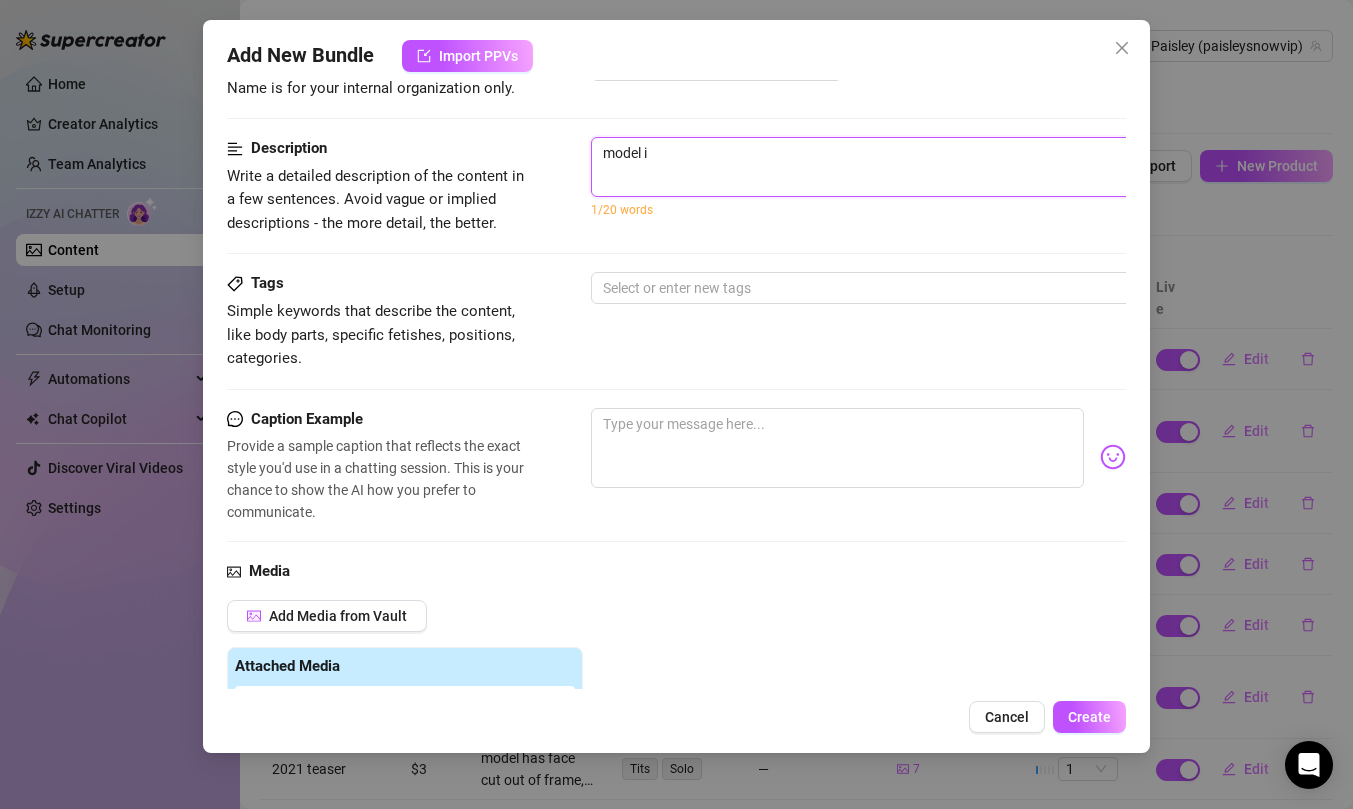type on "model is" 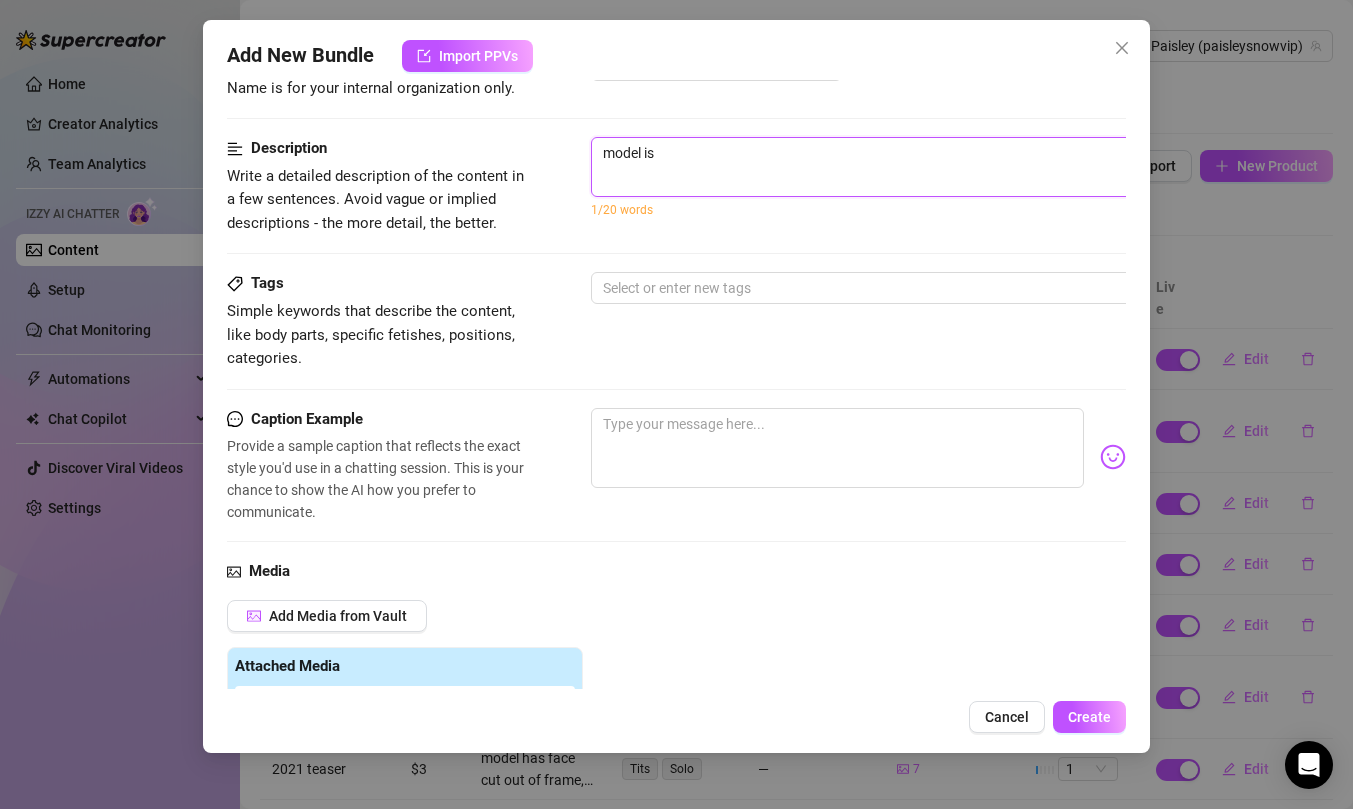 type on "model is" 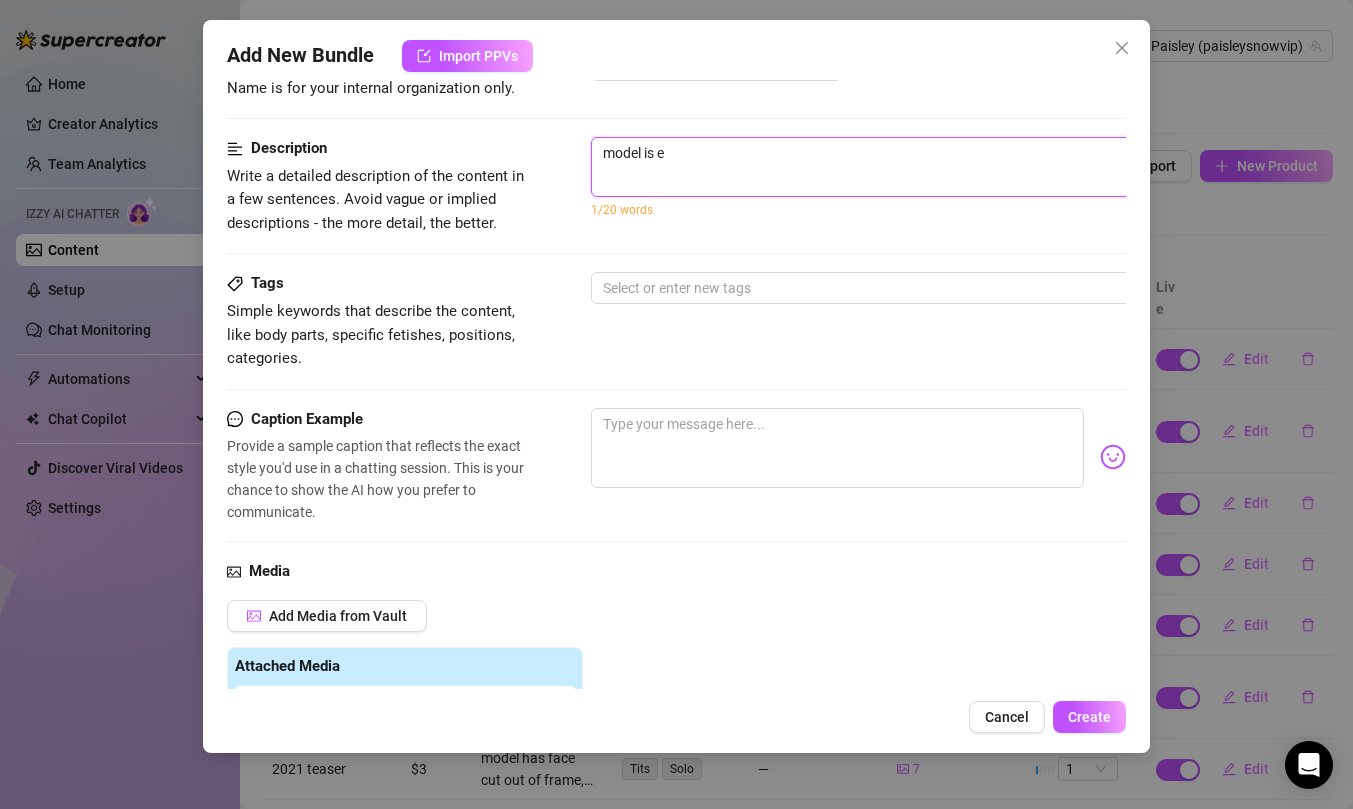 type on "model is" 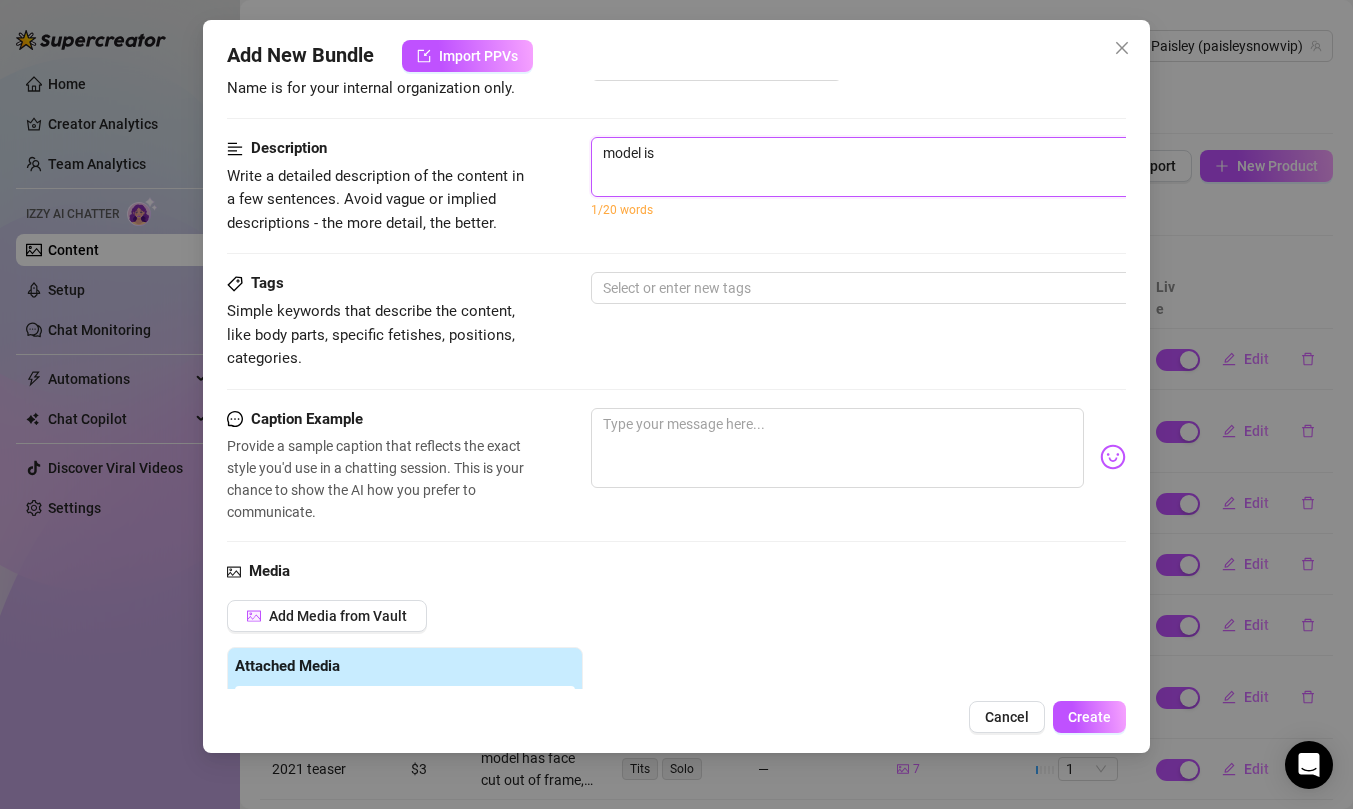type on "model is w" 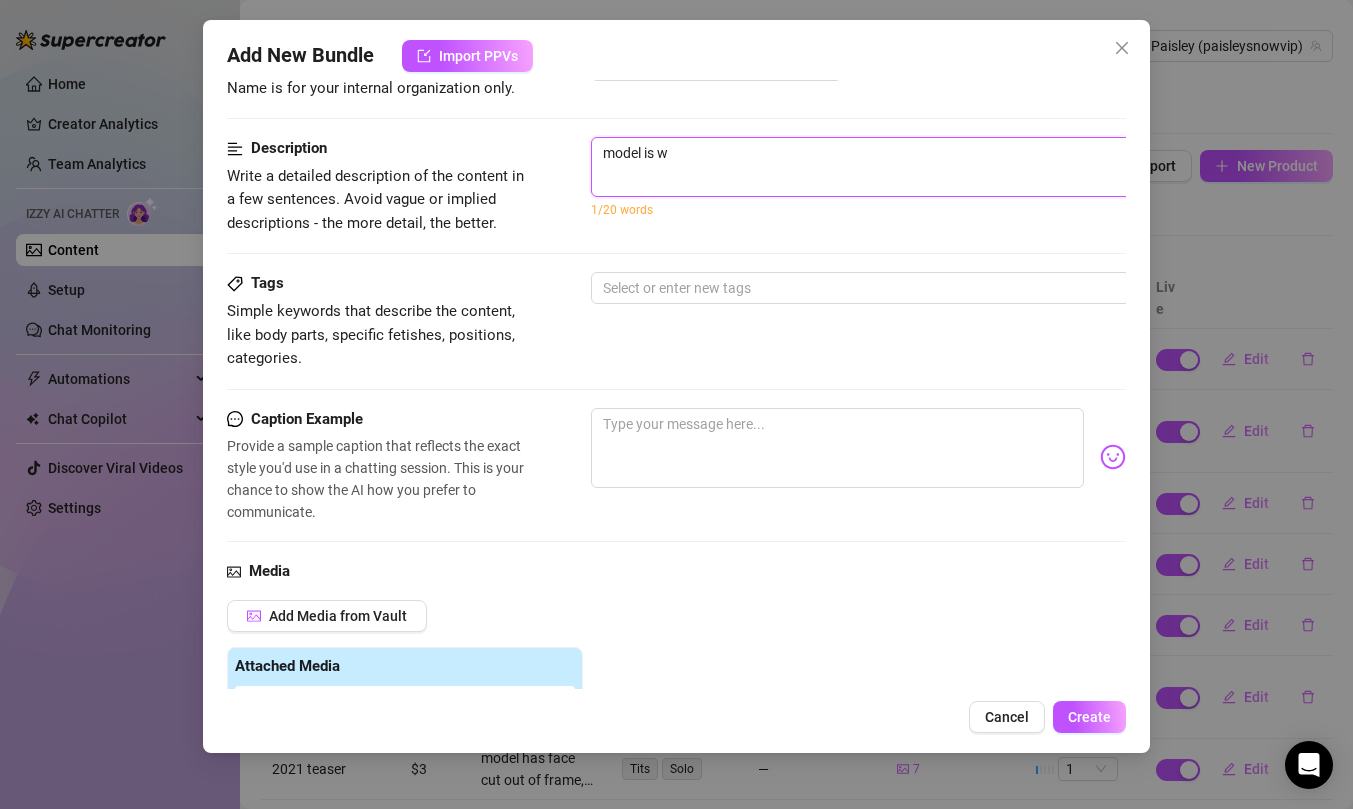type on "model is we" 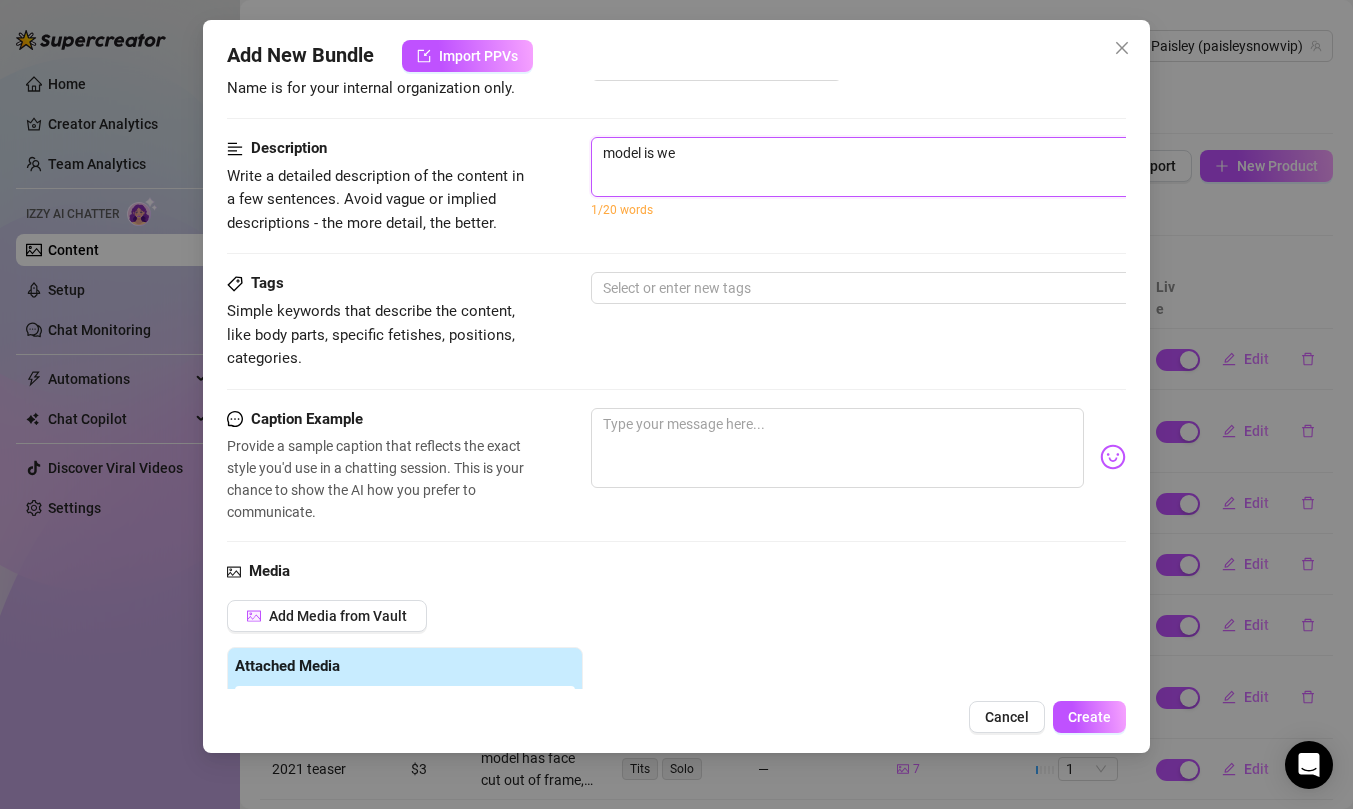 type on "model is wea" 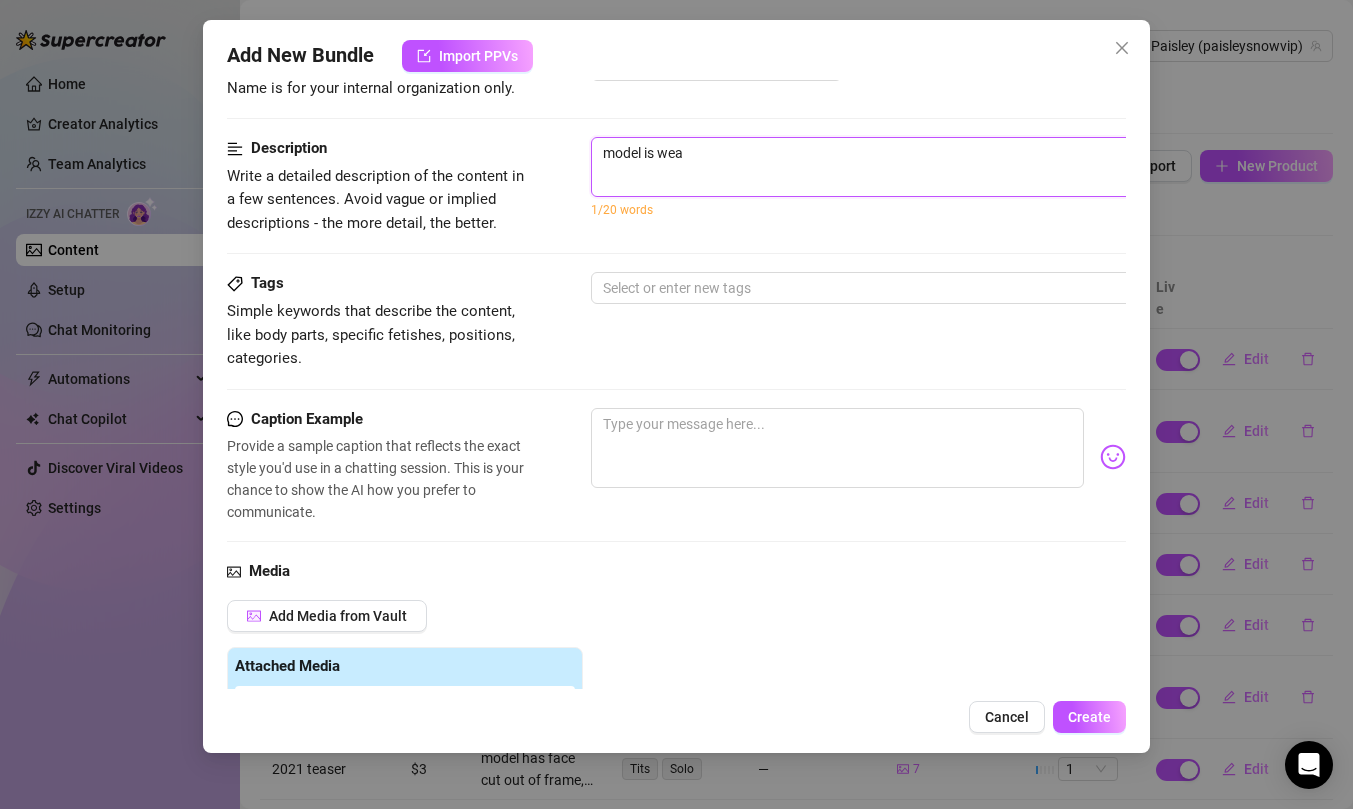 type on "model is wear" 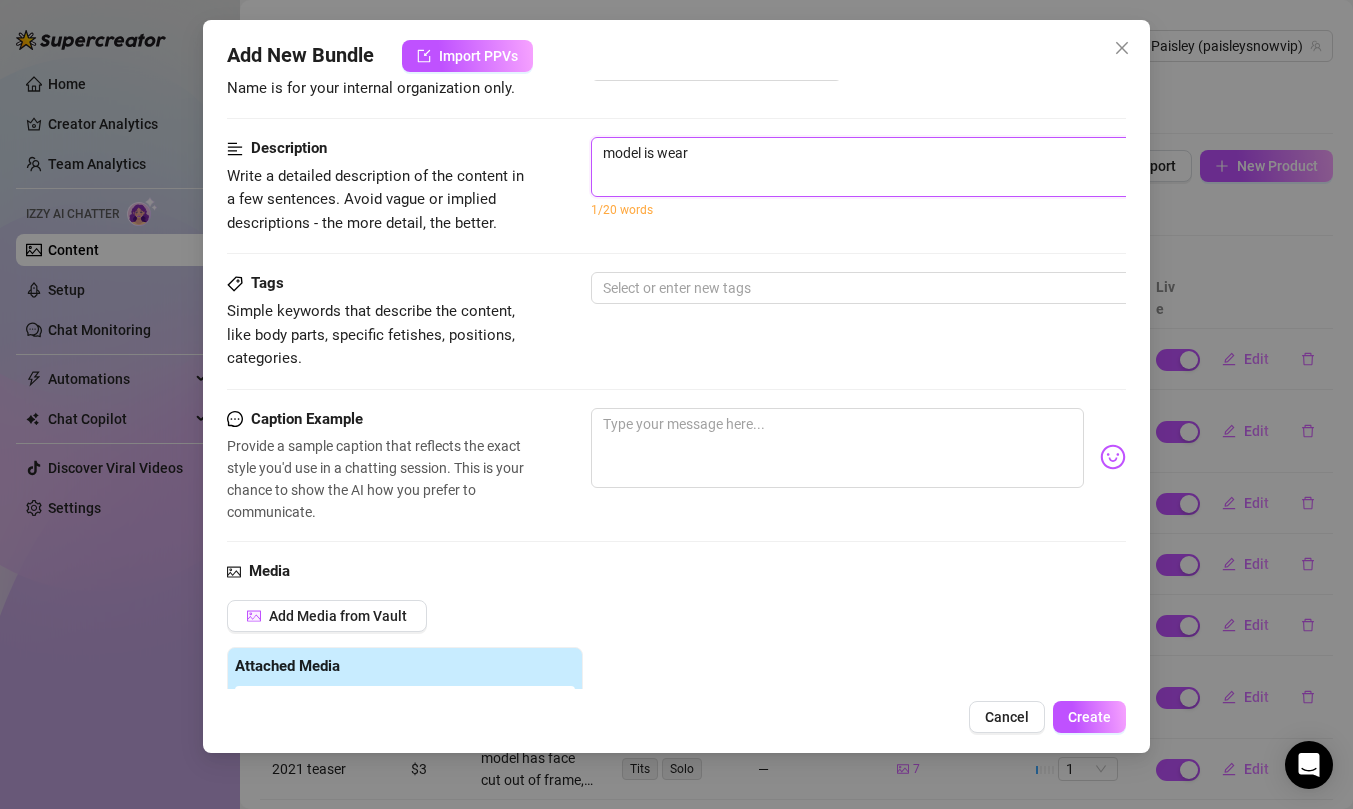 type on "model is weari" 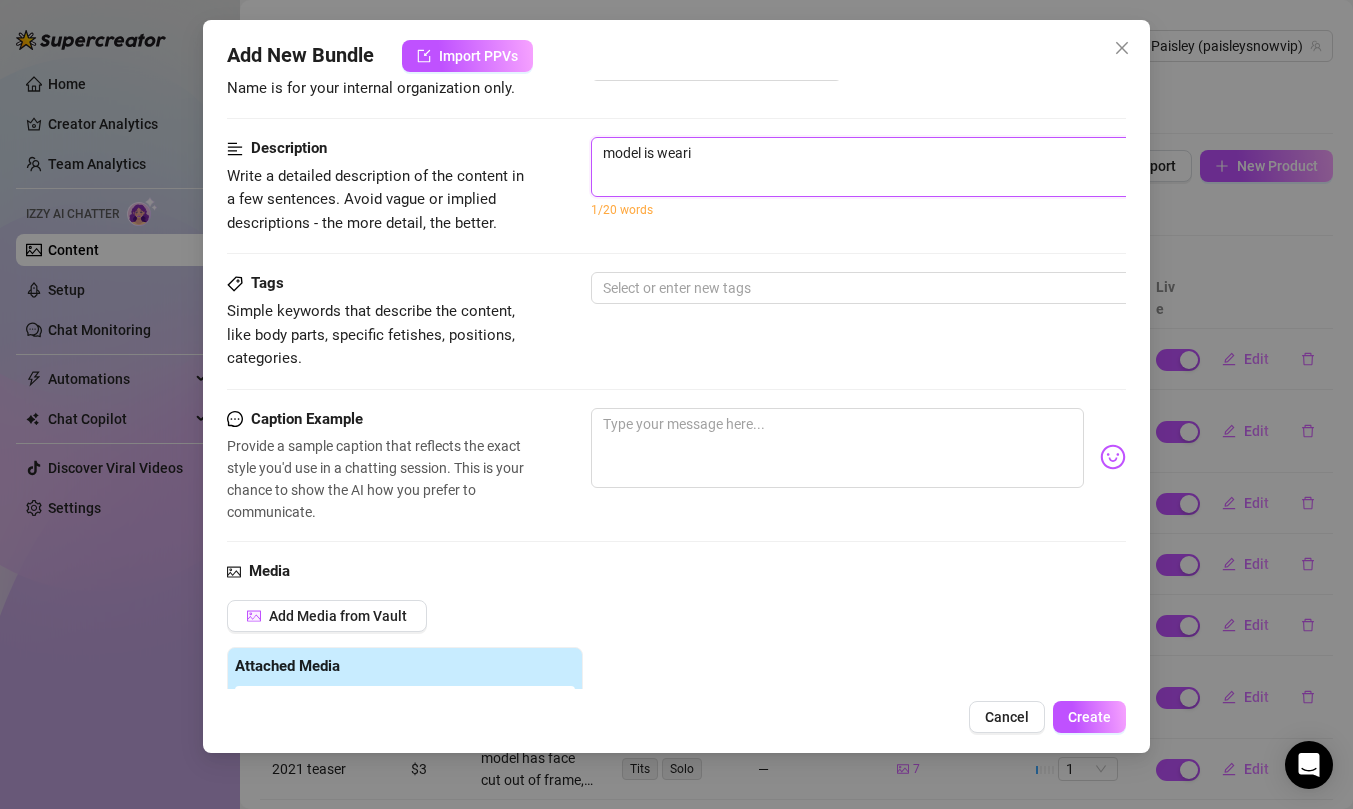 type on "model is wearin" 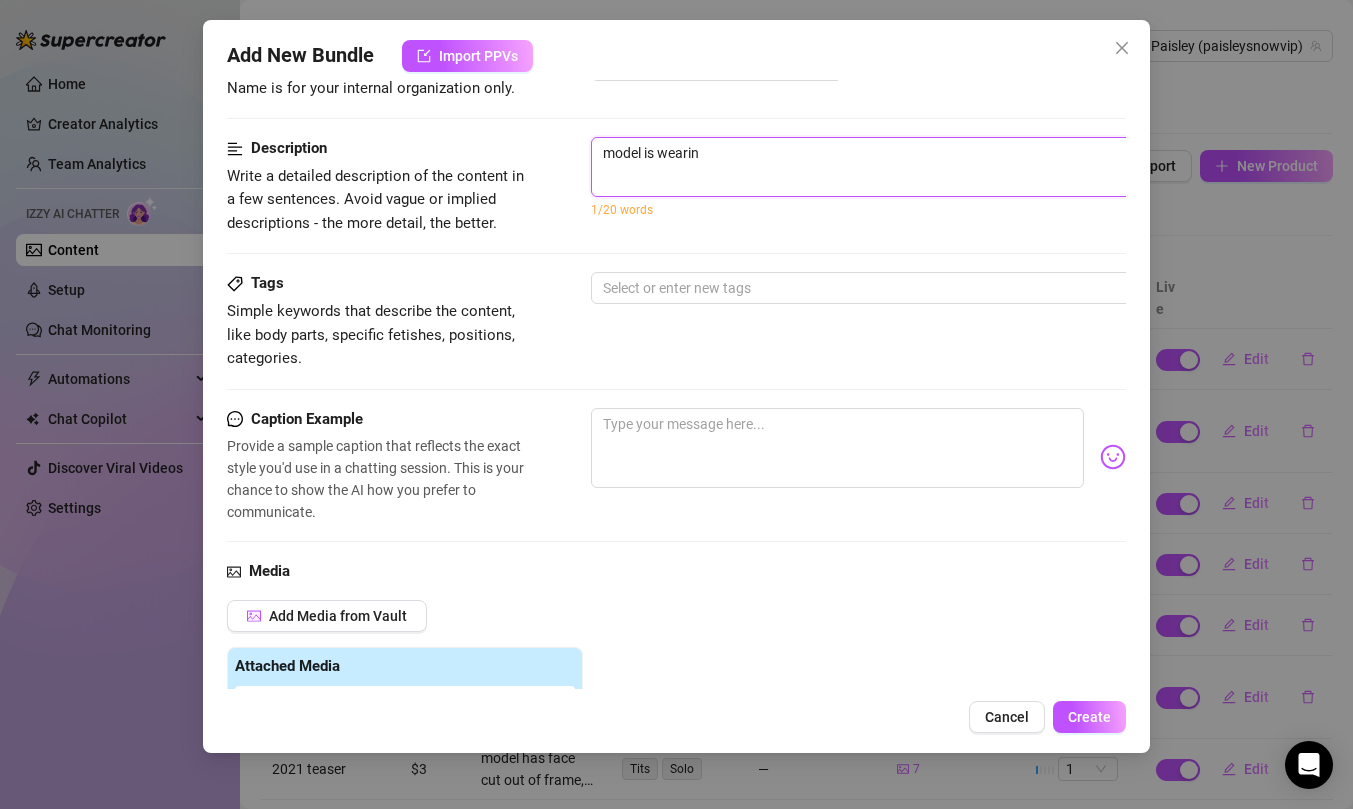 type on "model is wearin" 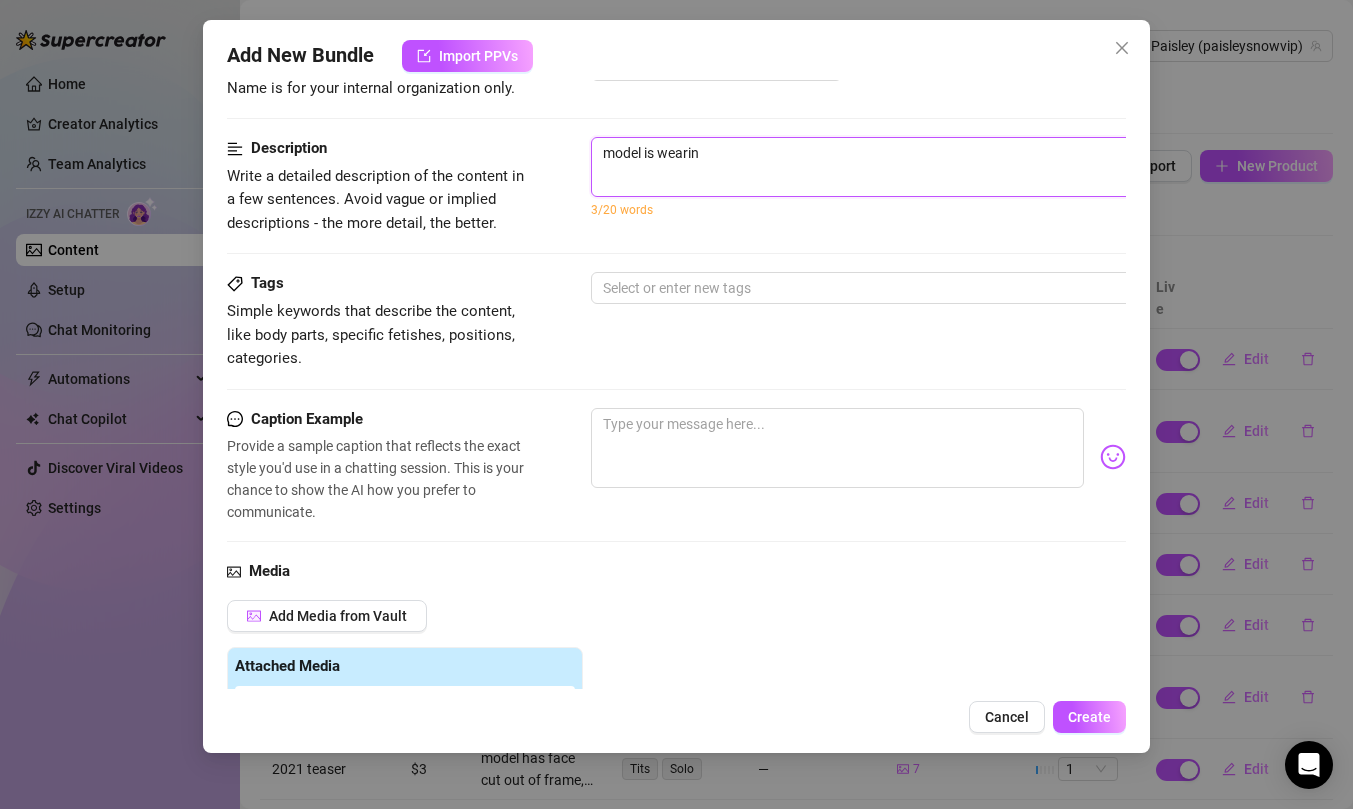 type on "model is wearing" 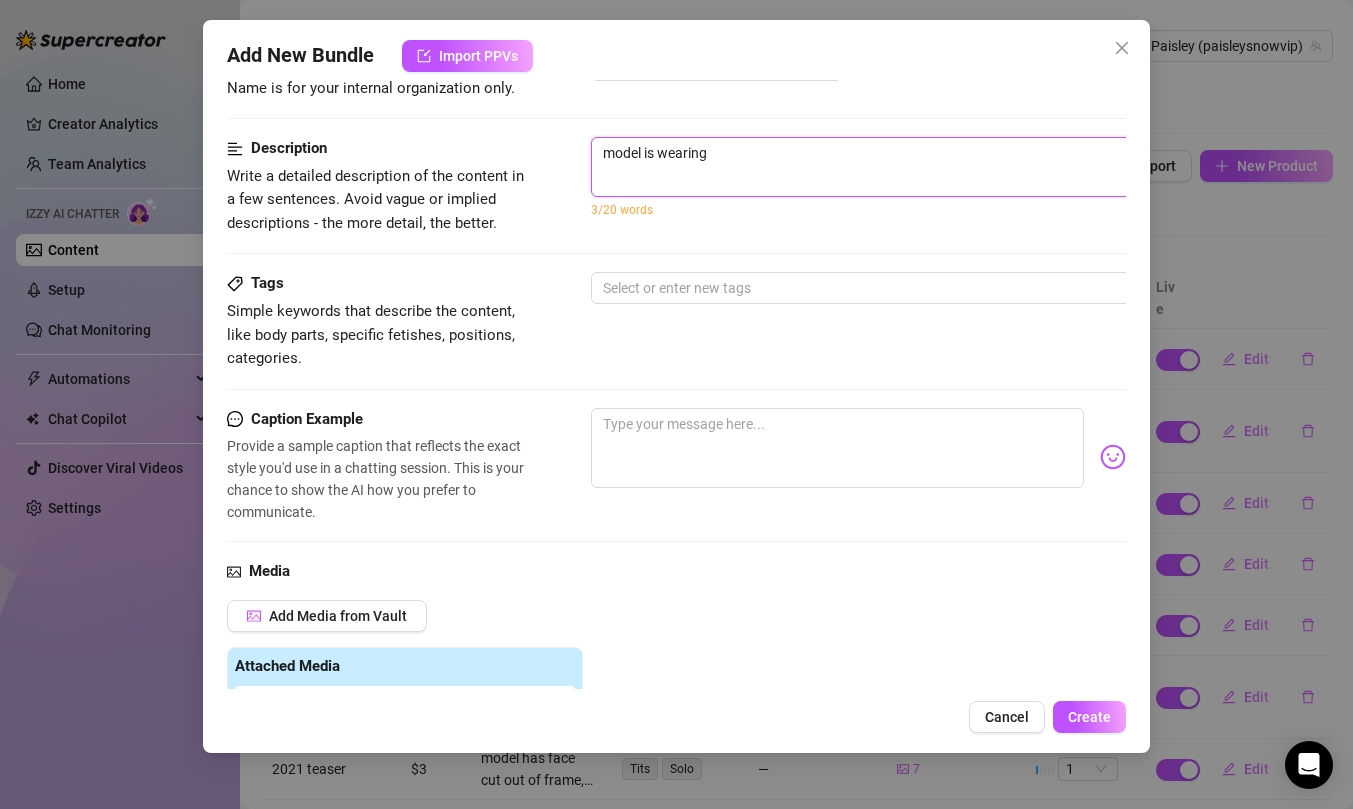 type on "model is wearing" 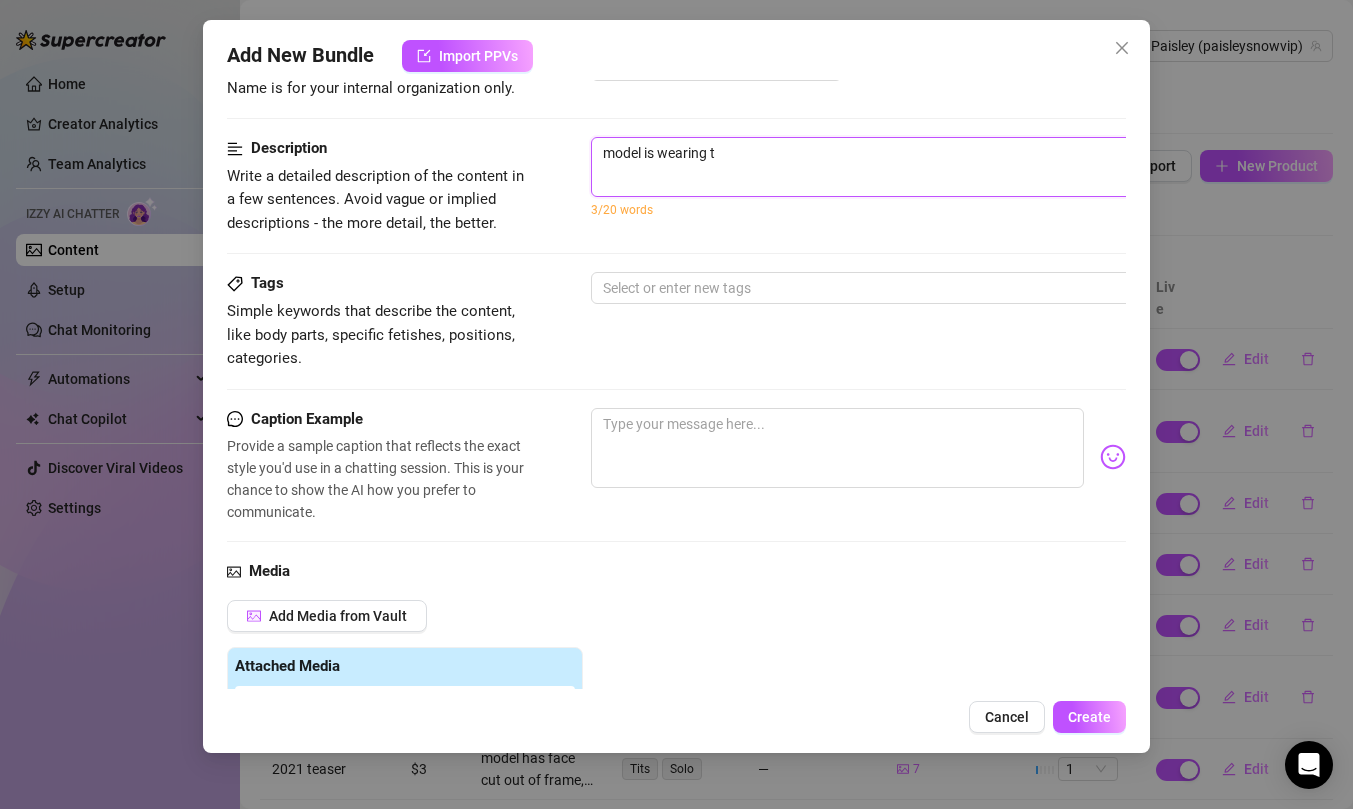 type on "model is wearing tw" 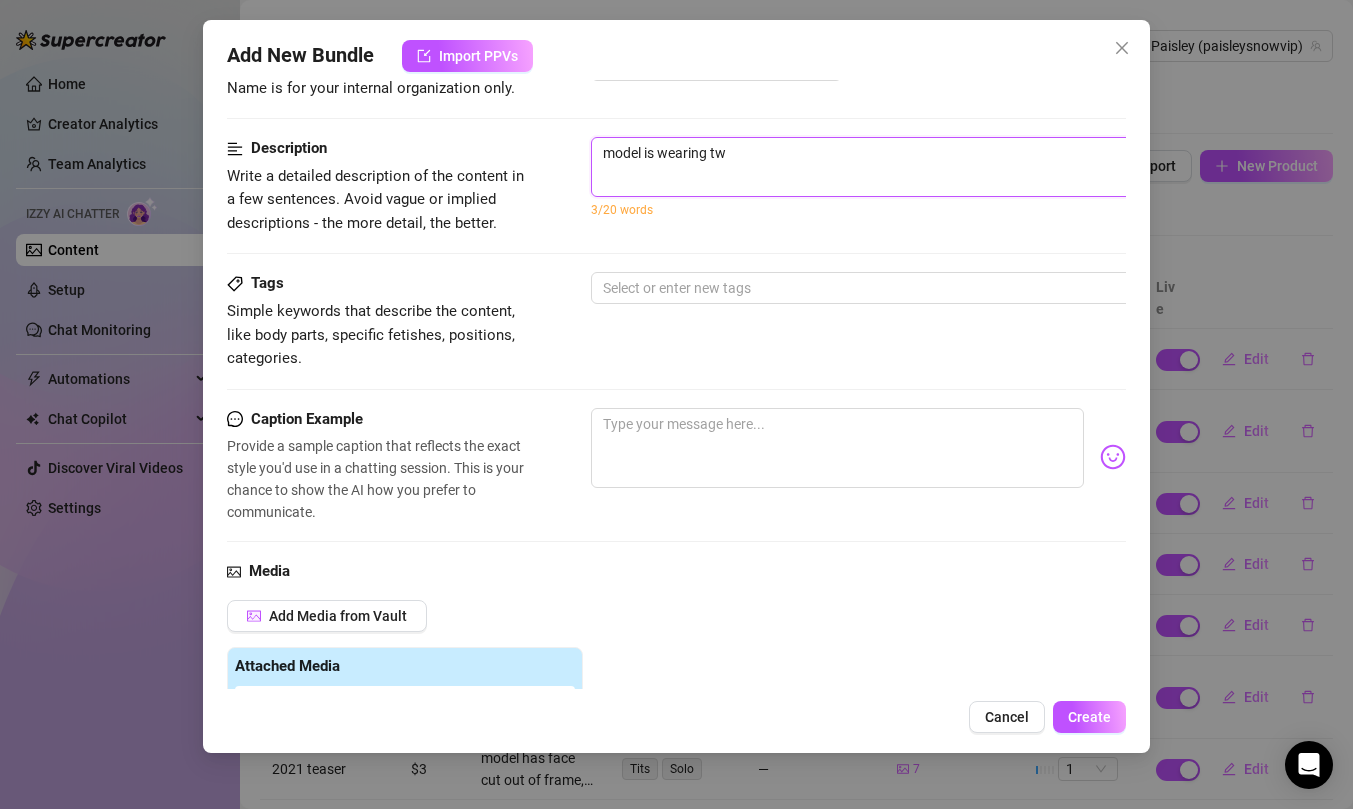 type on "model is wearing two" 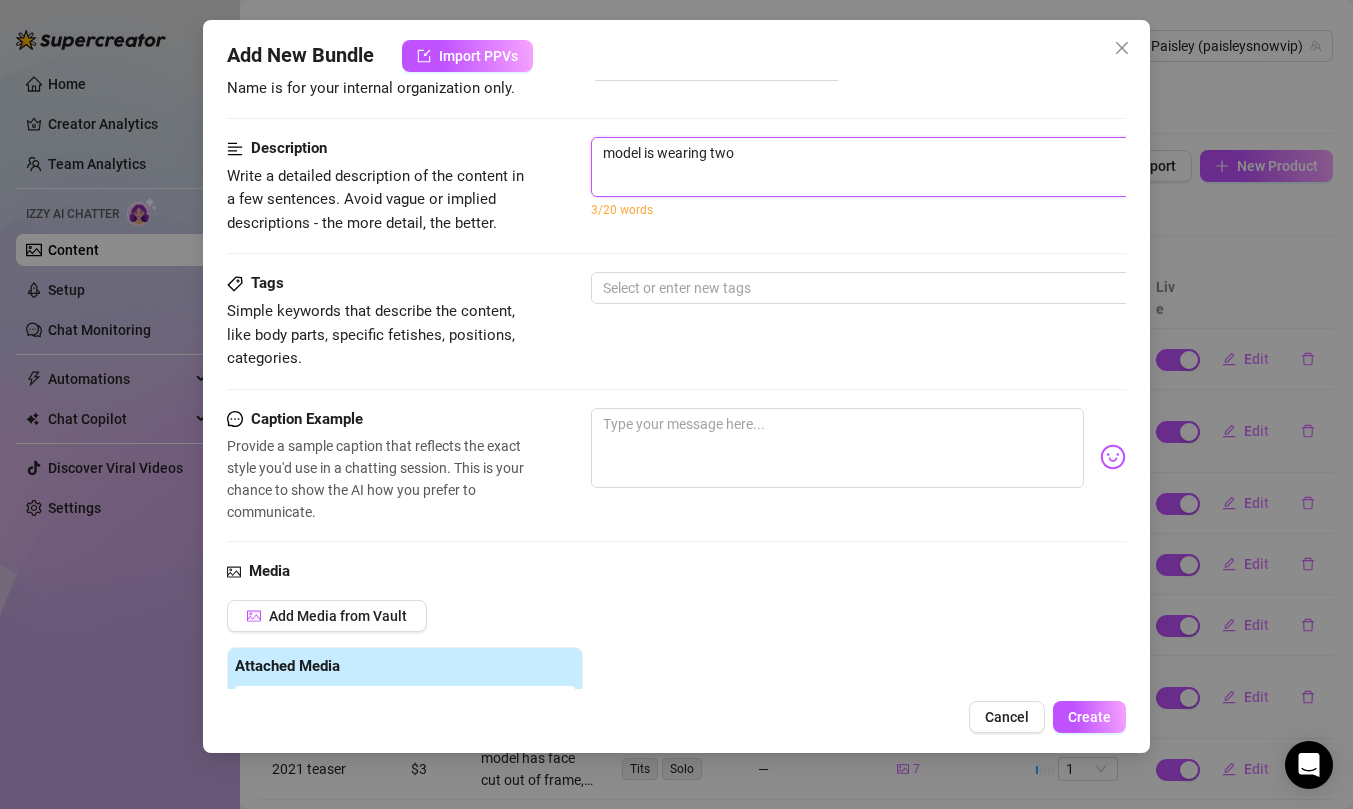 type on "model is wearing two" 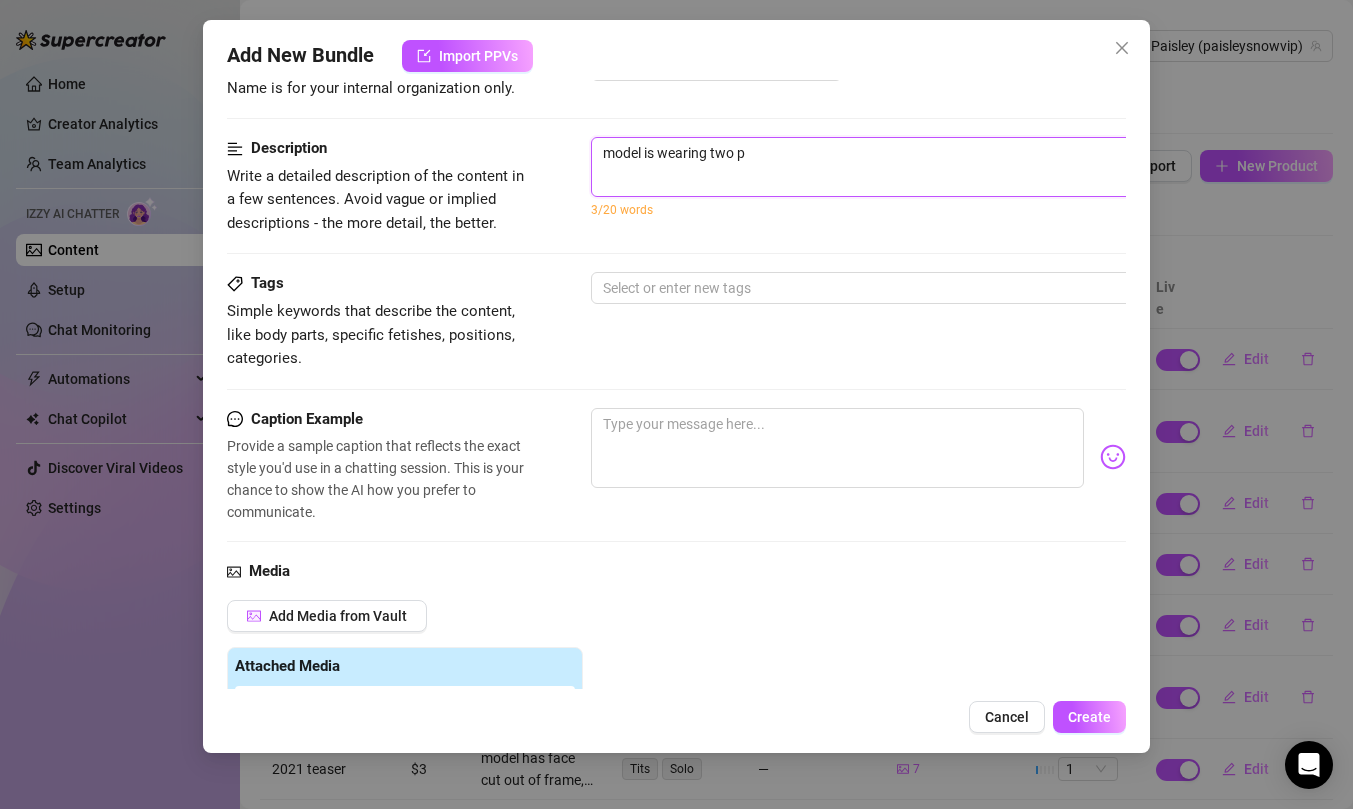 type on "model is wearing two pi" 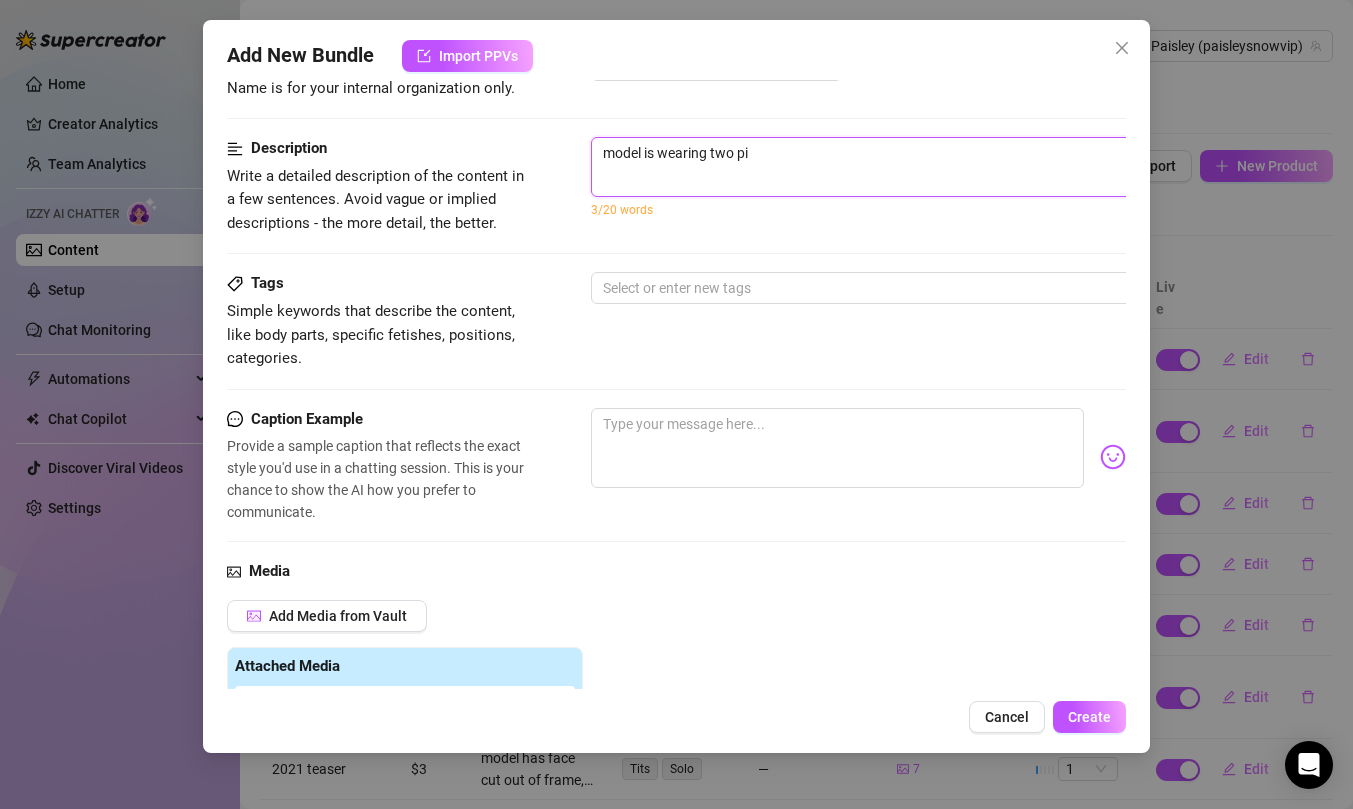 type on "model is wearing two pie" 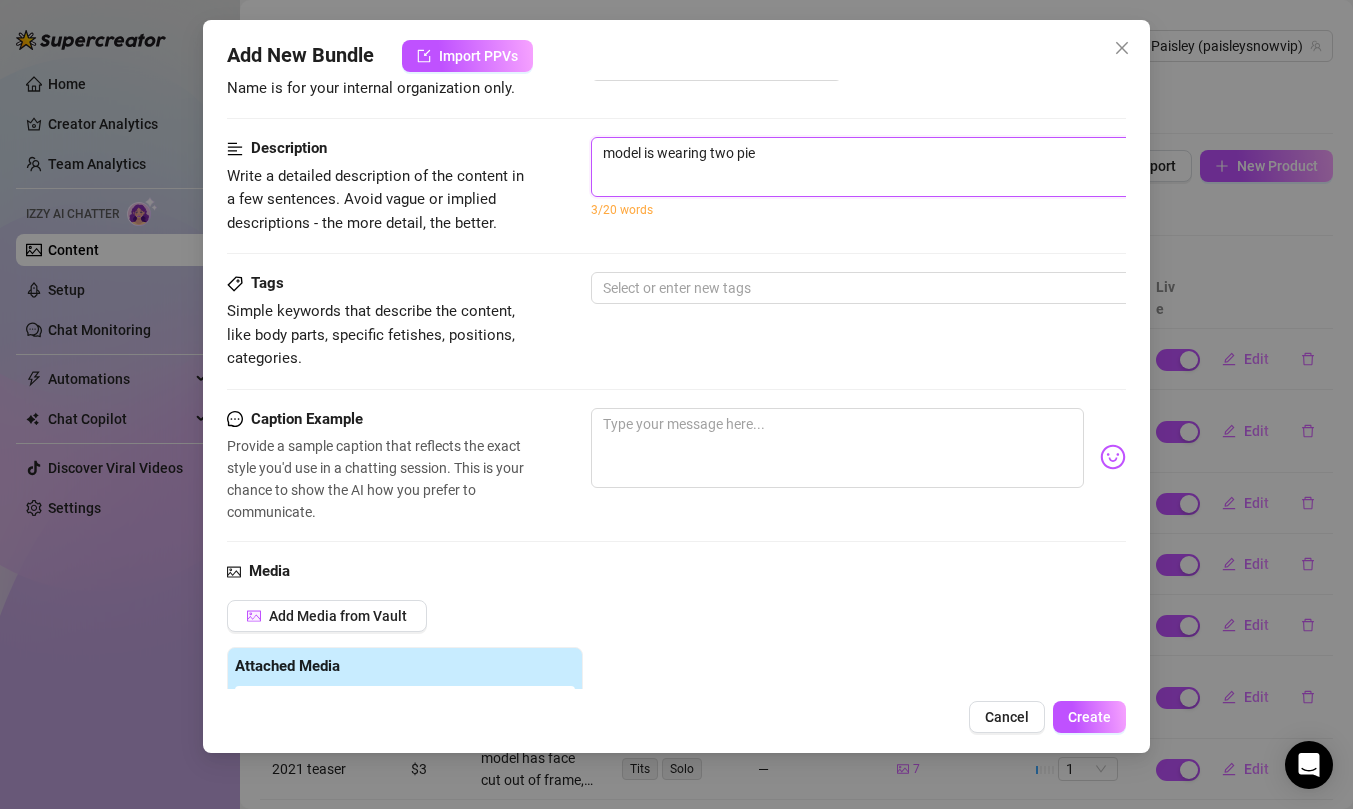 type on "model is wearing two piev" 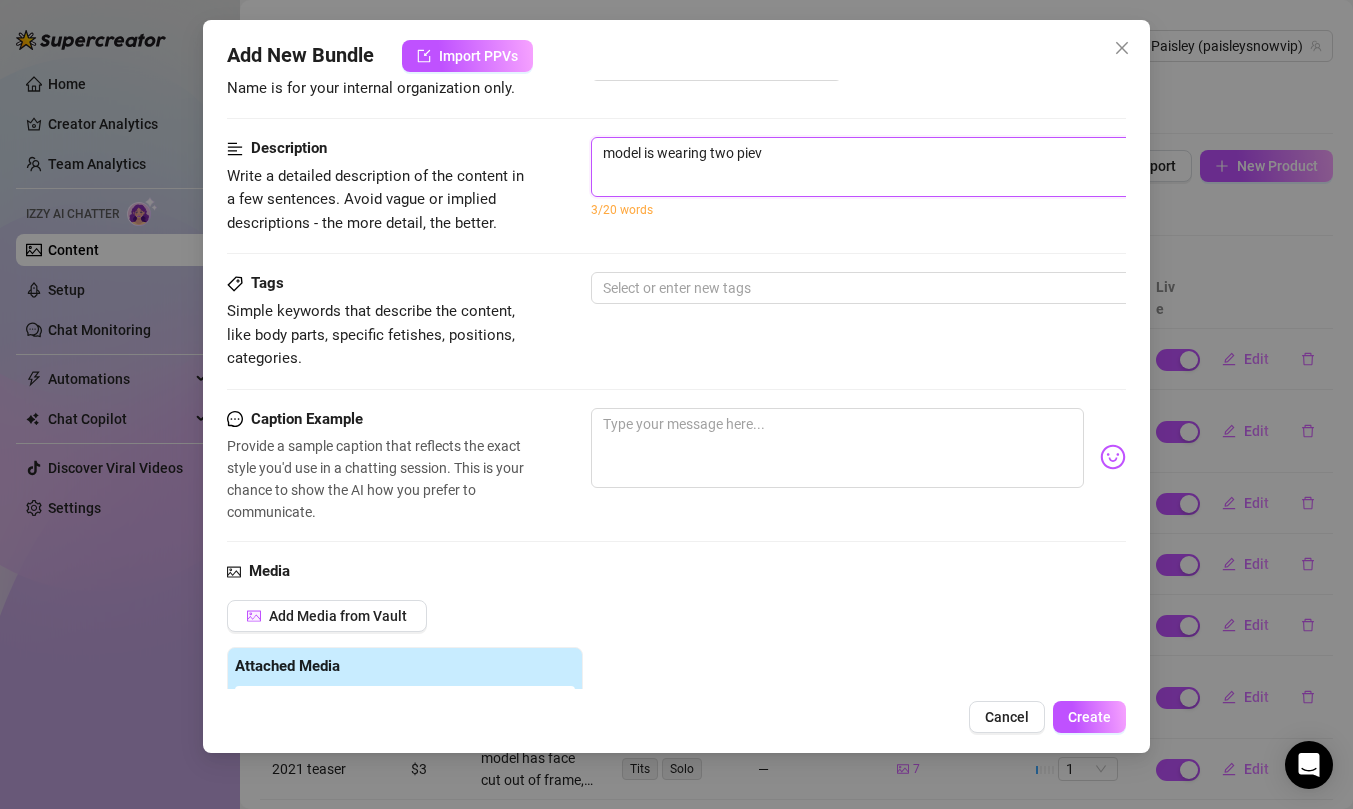 type on "model is wearing two pie" 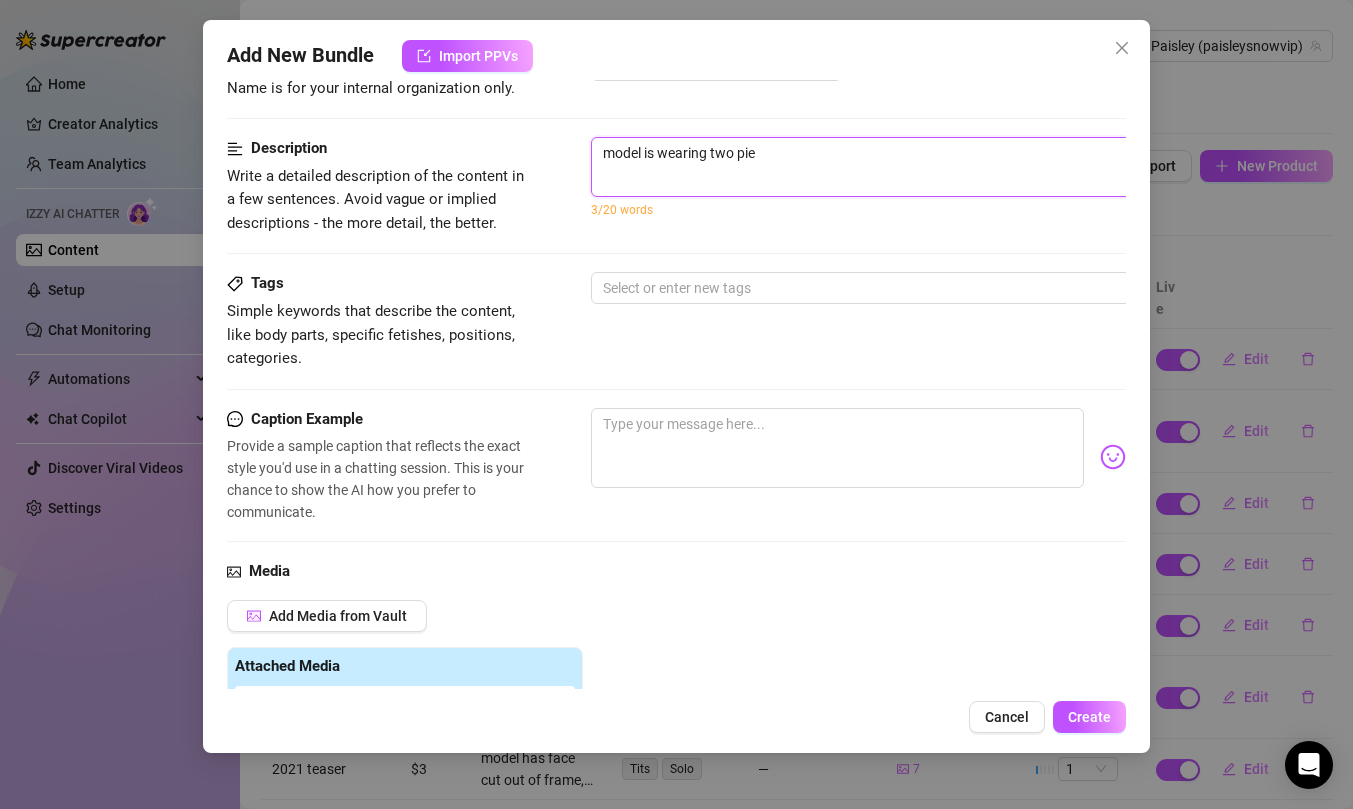type on "model is wearing two piec" 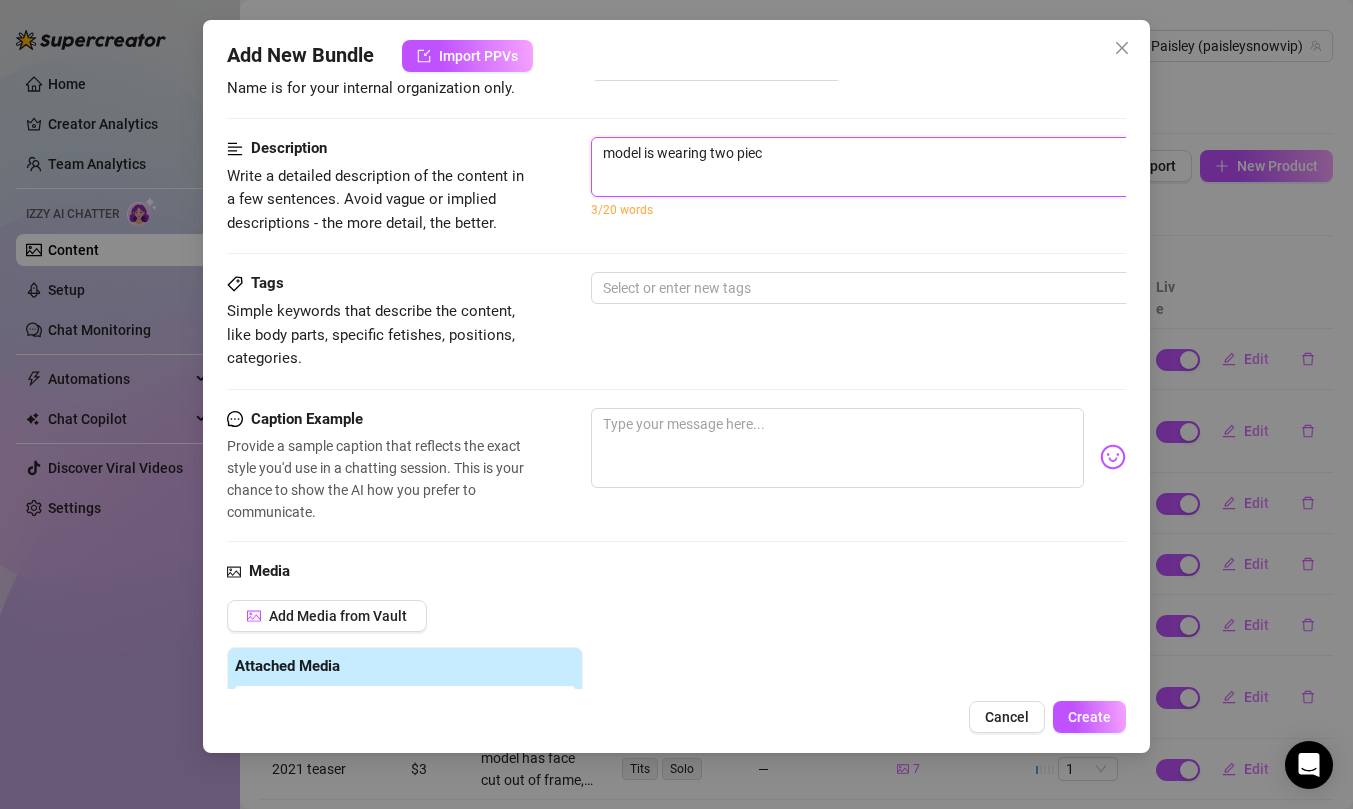 type on "model is wearing two piece" 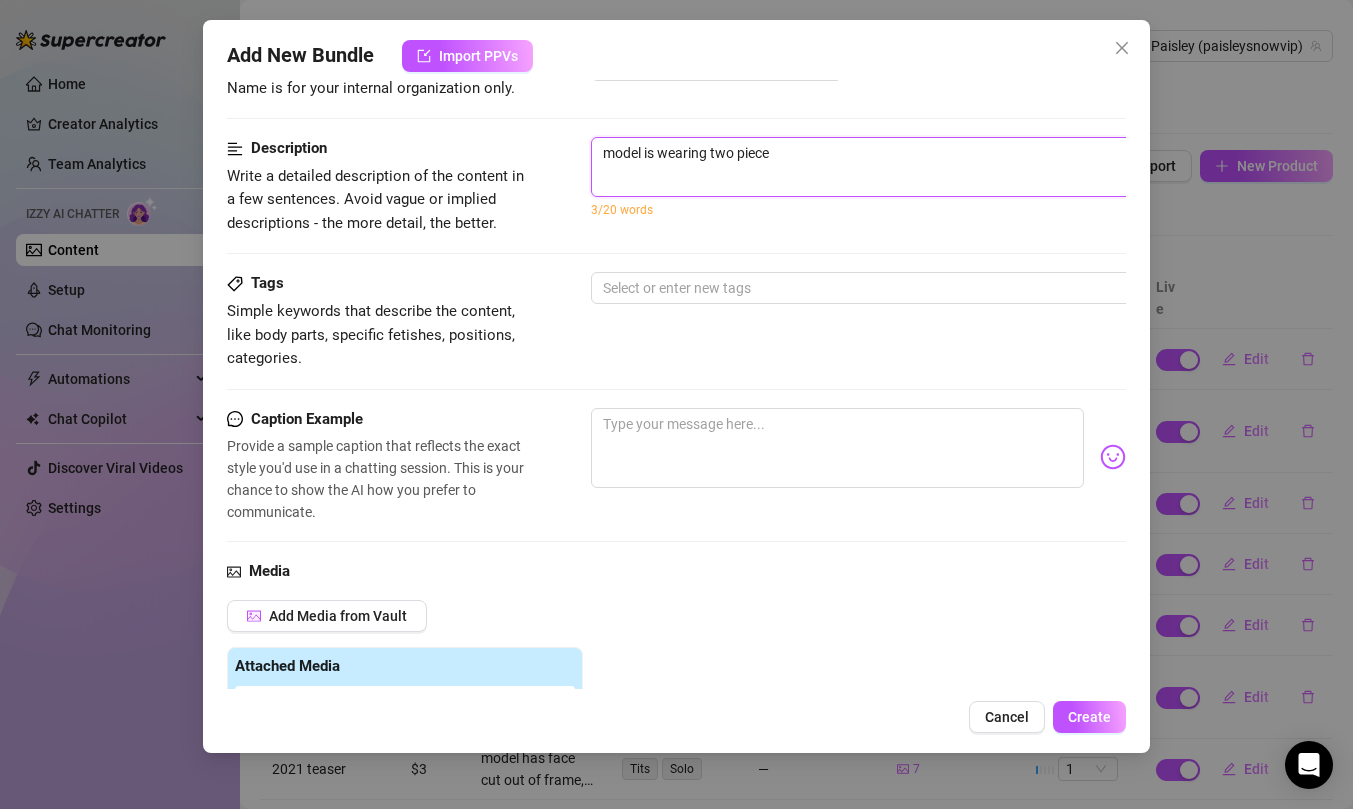 type on "model is wearing two piece" 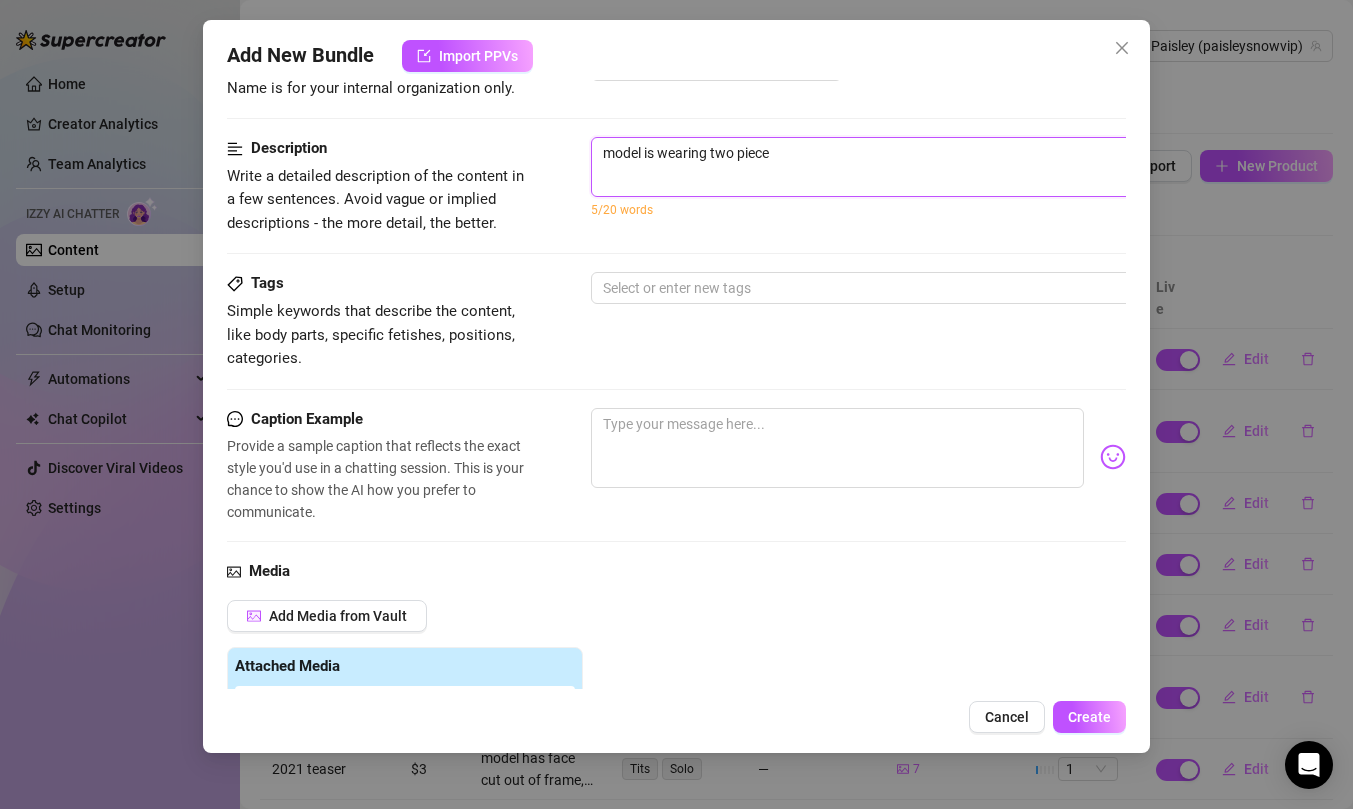 type on "model is wearing two piece v" 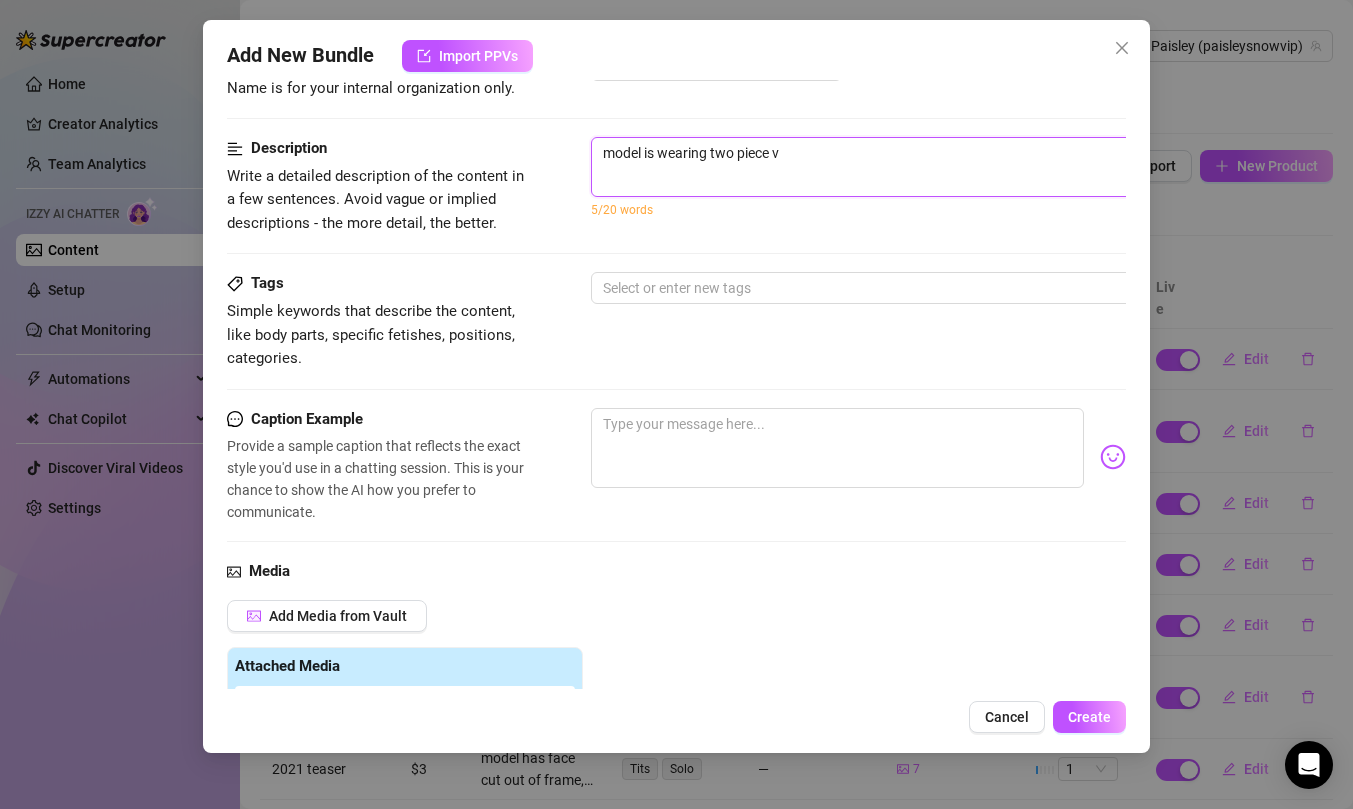 type on "model is wearing two piece vi" 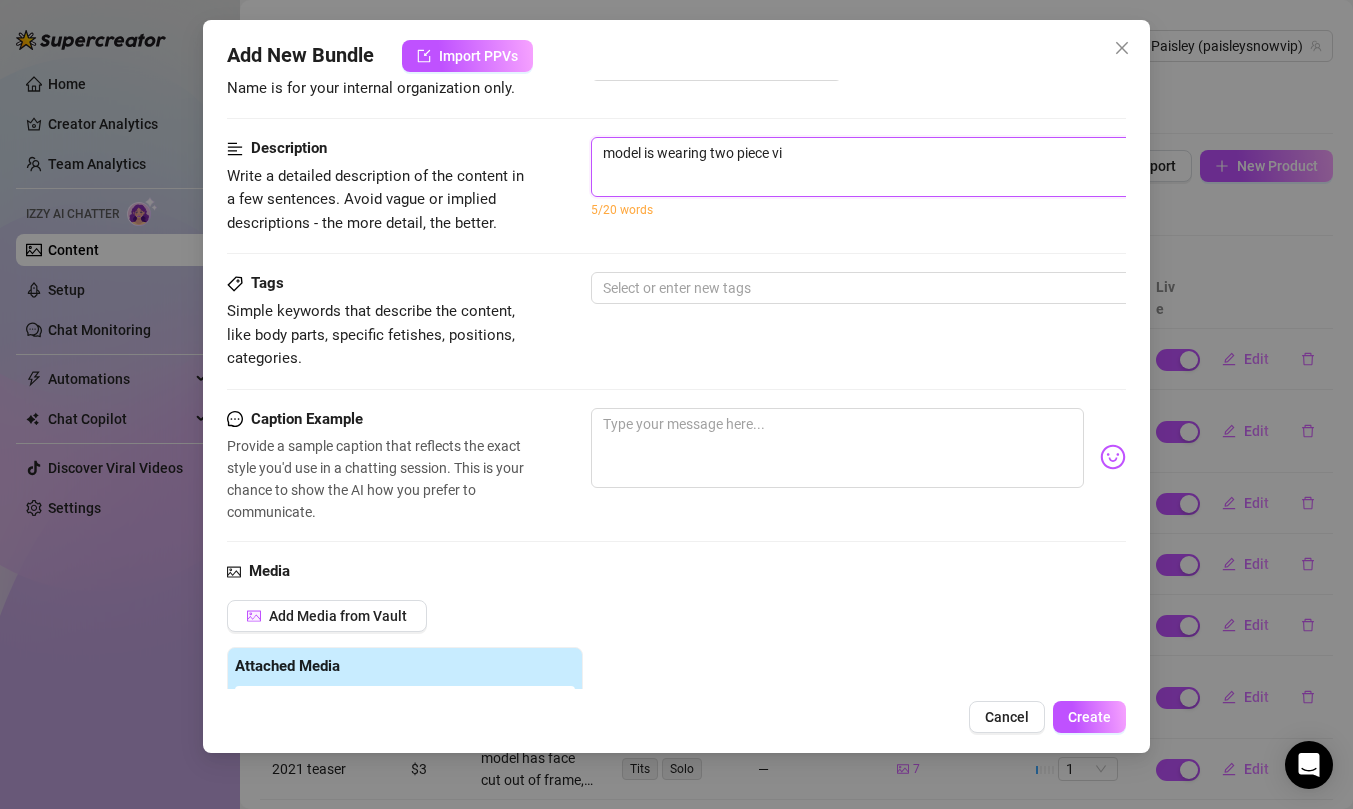 type on "model is wearing two piece vic" 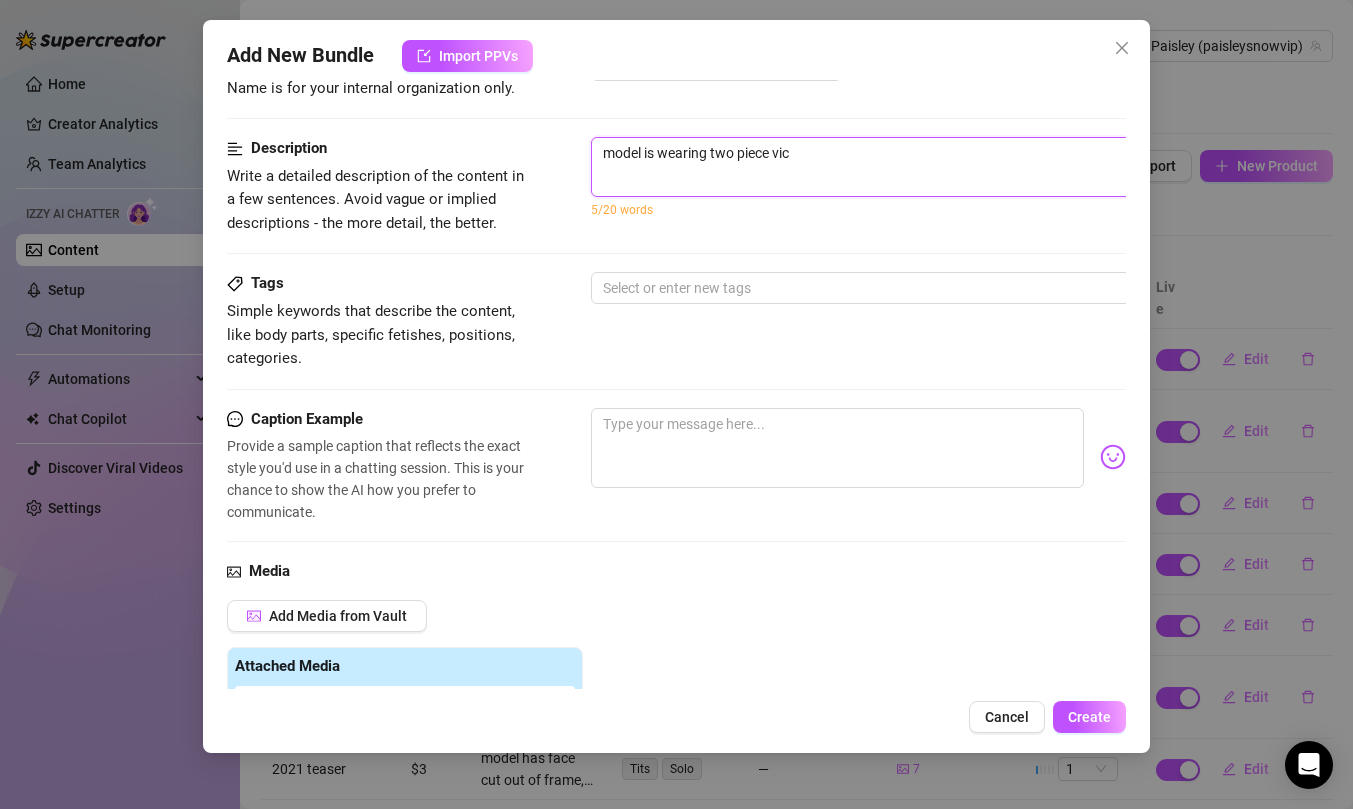 type on "model is wearing two piece vict" 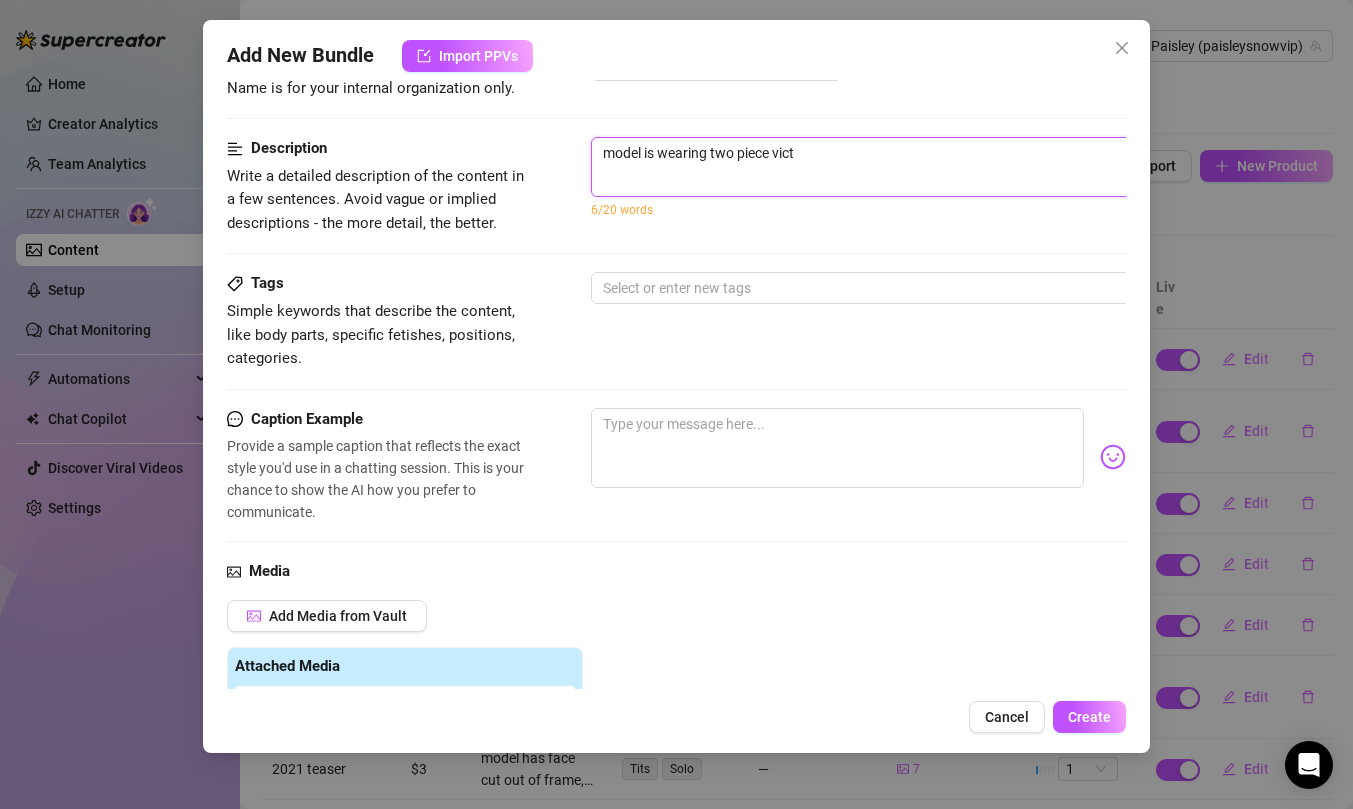 type on "model is wearing two piece victo" 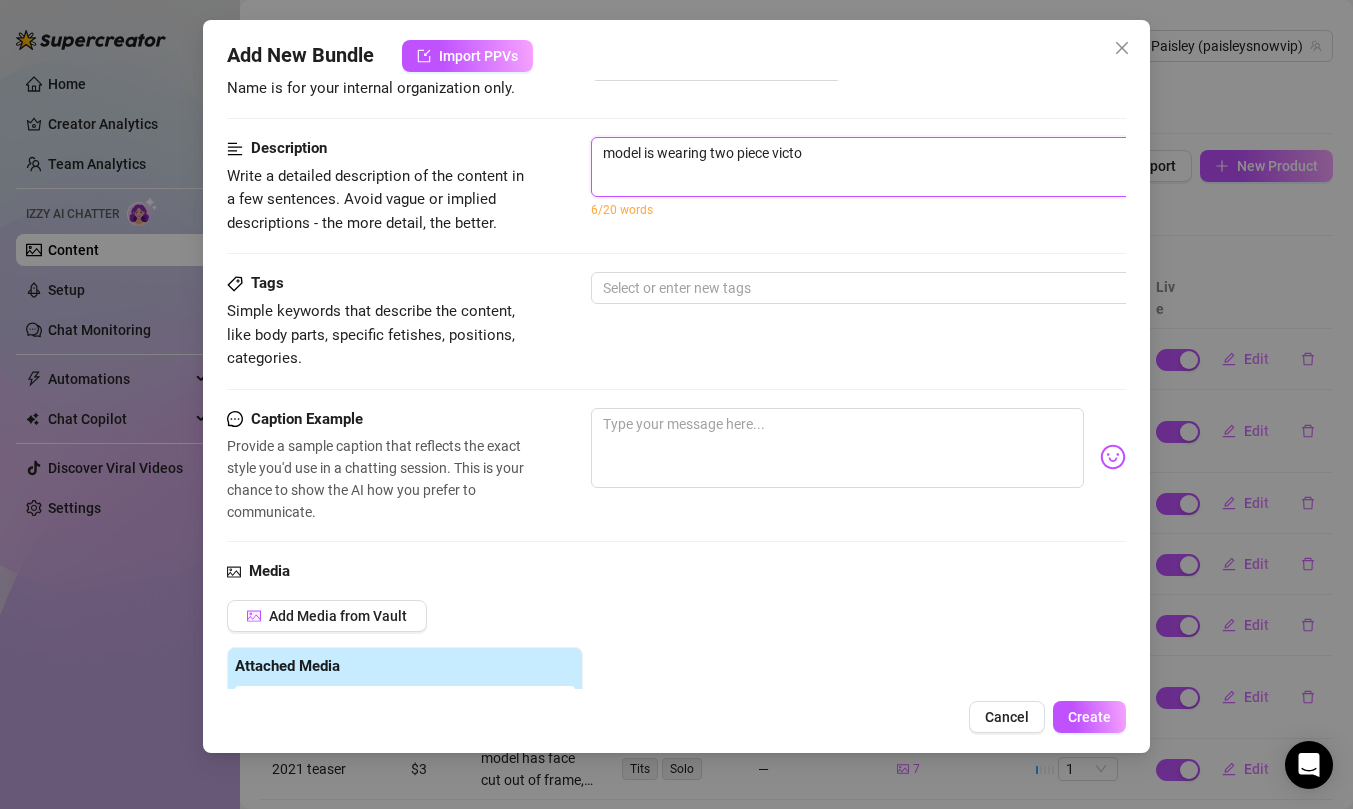 type on "model is wearing two piece victor" 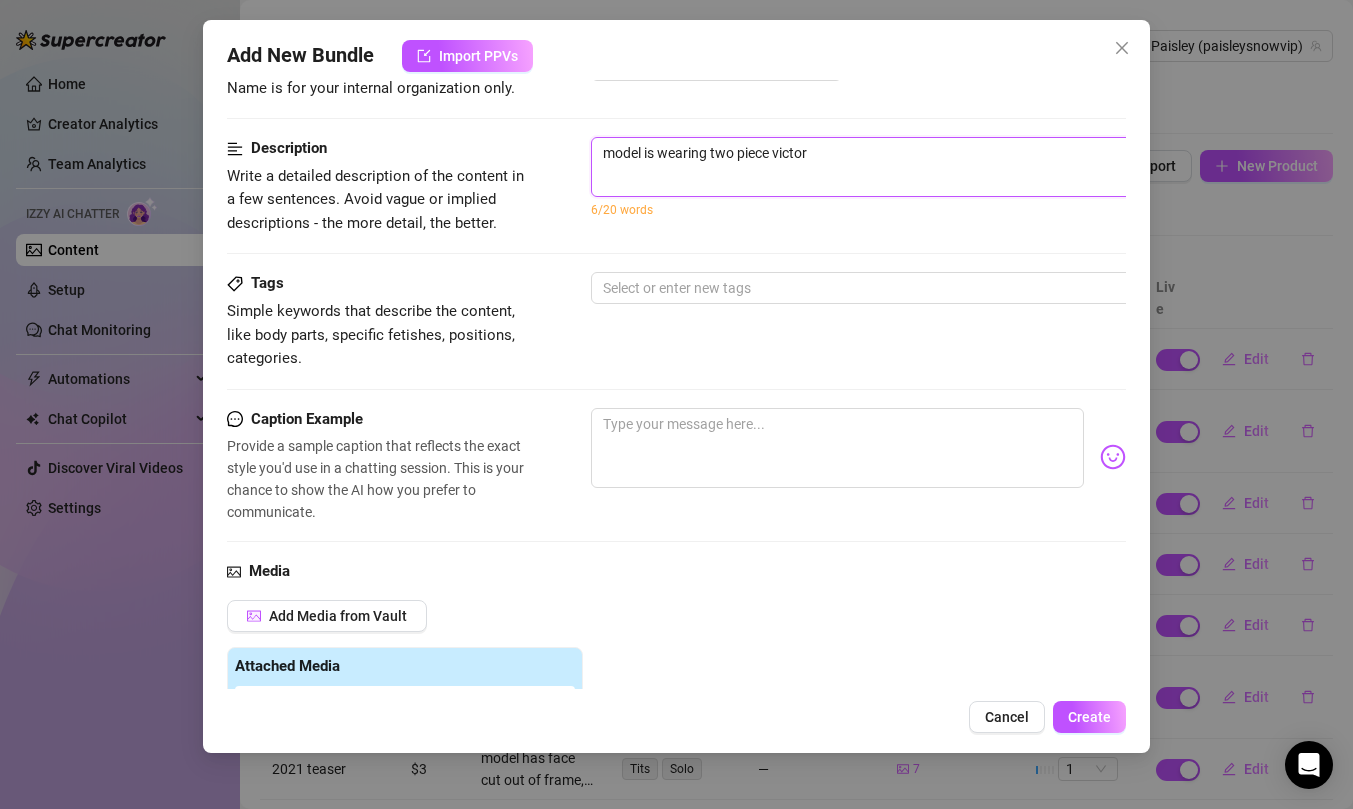 type on "model is wearing two piece victori" 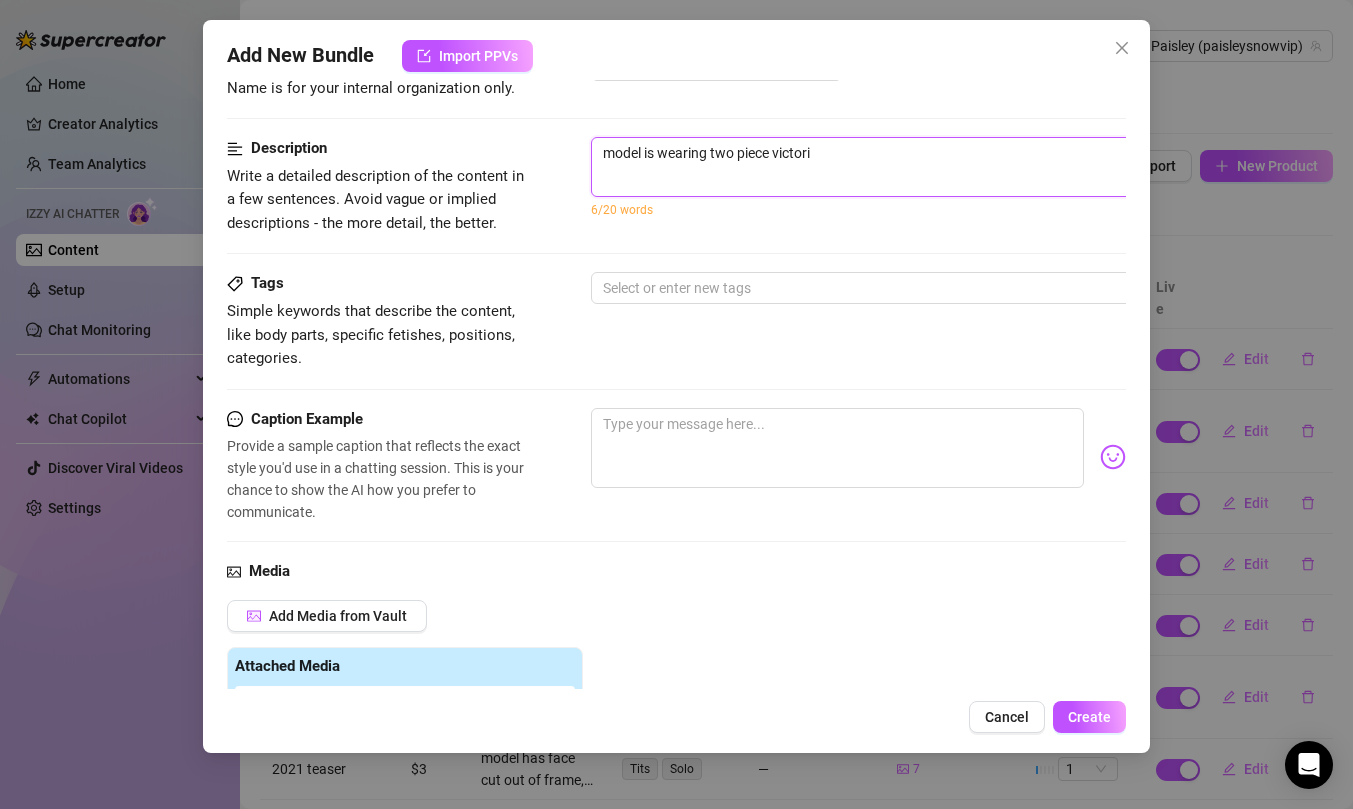 type on "model is wearing two piece victoria" 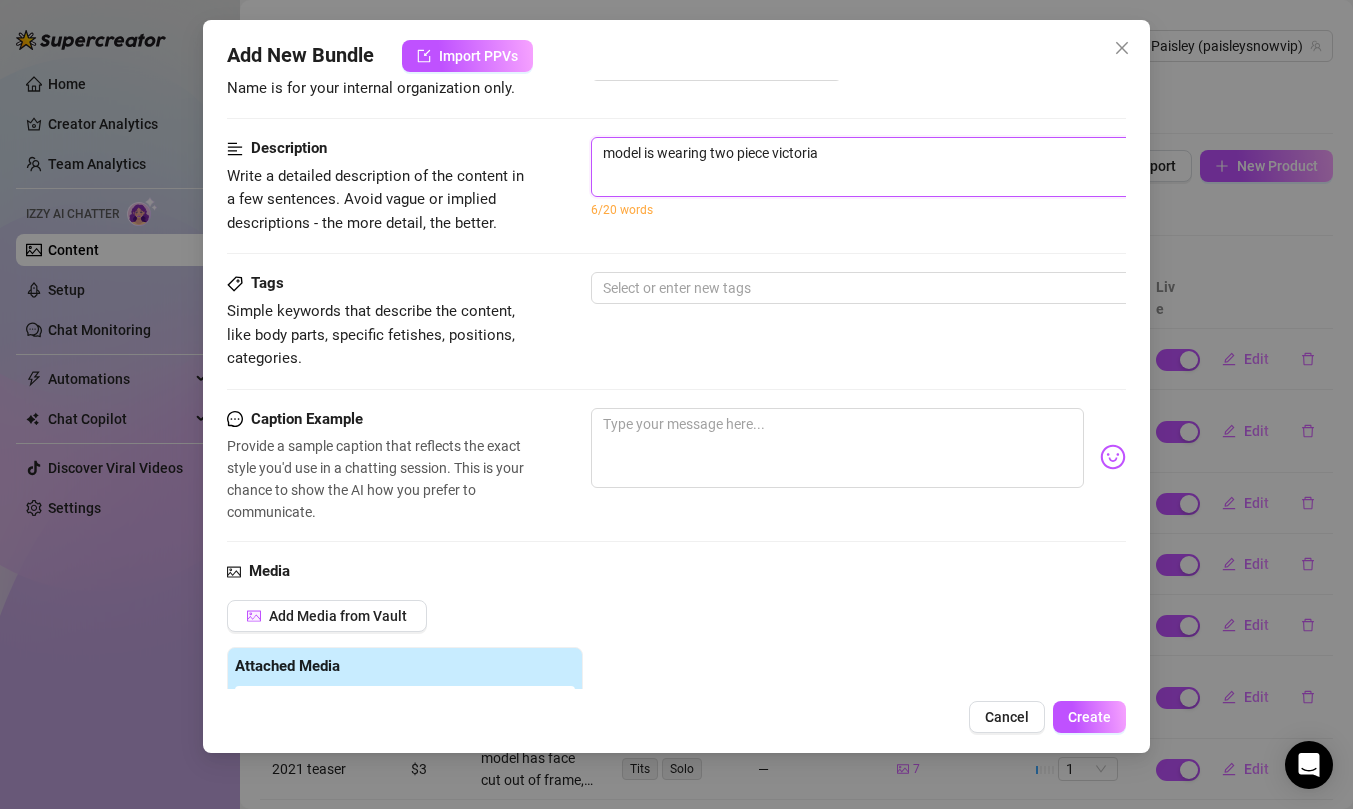 type on "model is wearing two piece victorias" 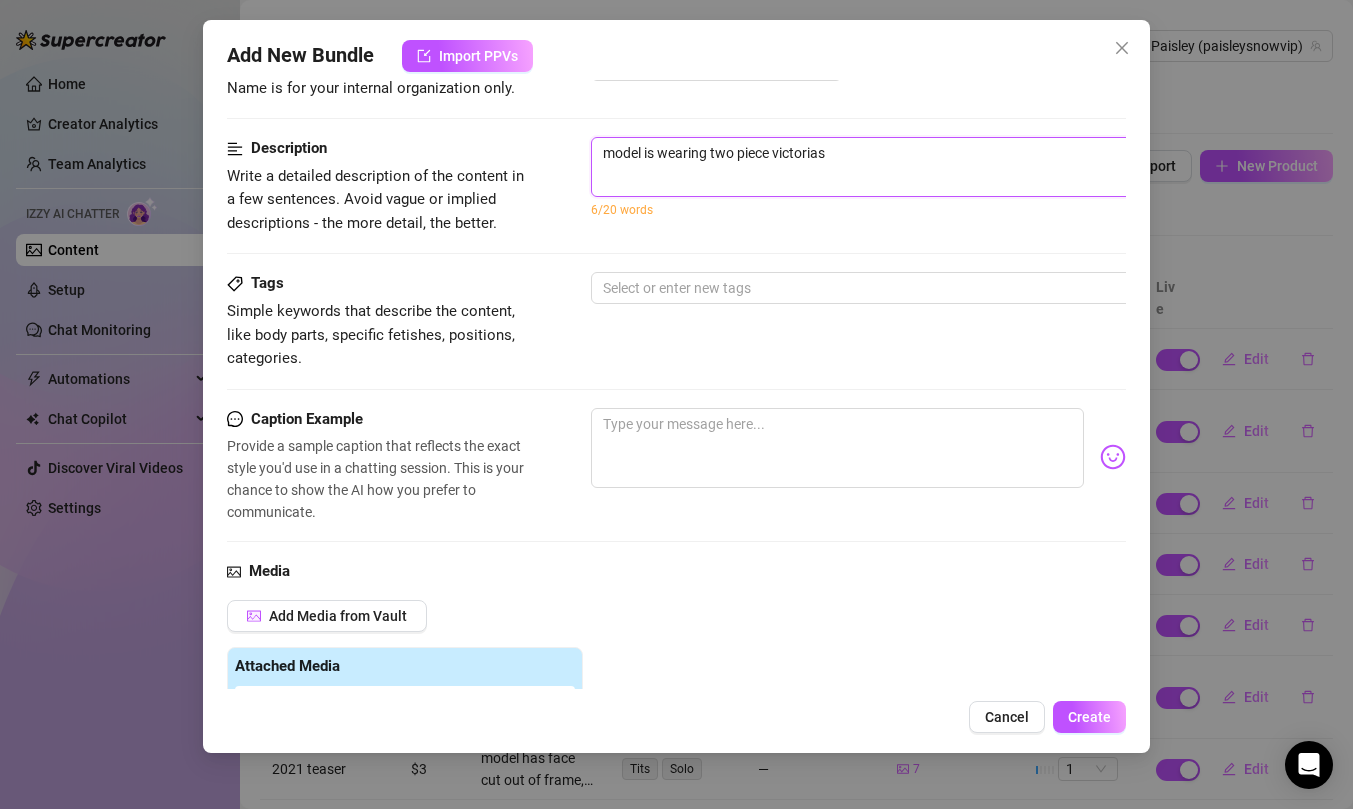 type on "model is wearing two piece victorias" 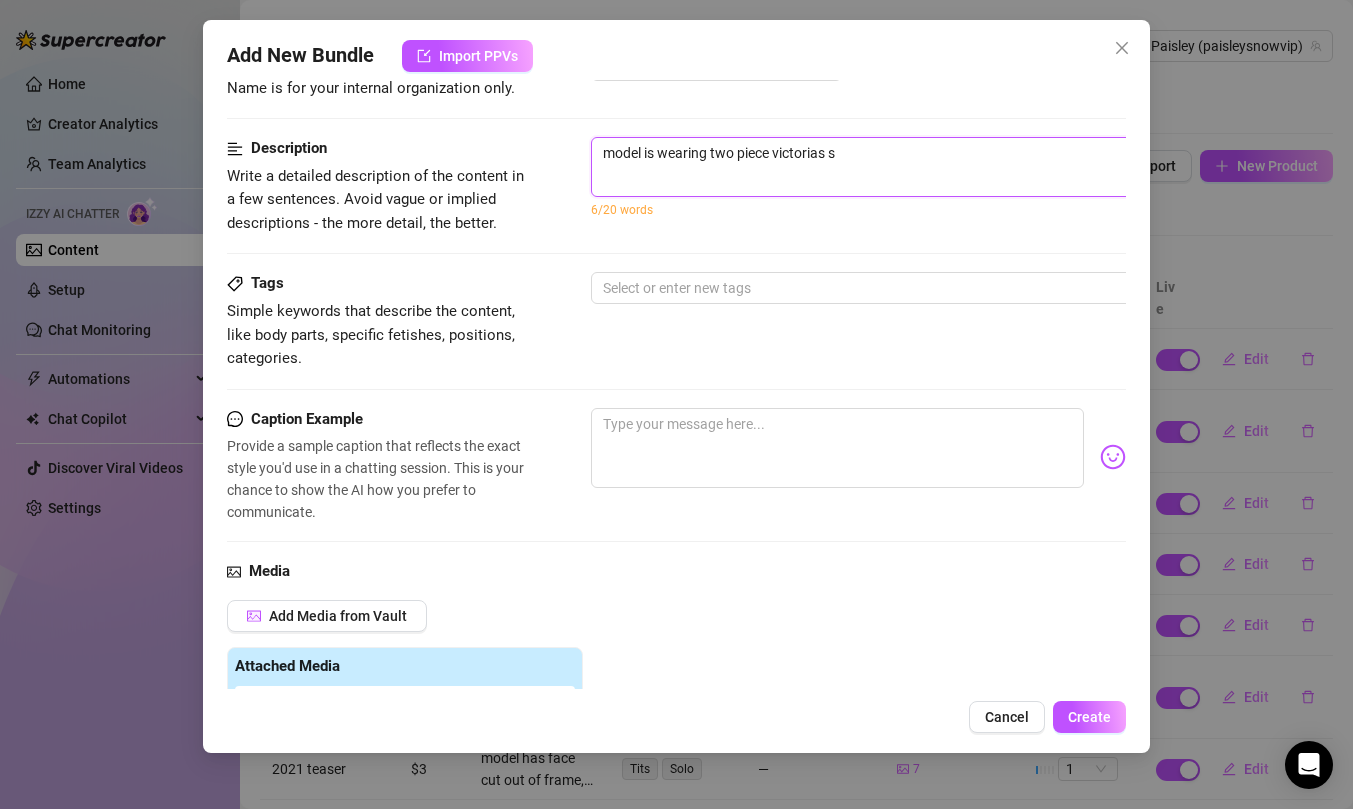 type on "model is wearing two piece victorias se" 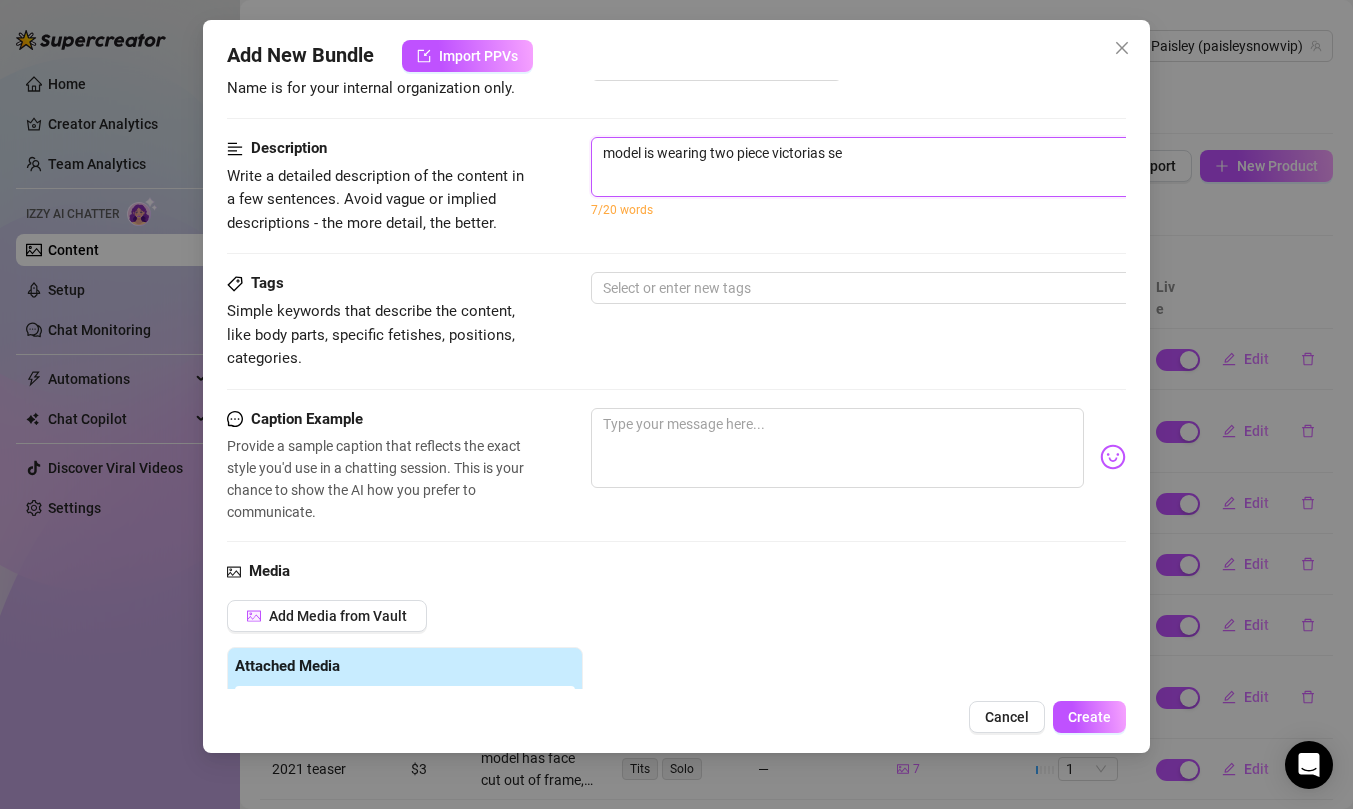 type on "model is wearing two piece victorias sec" 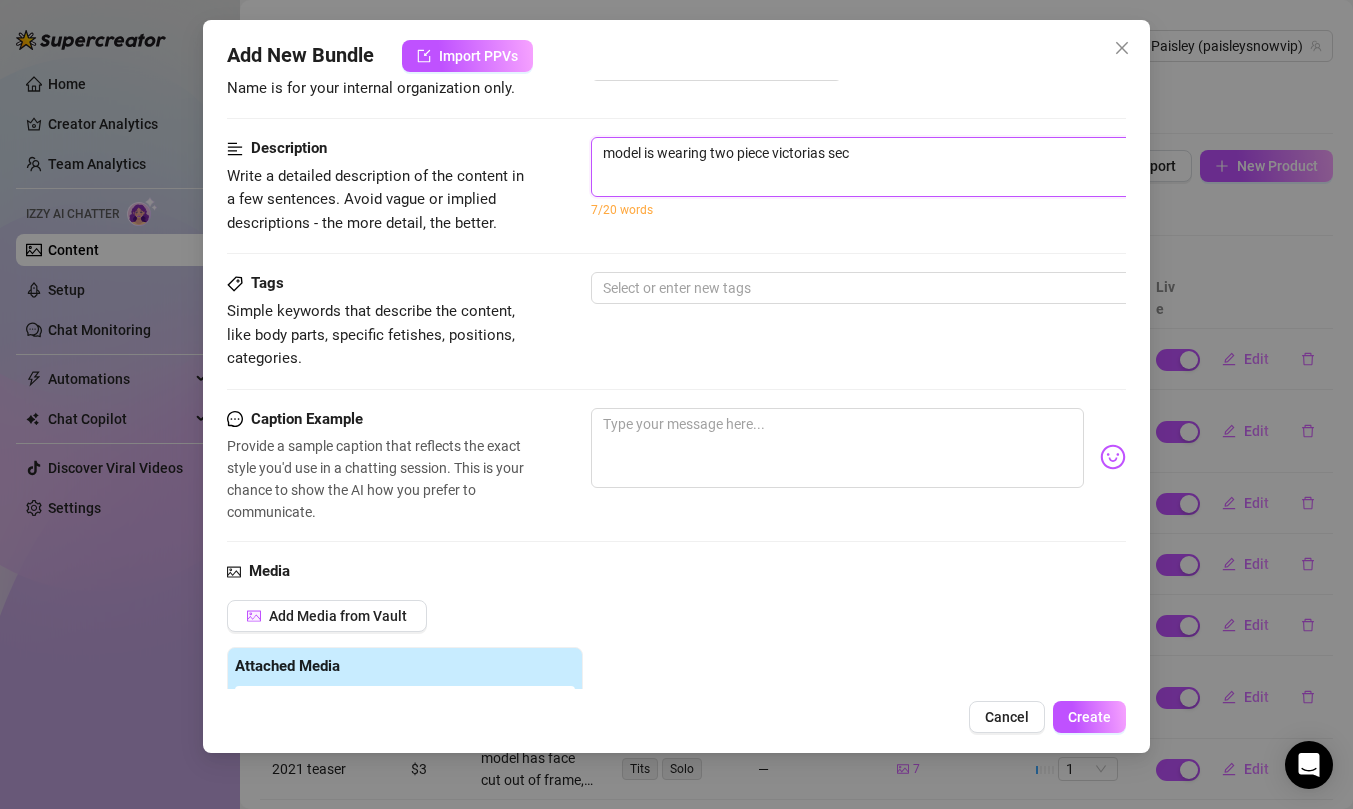 type on "model is wearing two piece victorias secr" 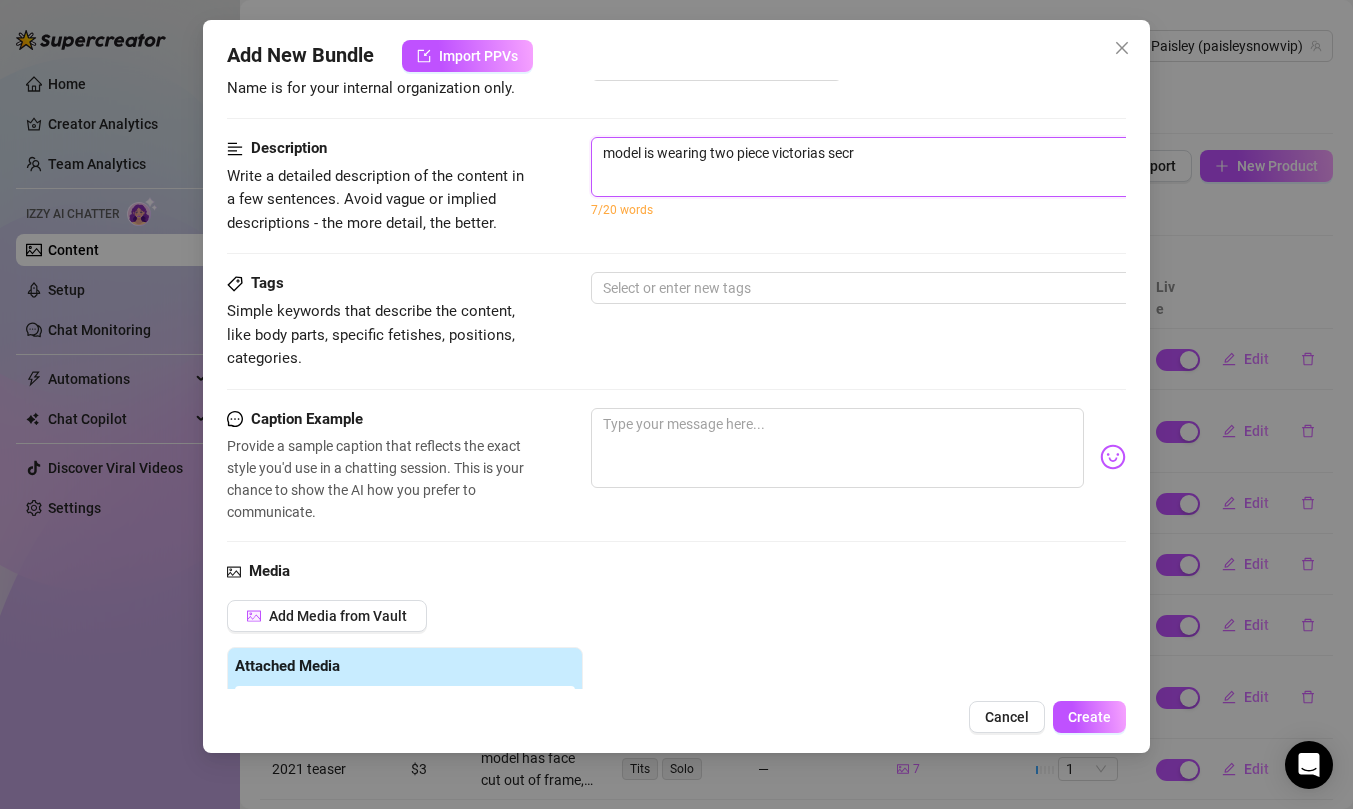 type on "model is wearing two piece victorias secre" 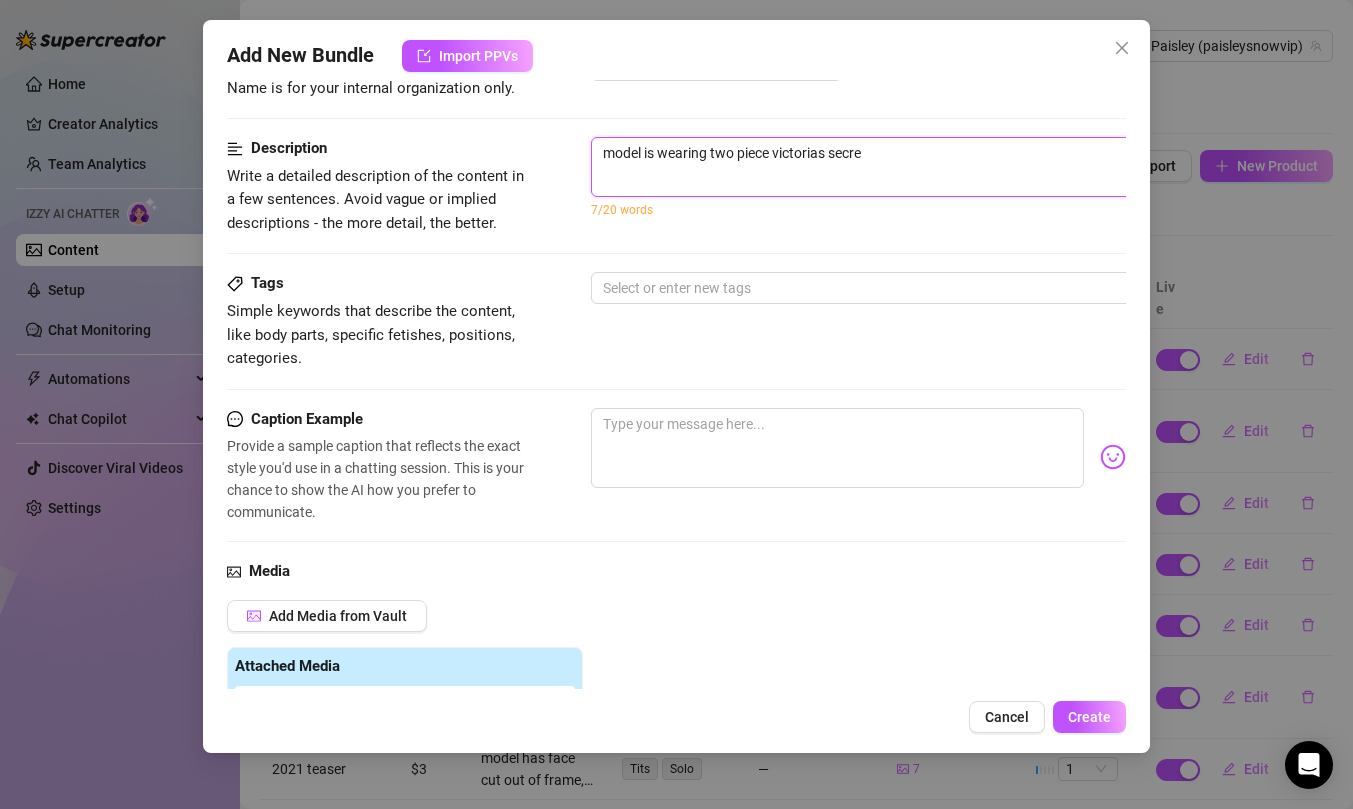 type on "model is wearing two piece victorias secret" 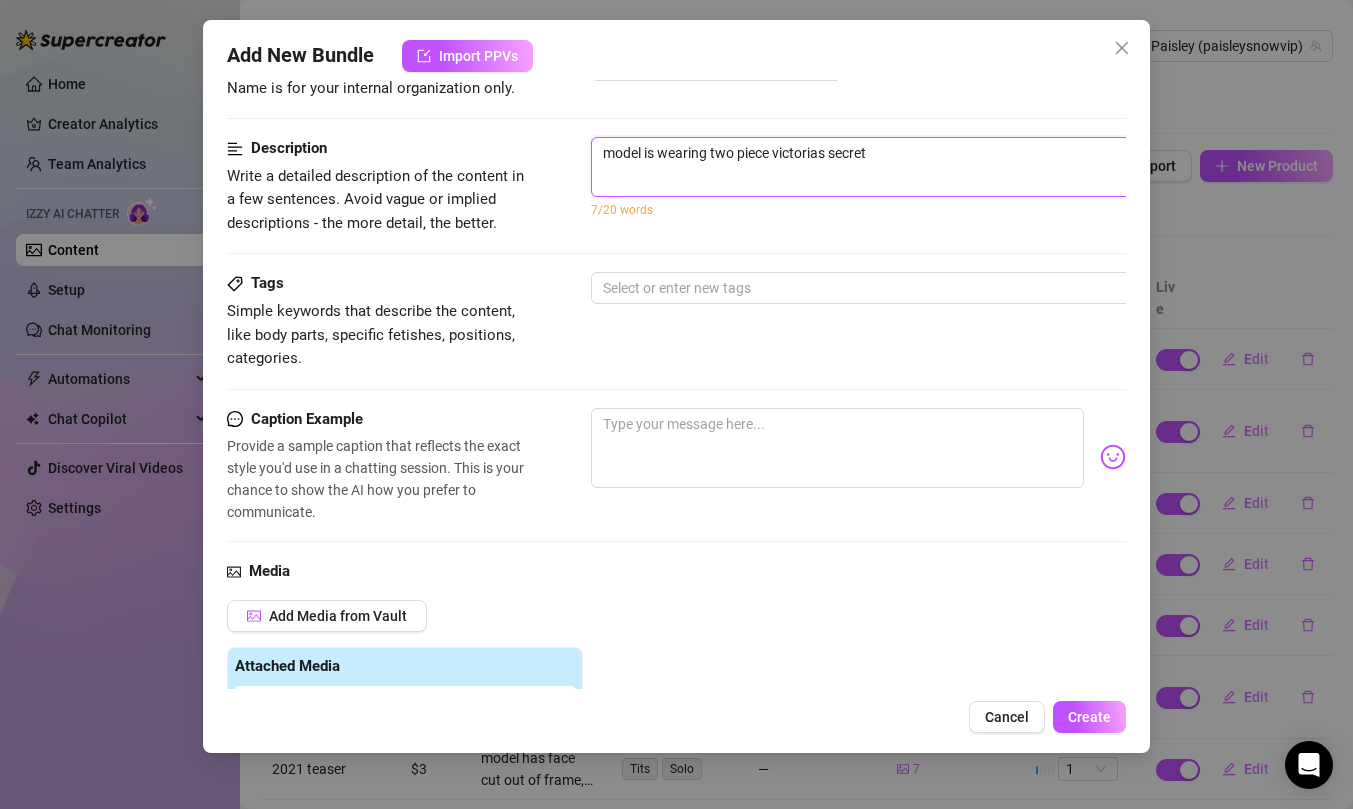 type on "model is wearing two piece victorias secret" 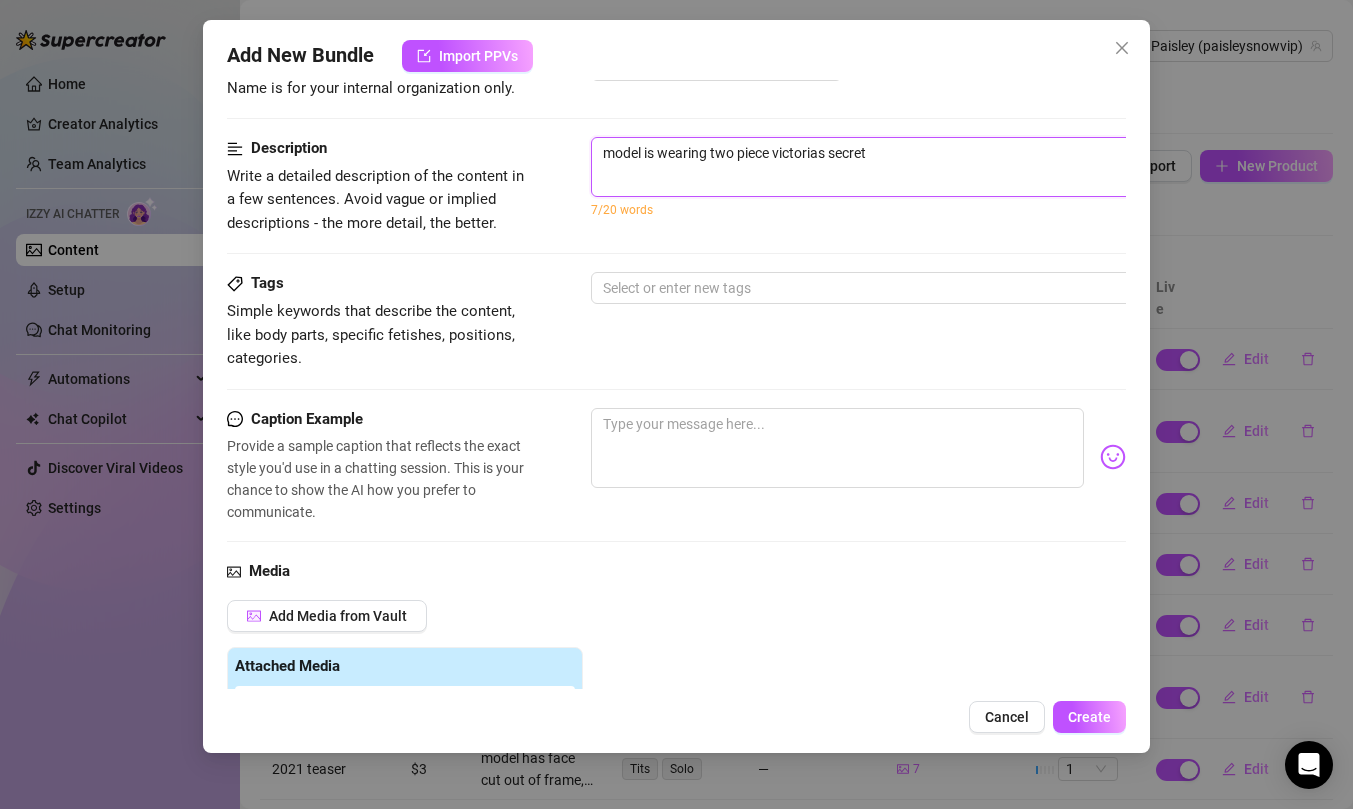 type on "model is wearing two piece victorias secret l" 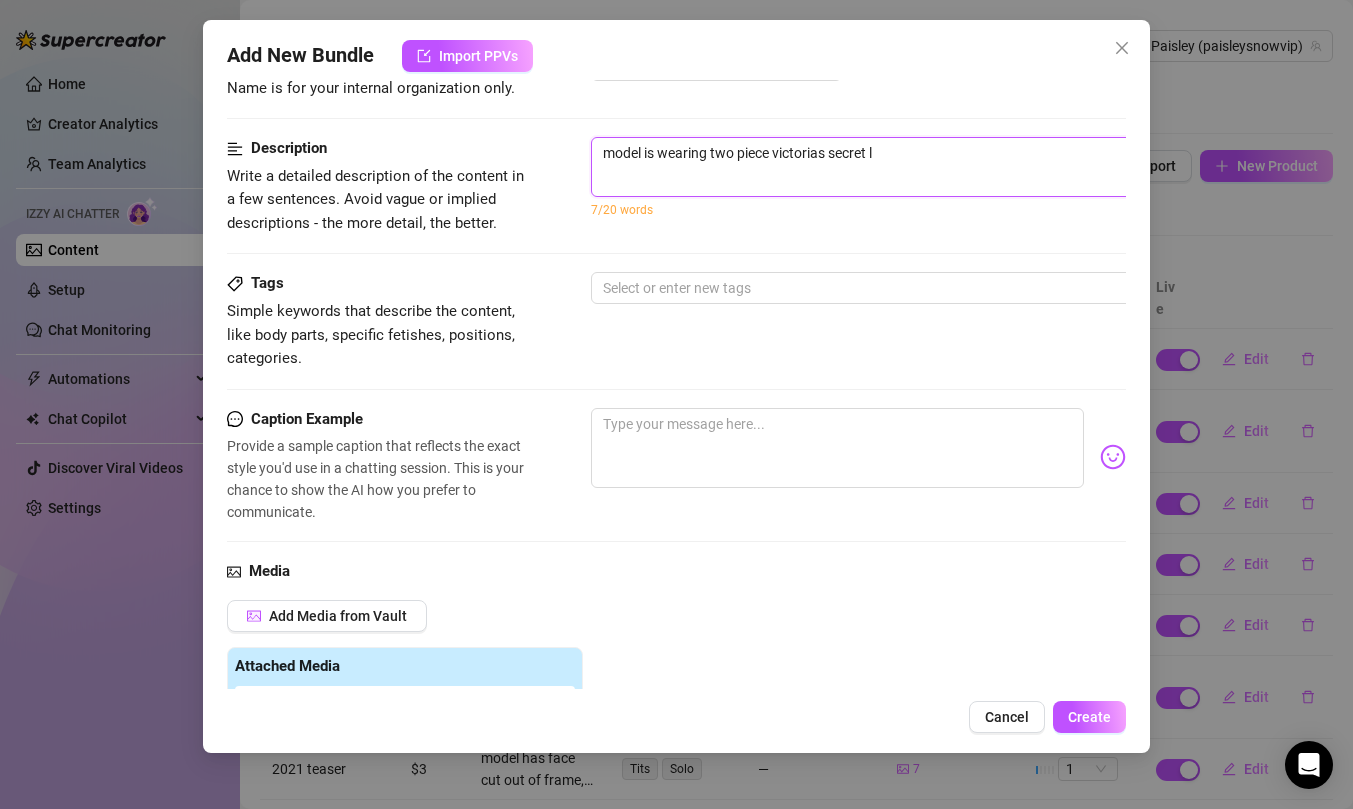 type on "model is wearing two piece victorias secret li" 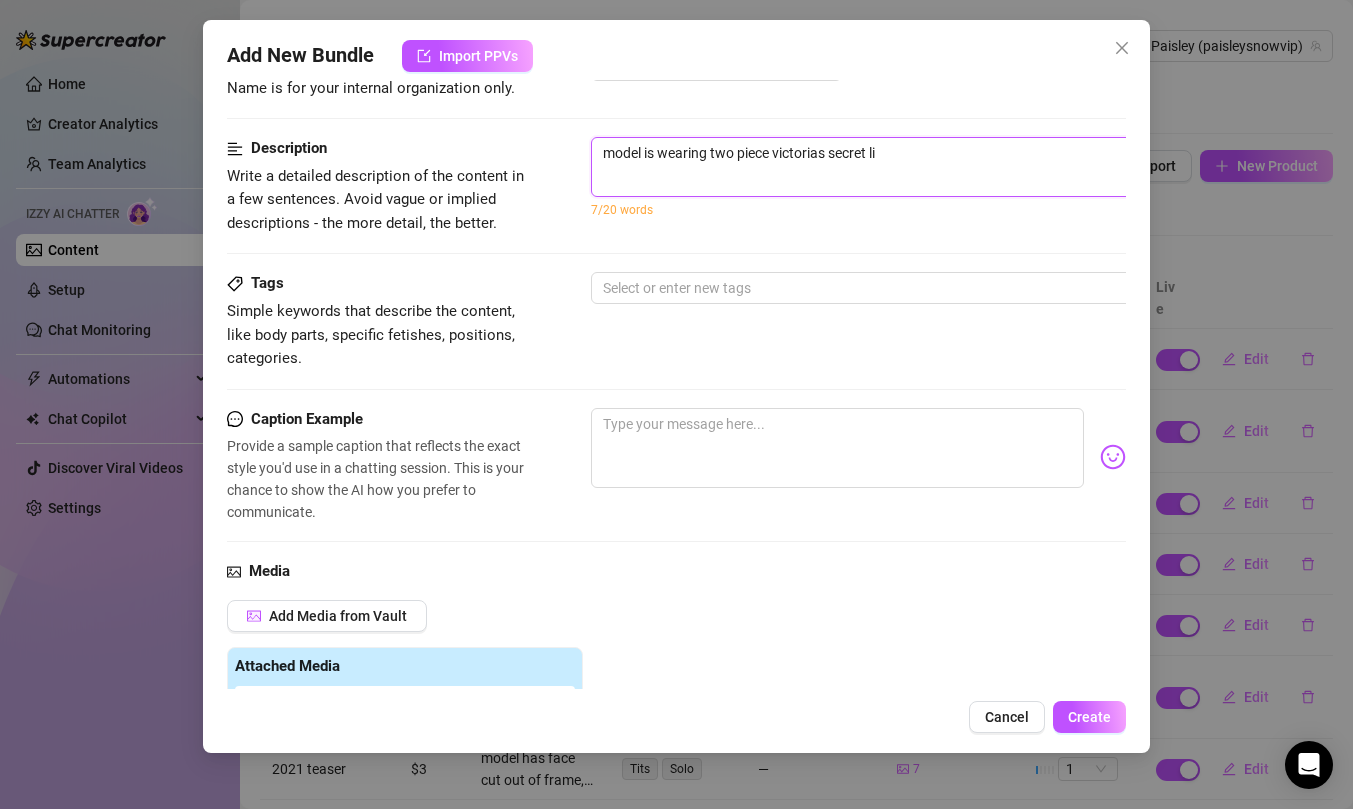 type on "model is wearing two piece victorias secret lin" 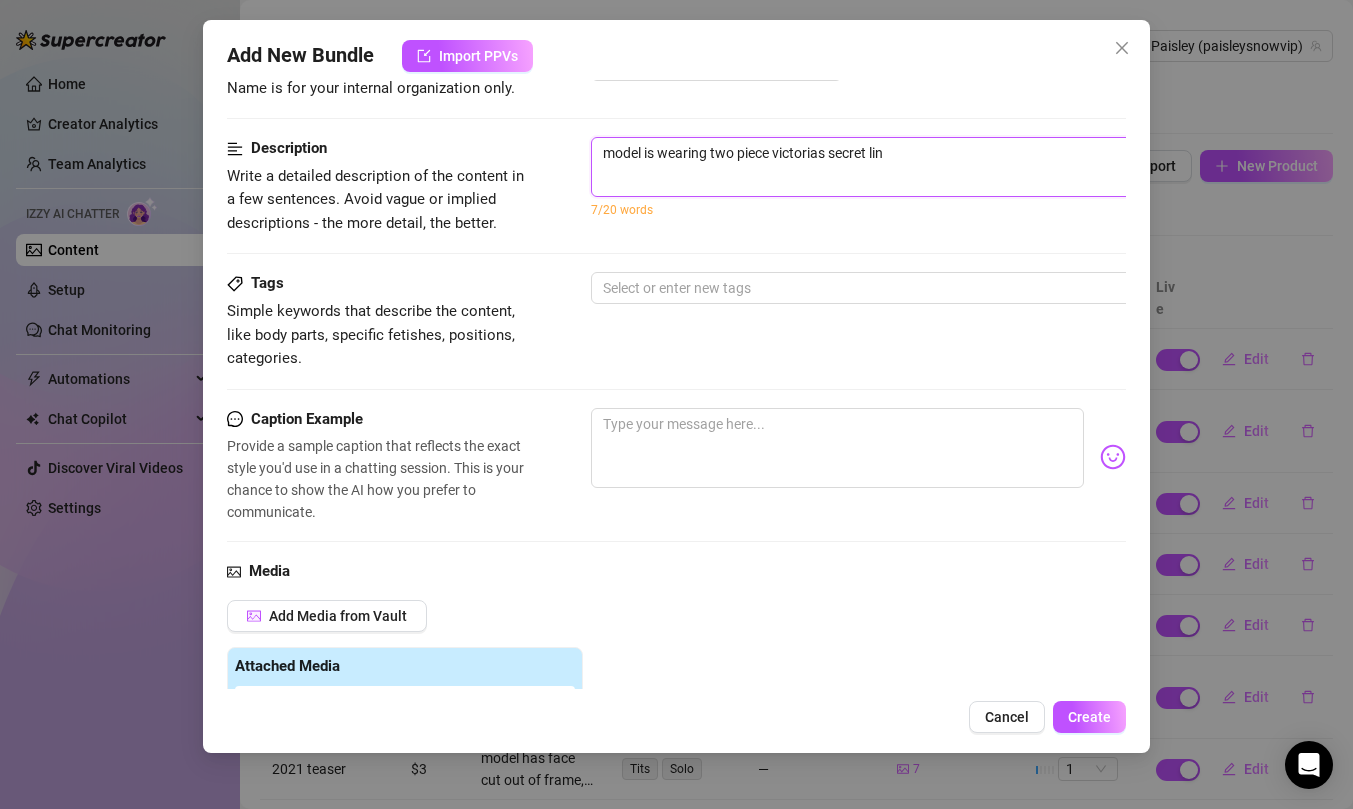 type on "model is wearing two piece victorias secret ling" 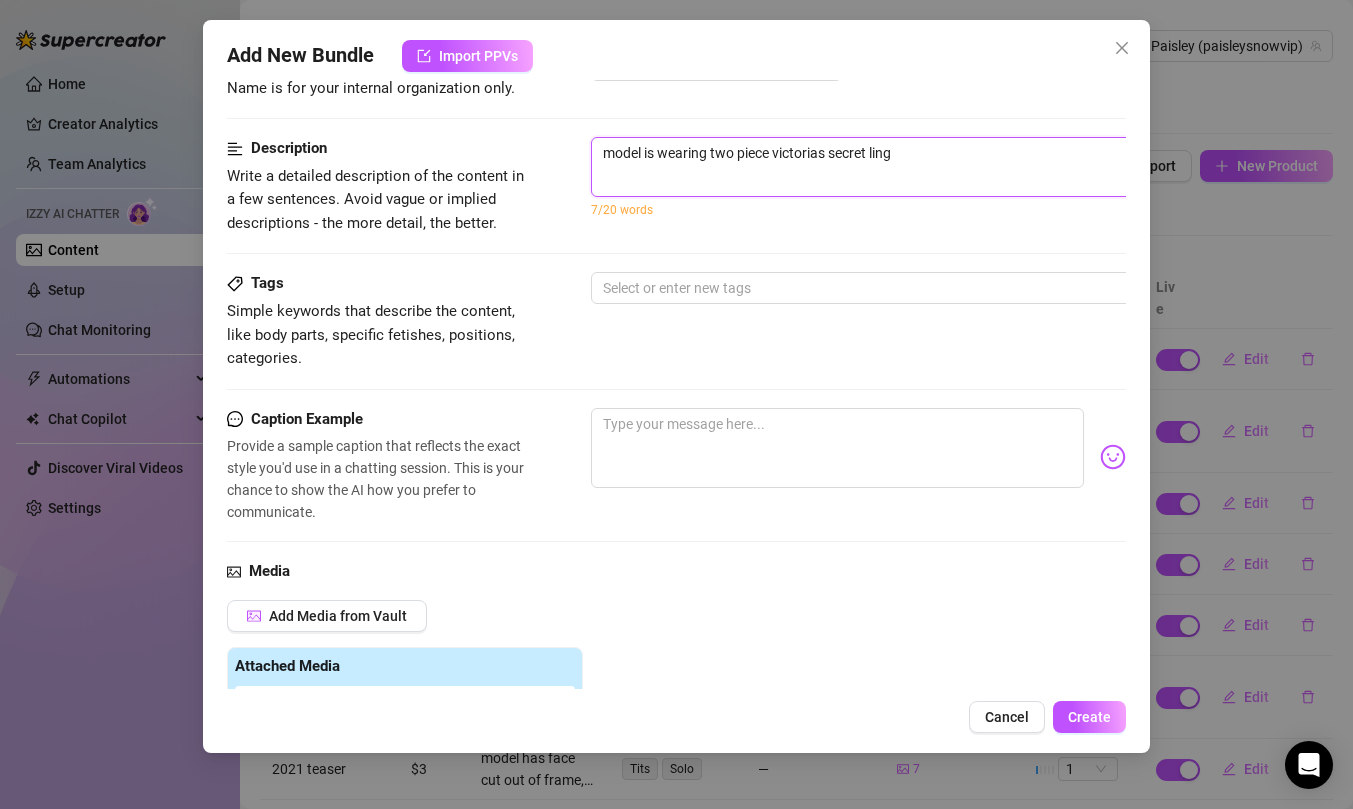 type on "model is wearing two piece victorias secret linge" 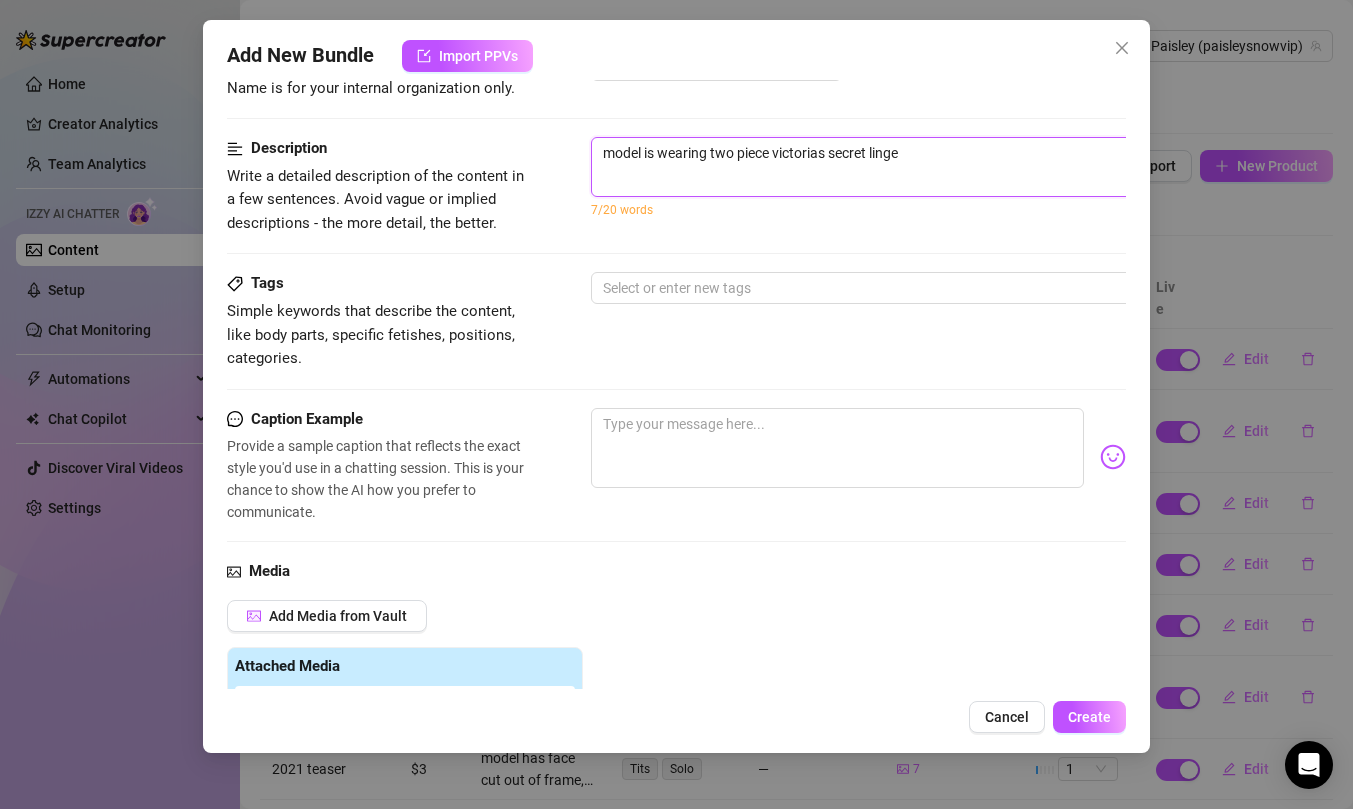 type on "model is wearing two piece victorias secret linger" 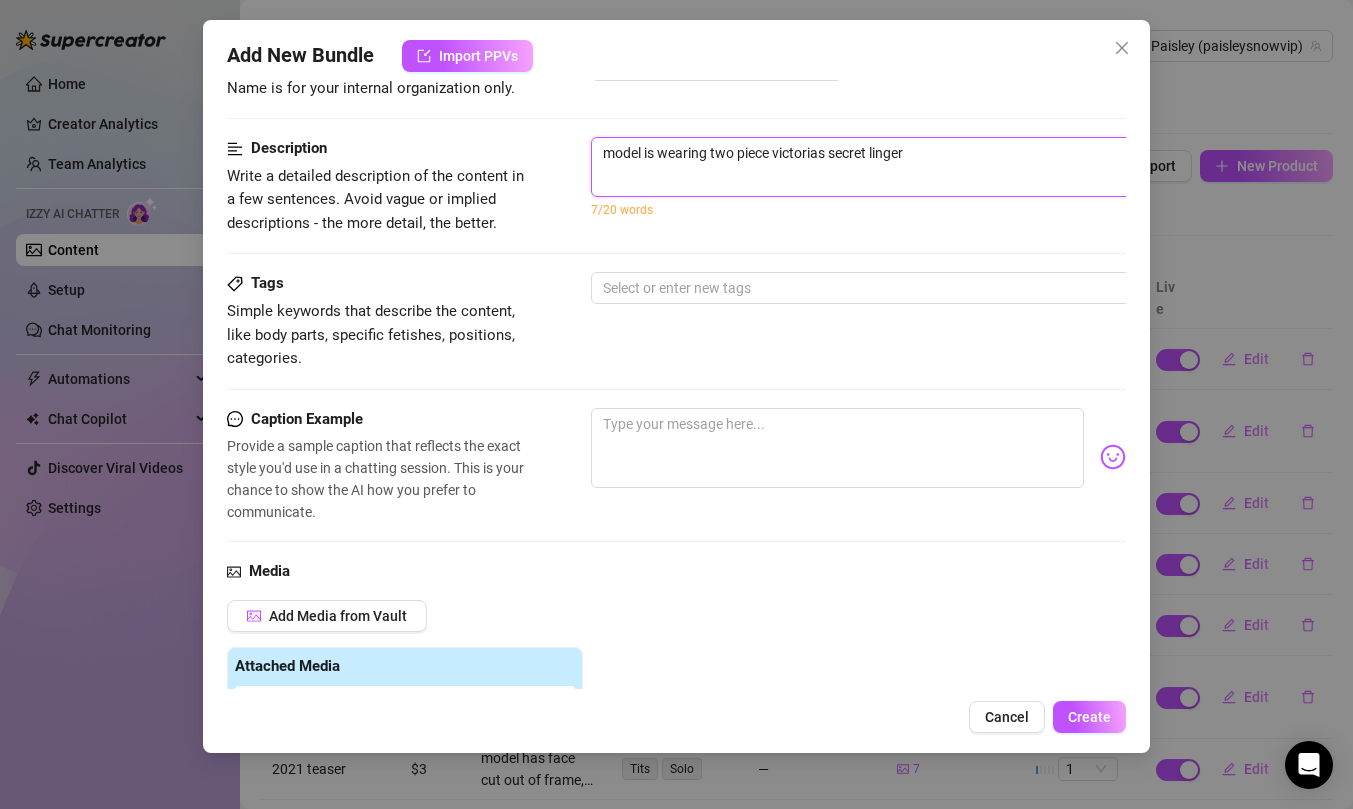 type on "model is wearing two piece victorias secret lingere" 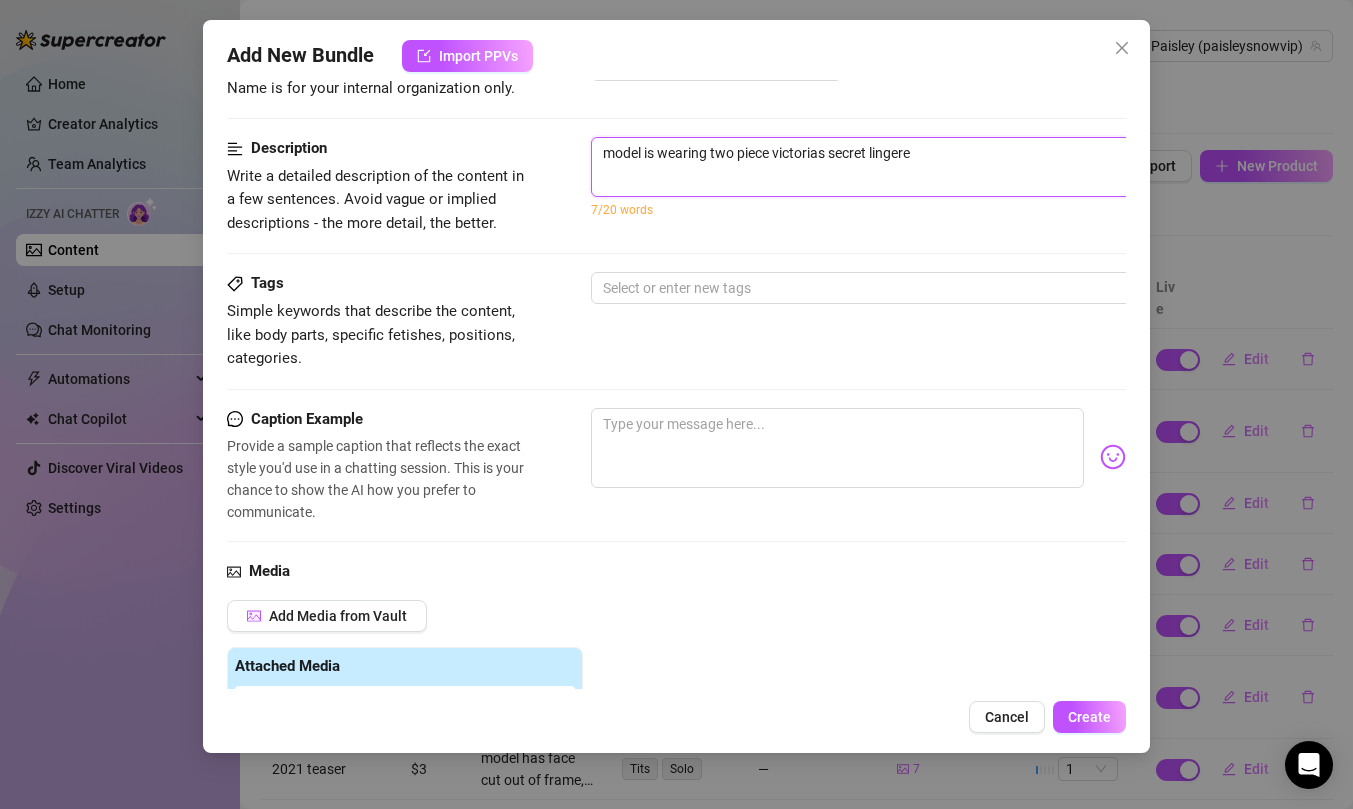type on "model is wearing two piece victorias secret lingerei" 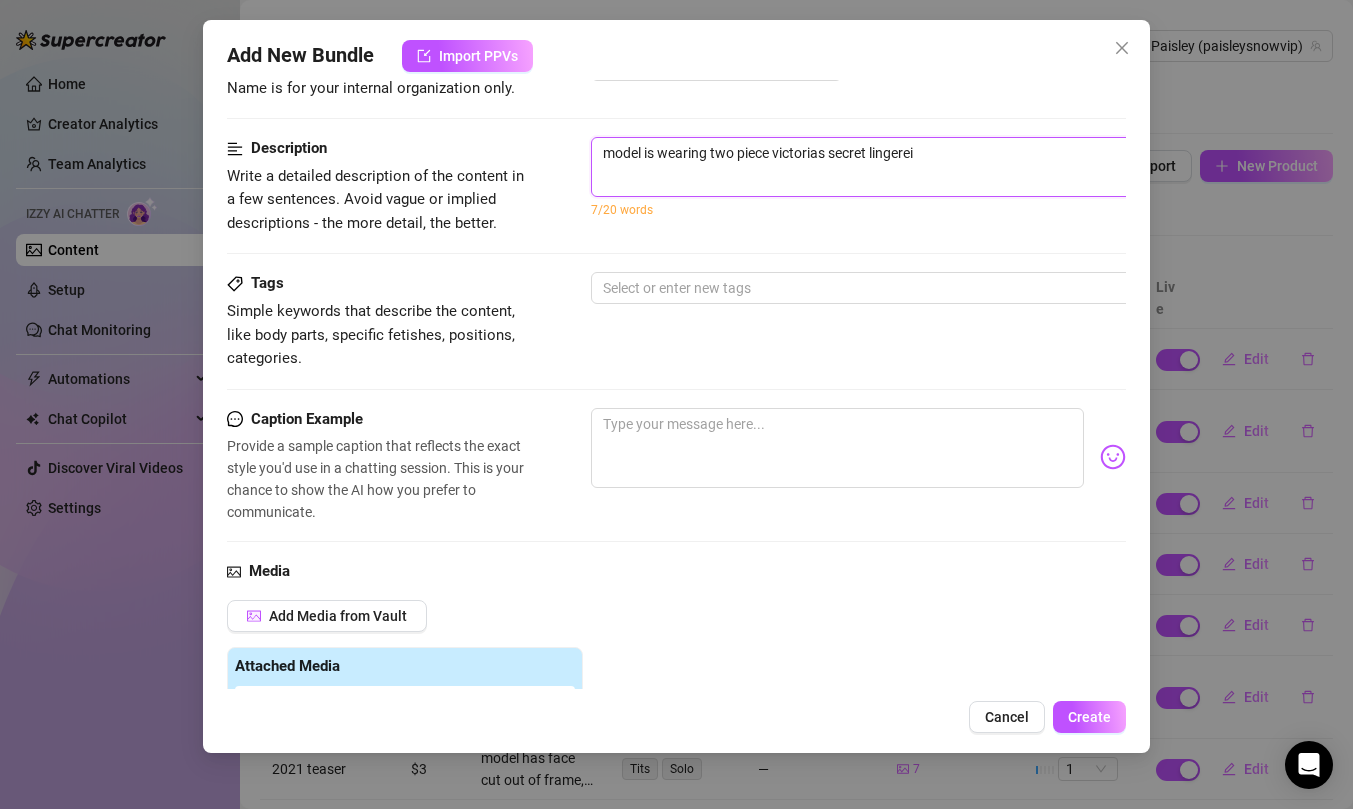 type on "model is wearing two piece victorias secret lingerei\" 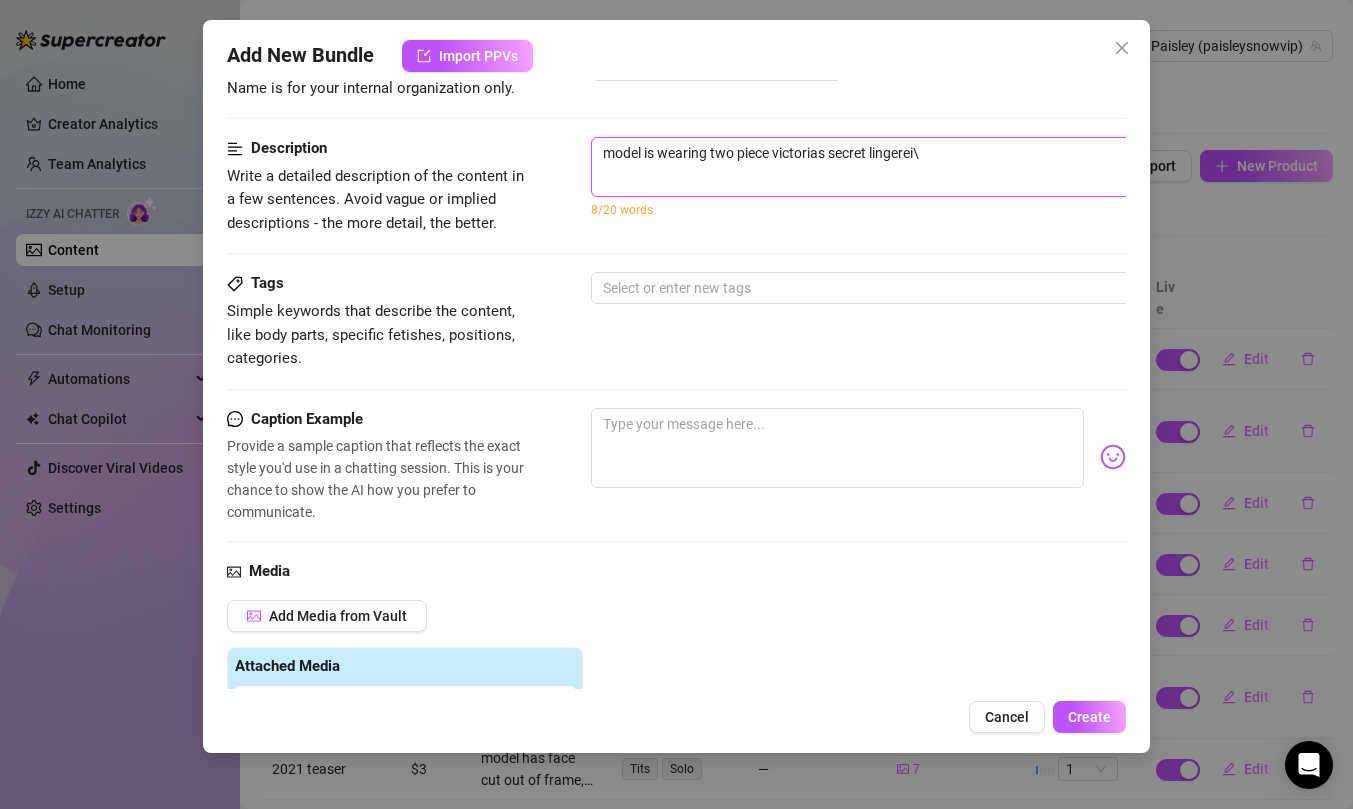 type on "model is wearing two piece victorias secret lingerei\\" 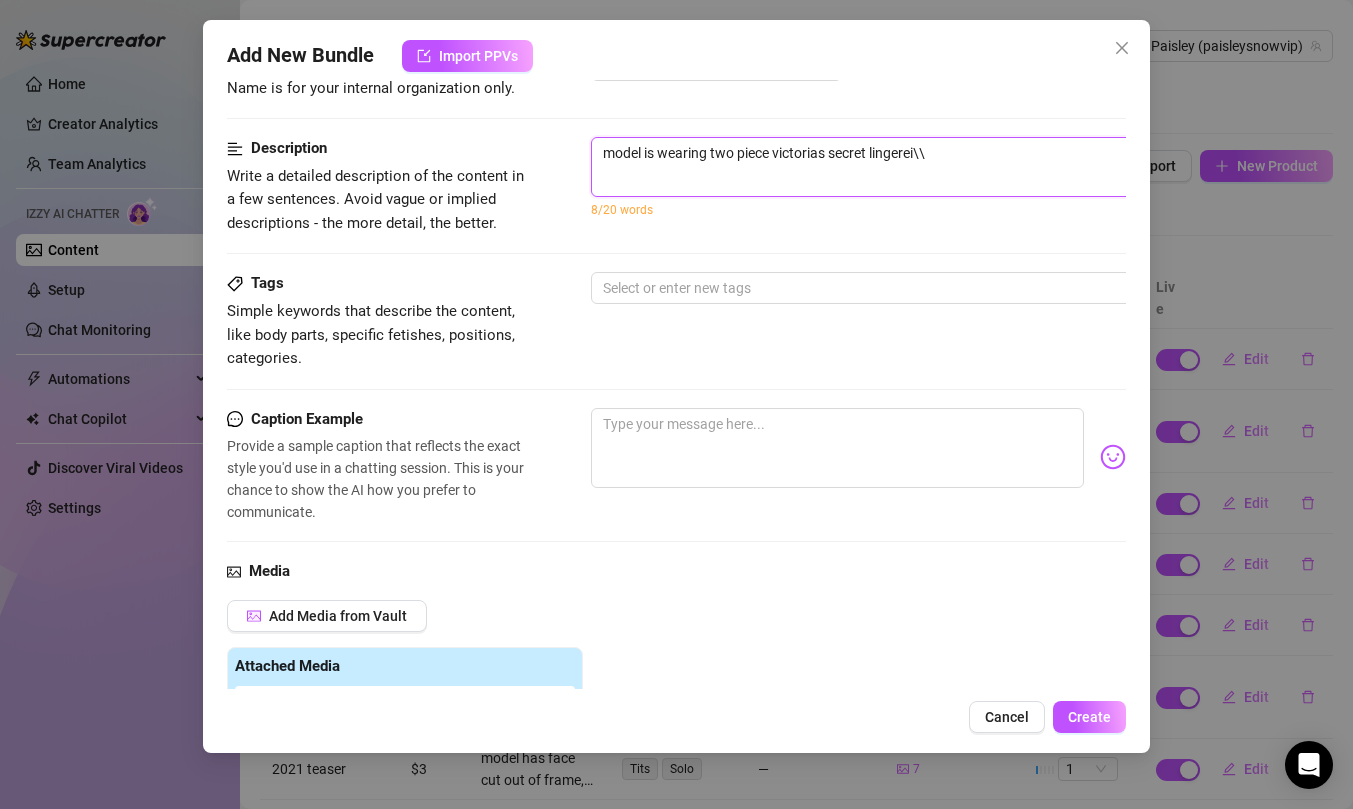 type on "model is wearing two piece victorias secret lingerei\" 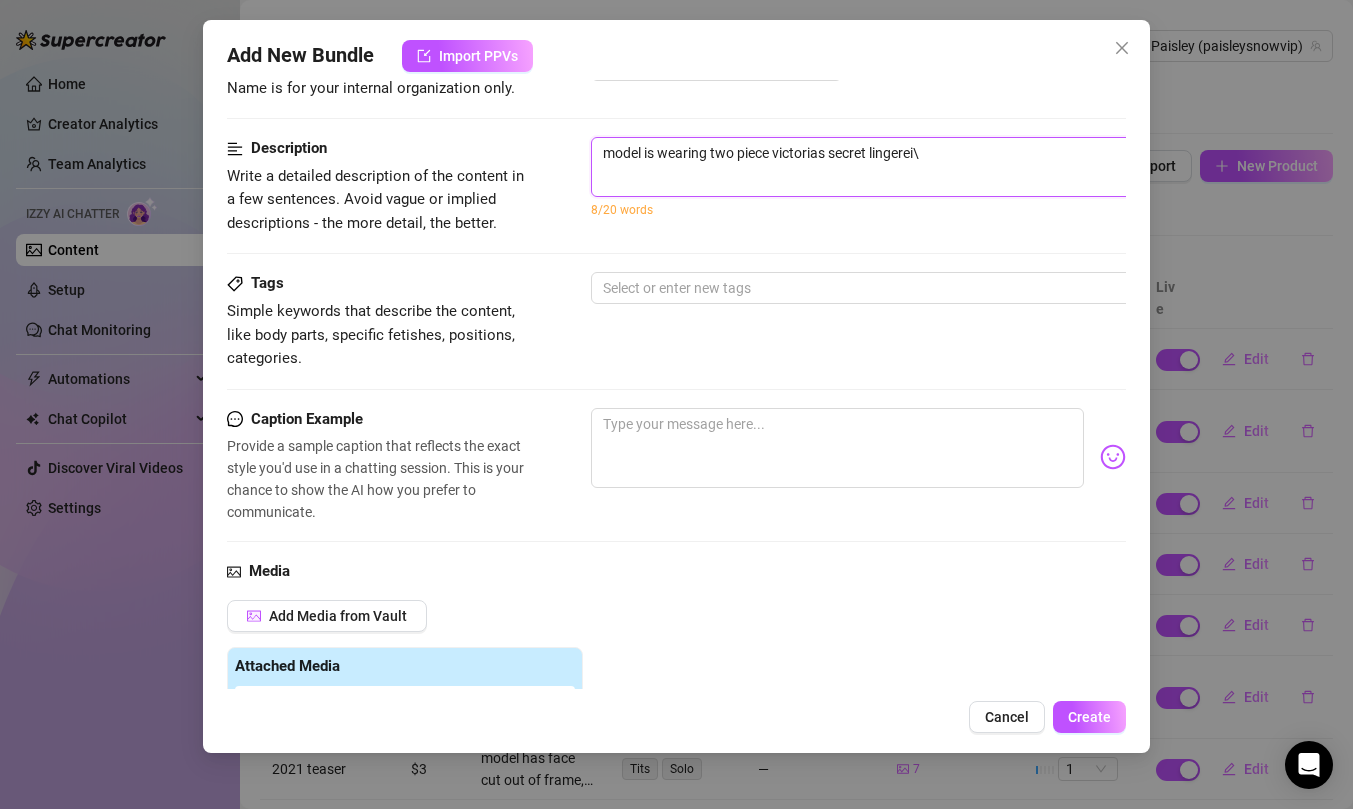 type on "model is wearing two piece victorias secret lingerei" 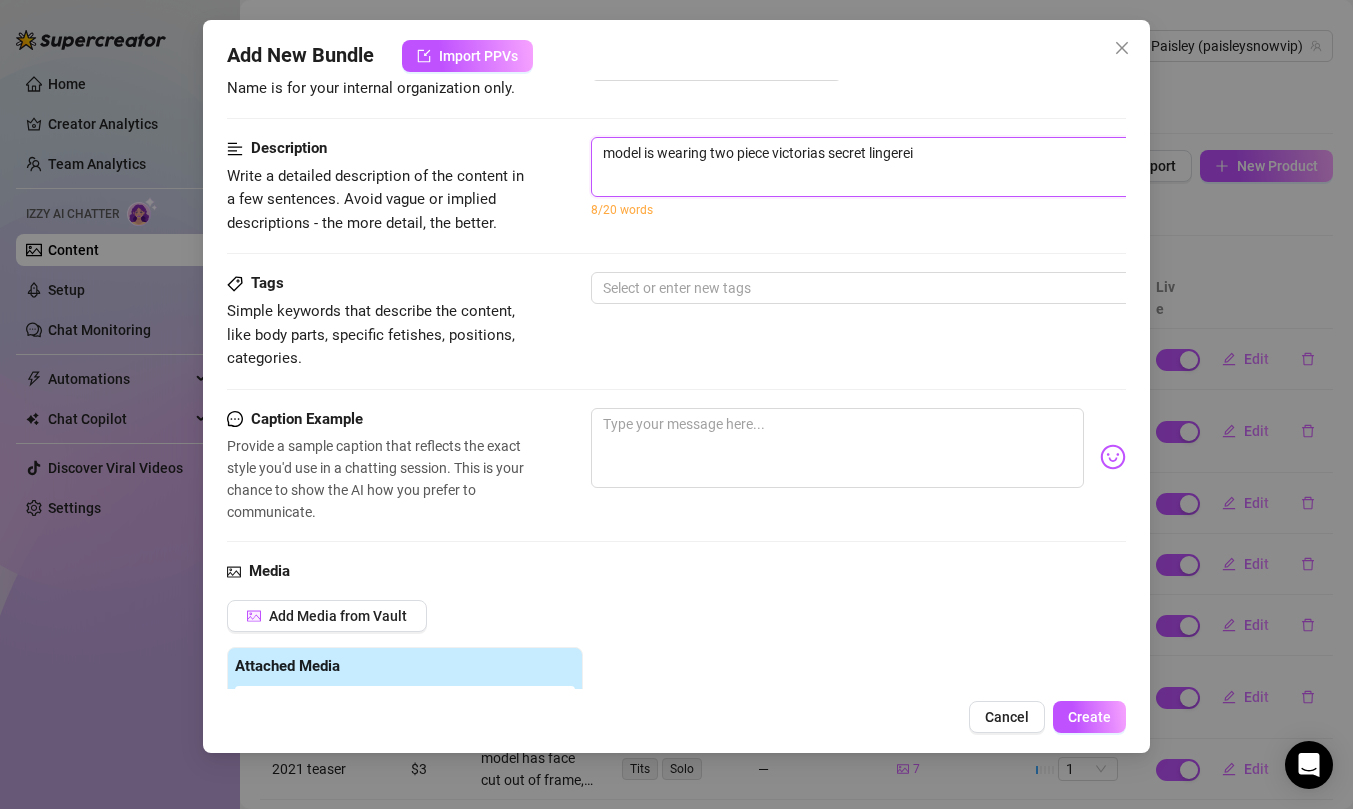 type on "model is wearing two piece victorias secret lingere" 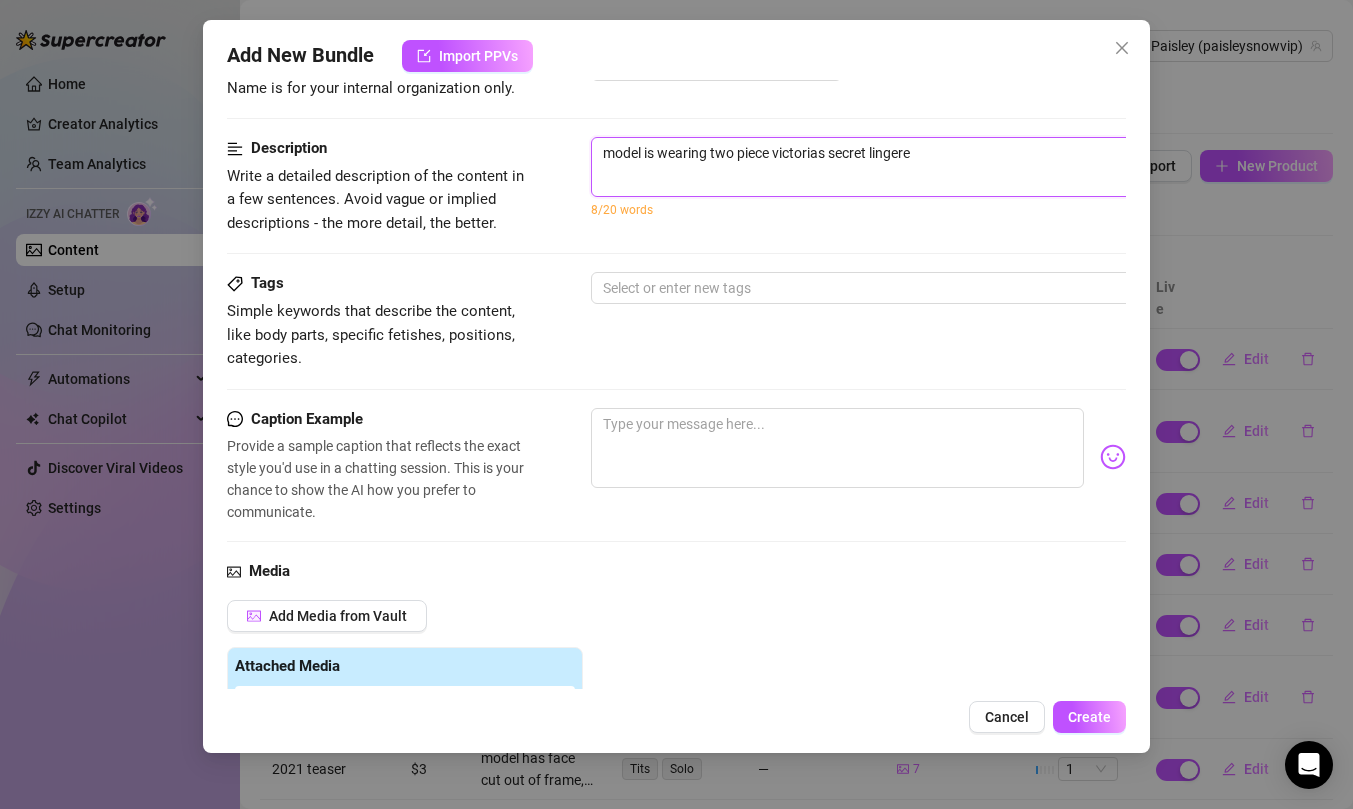 type on "model is wearing two piece victorias secret linger" 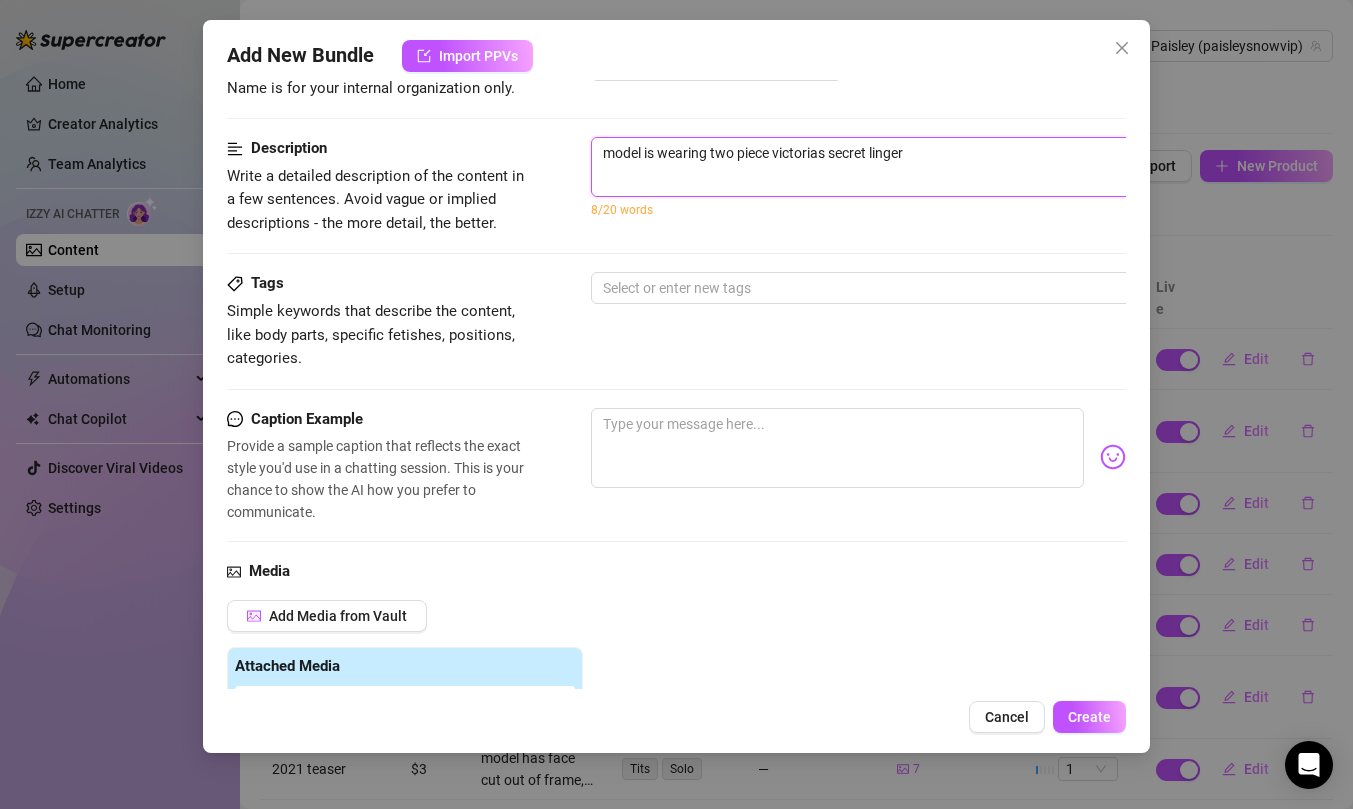 type on "model is wearing two piece victorias secret lingeri" 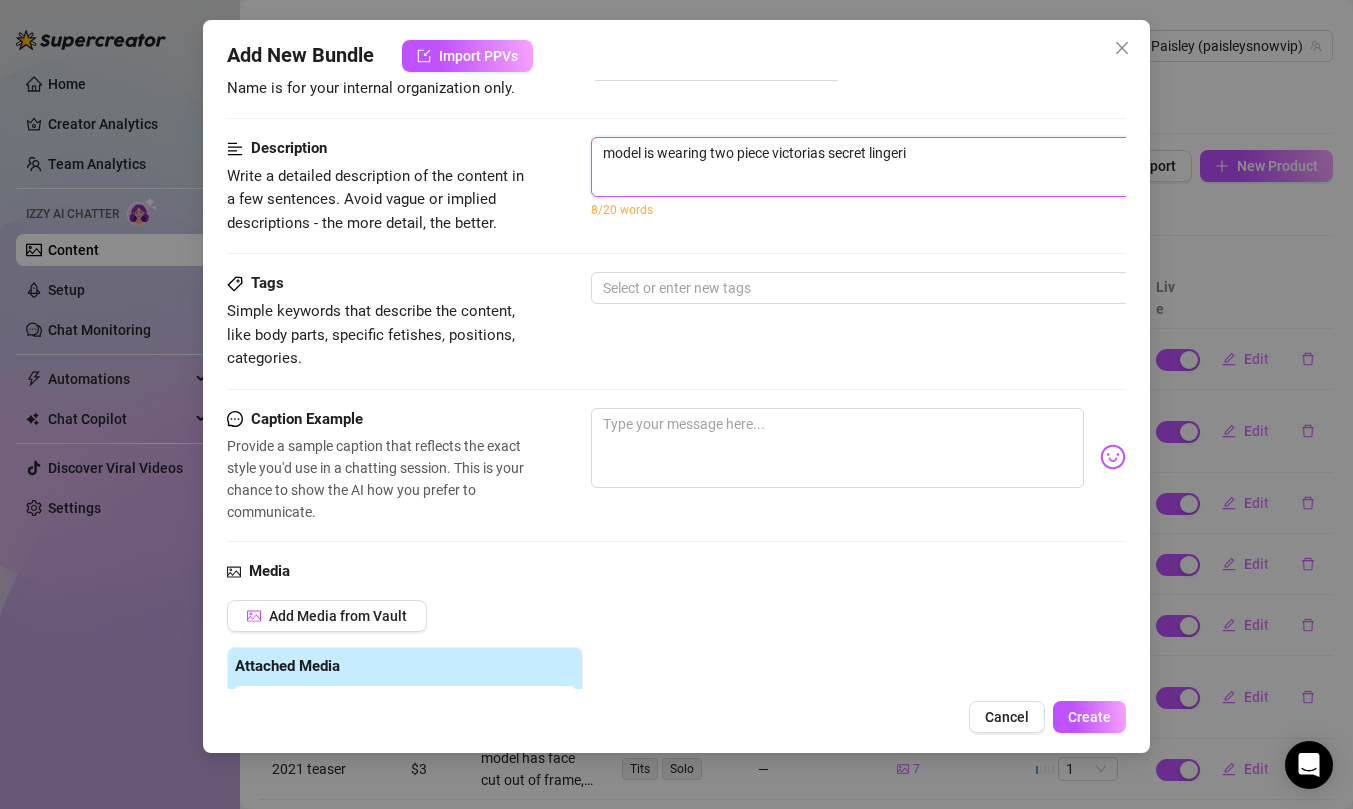 type on "model is wearing two piece victorias secret lingerie" 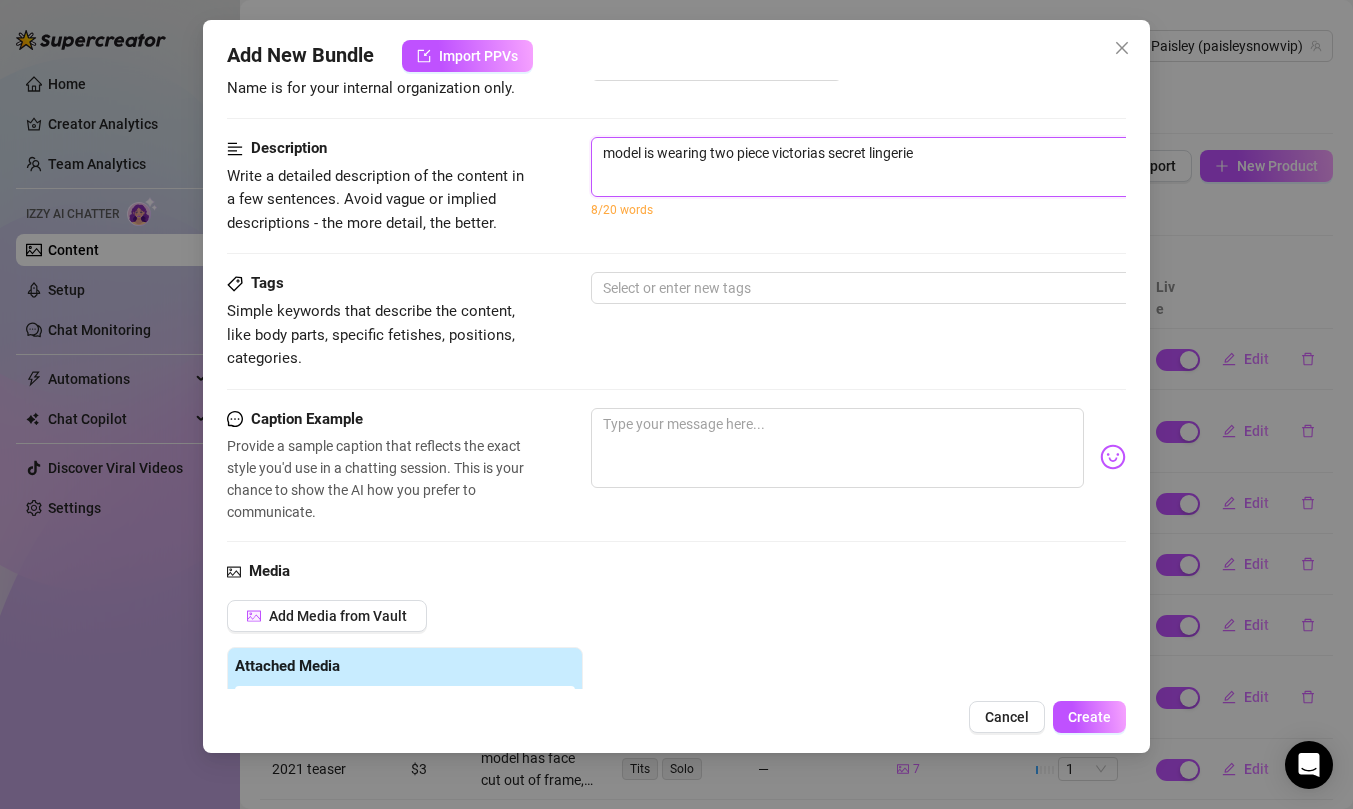 type on "model is wearing two piece victorias secret lingerie," 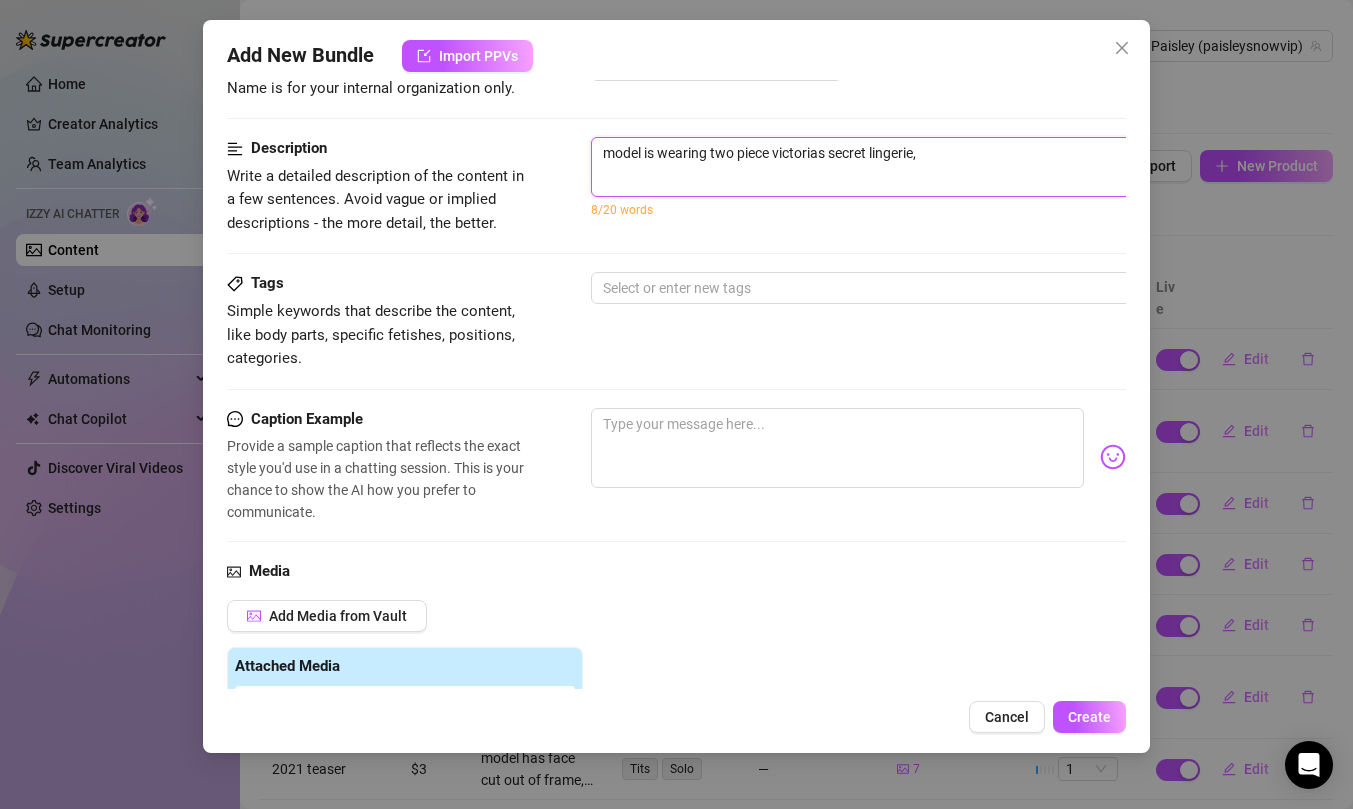 type on "model is wearing two piece victorias secret lingerie," 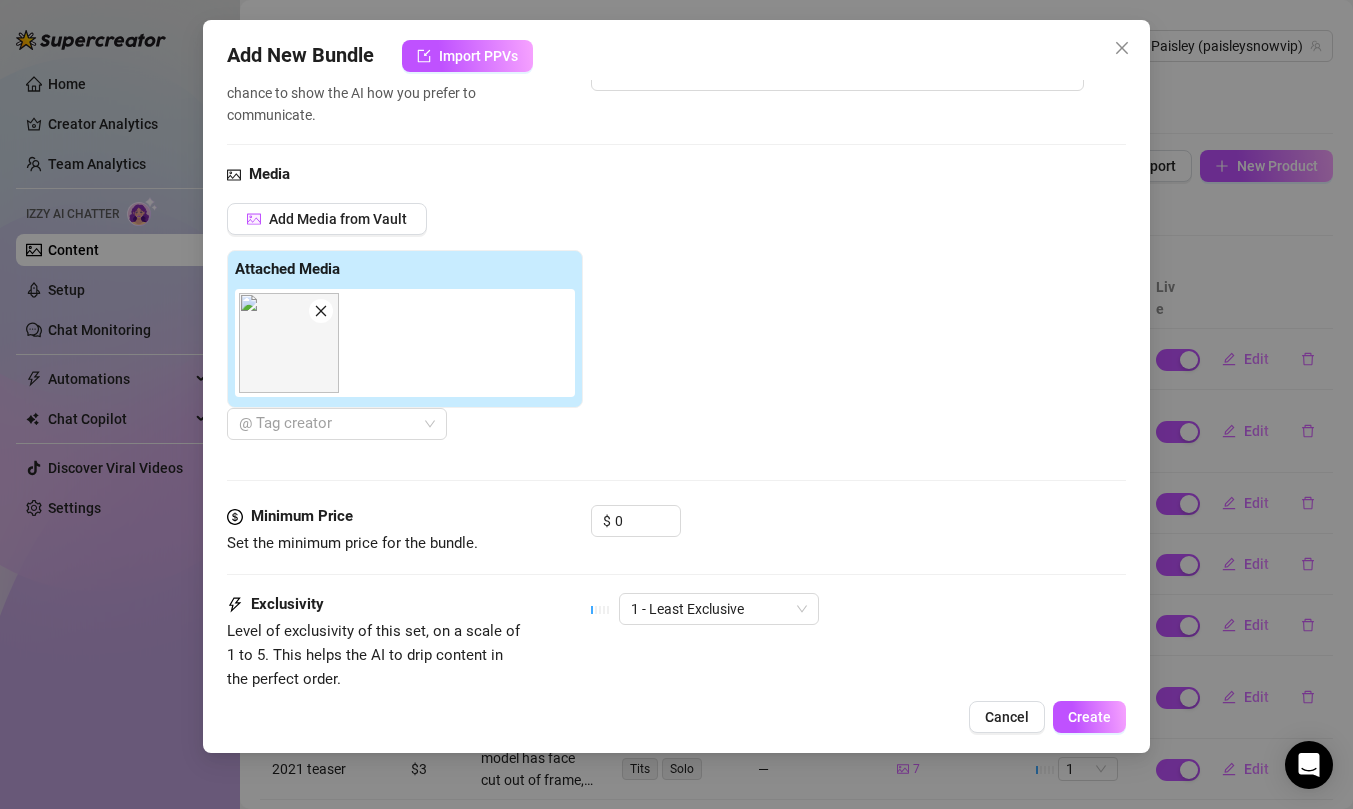 scroll, scrollTop: 0, scrollLeft: 0, axis: both 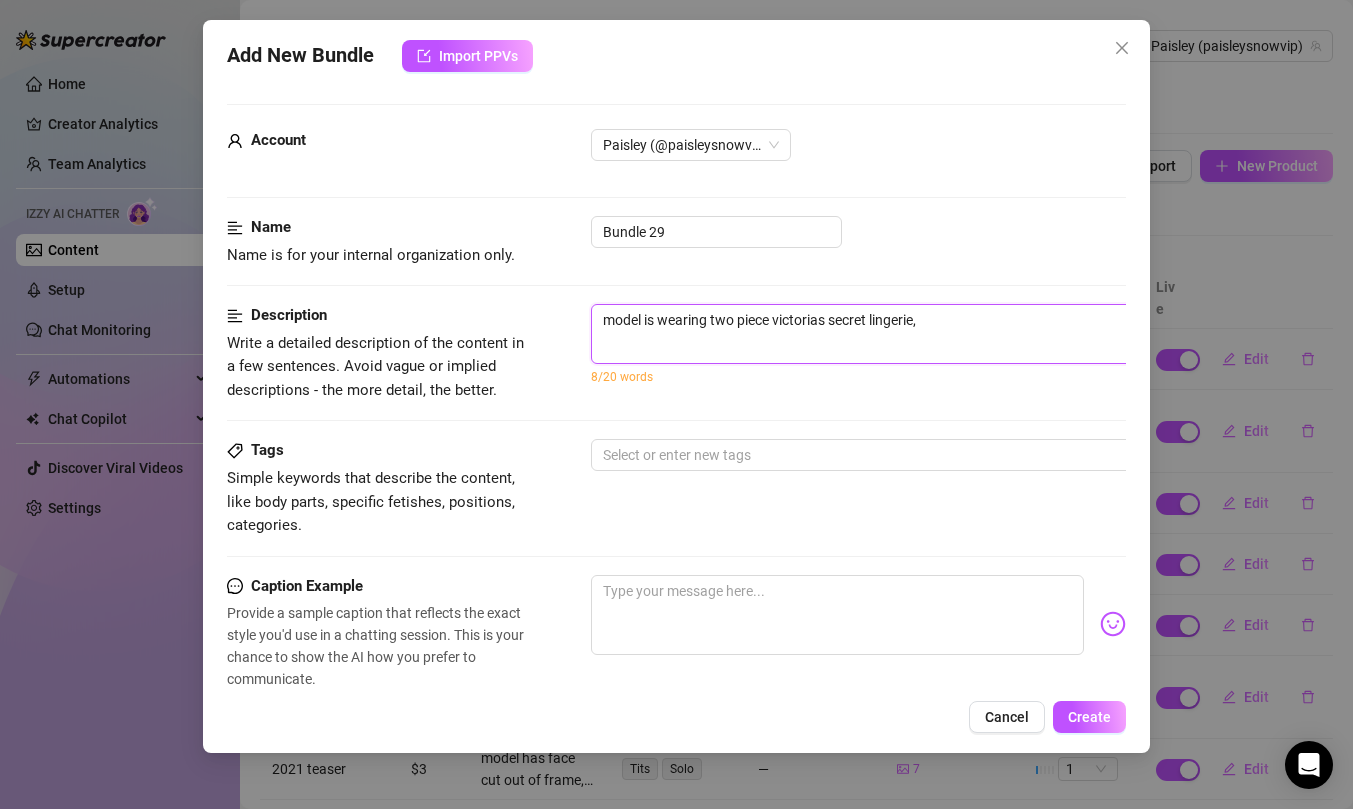 type on "model is wearing two piece victorias secret lingerie, p" 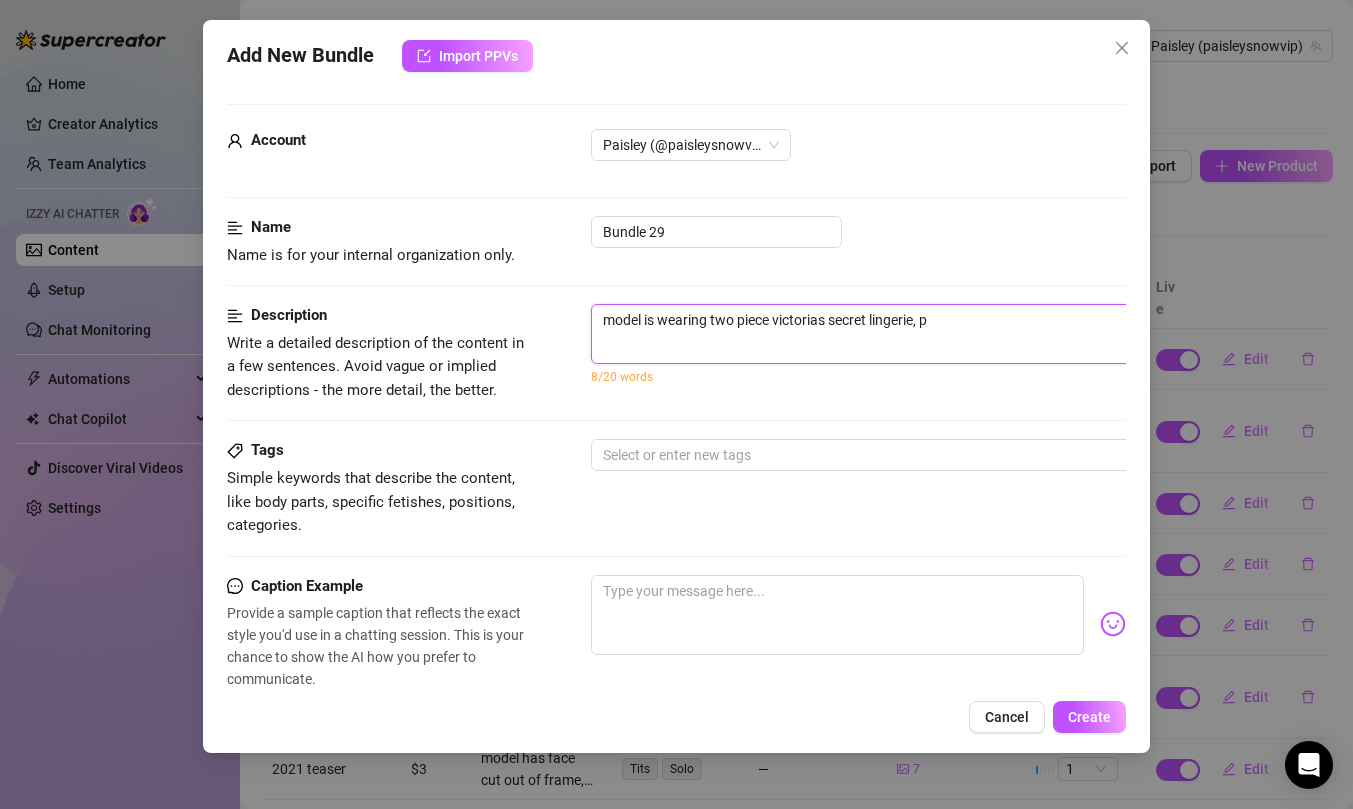 type on "model is wearing two piece victorias secret lingerie, pu" 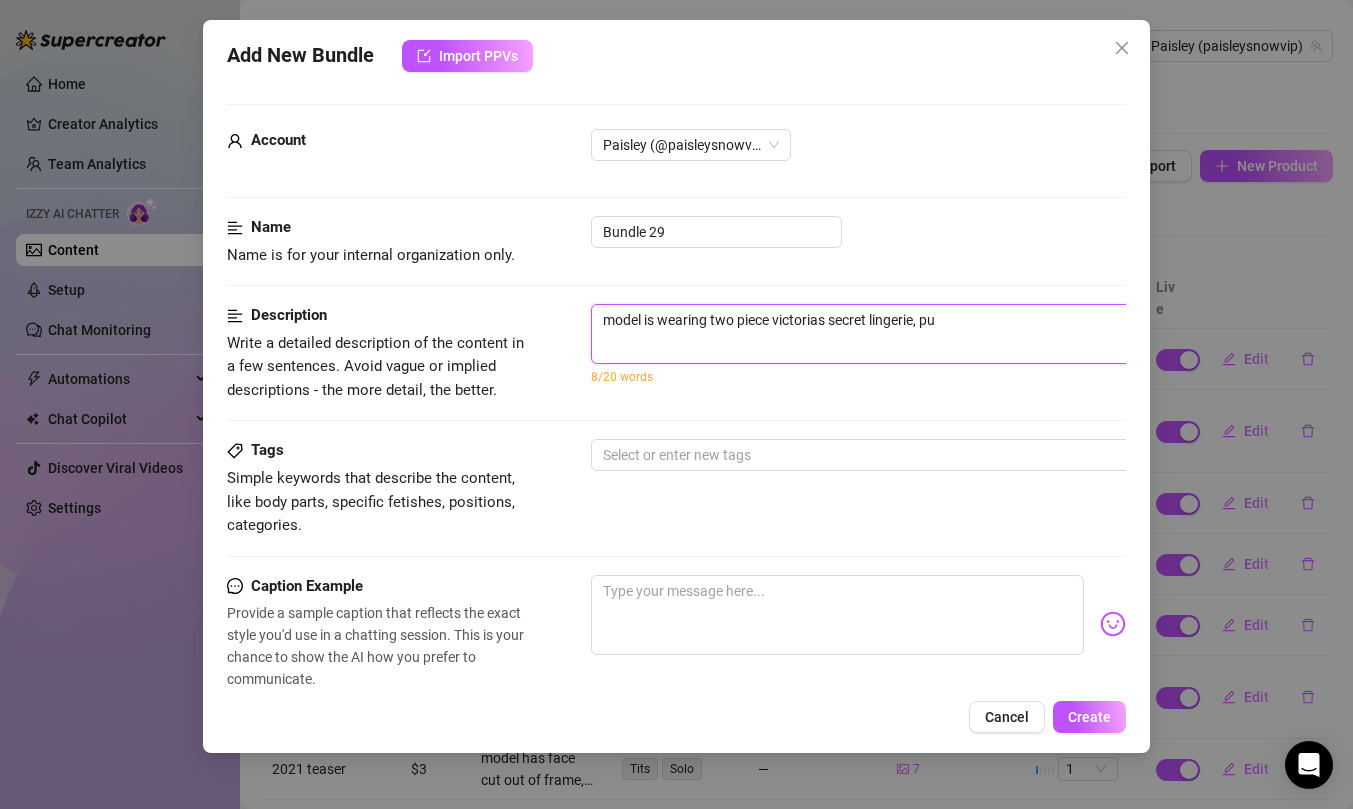 type on "model is wearing two piece victorias secret lingerie, pur" 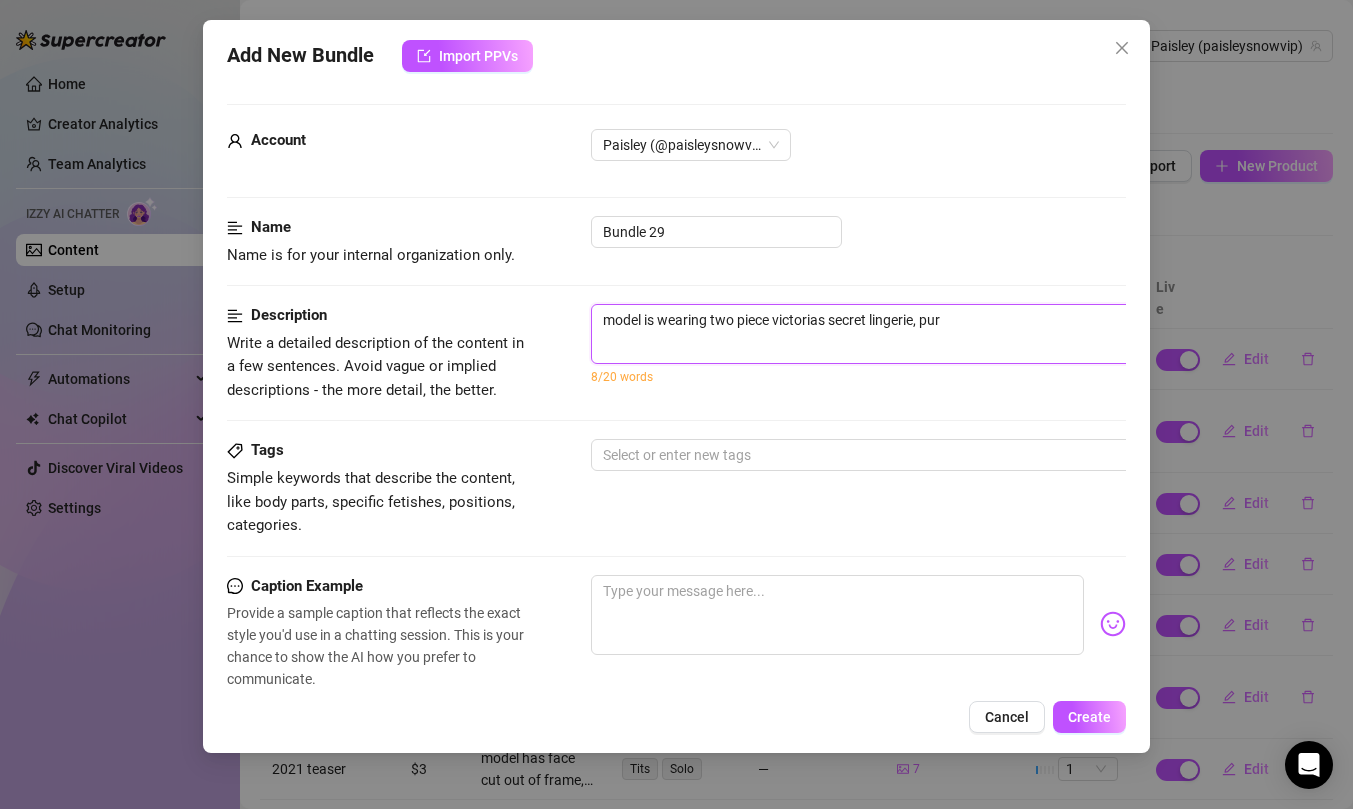 type on "model is wearing two piece victorias secret lingerie, purp" 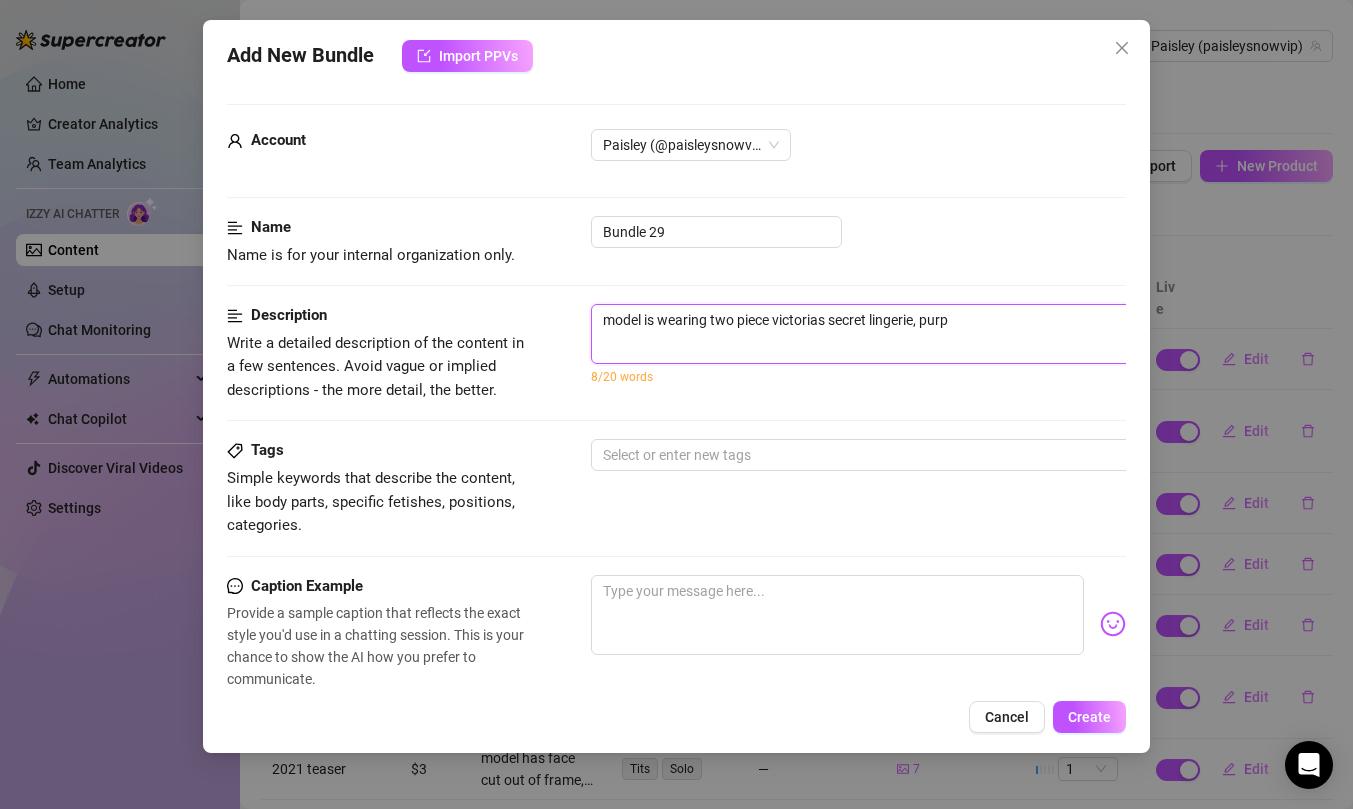 type on "model is wearing two piece victorias secret lingerie, purpl" 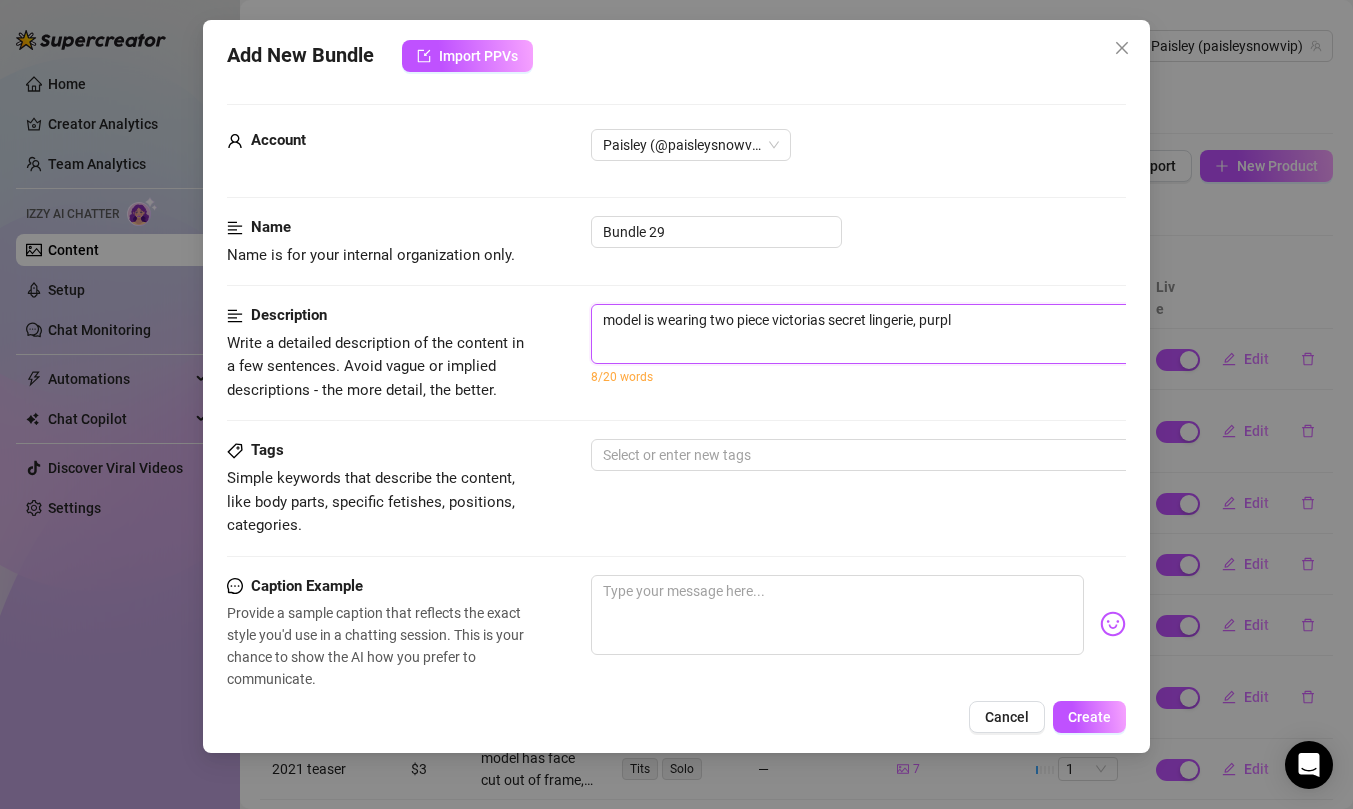 type on "model is wearing two piece victorias secret lingerie, purple" 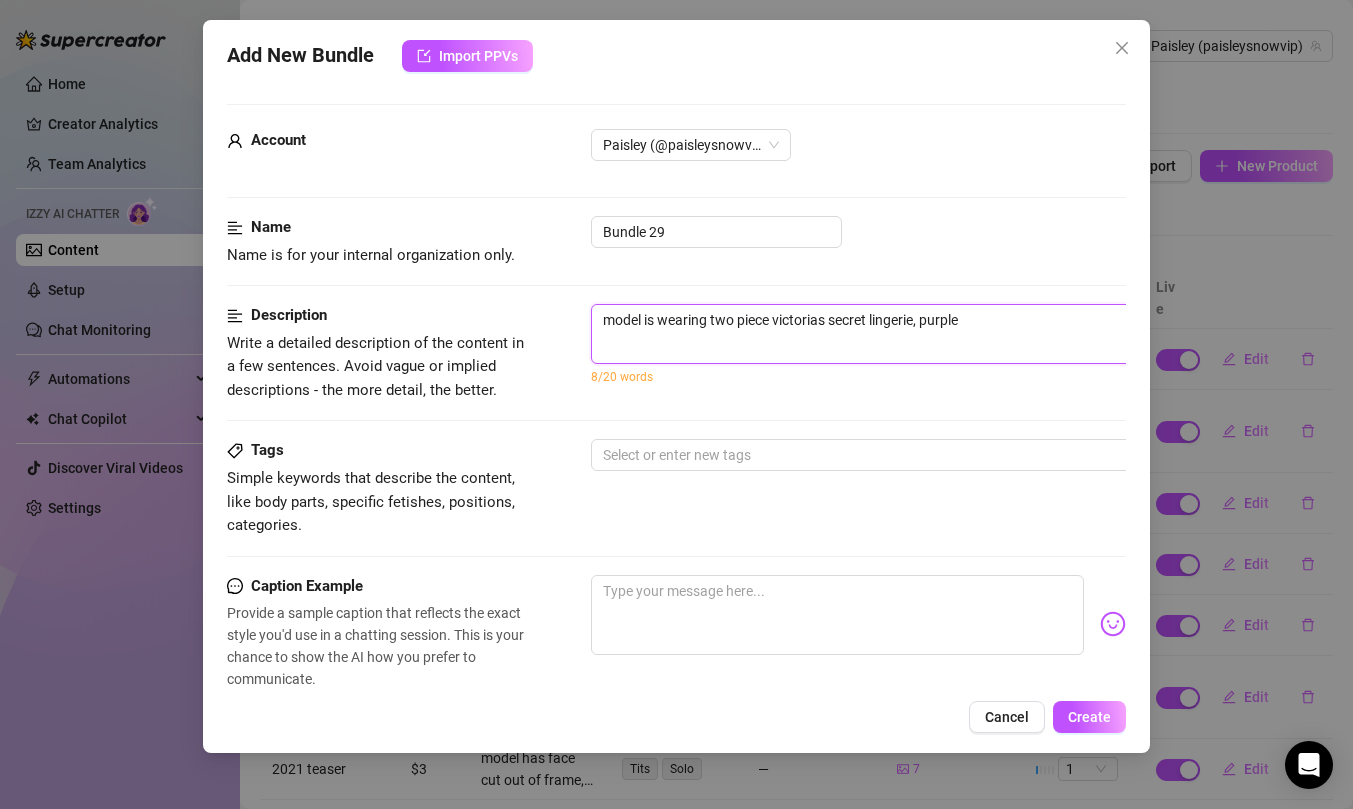 type on "model is wearing two piece victorias secret lingerie, purple" 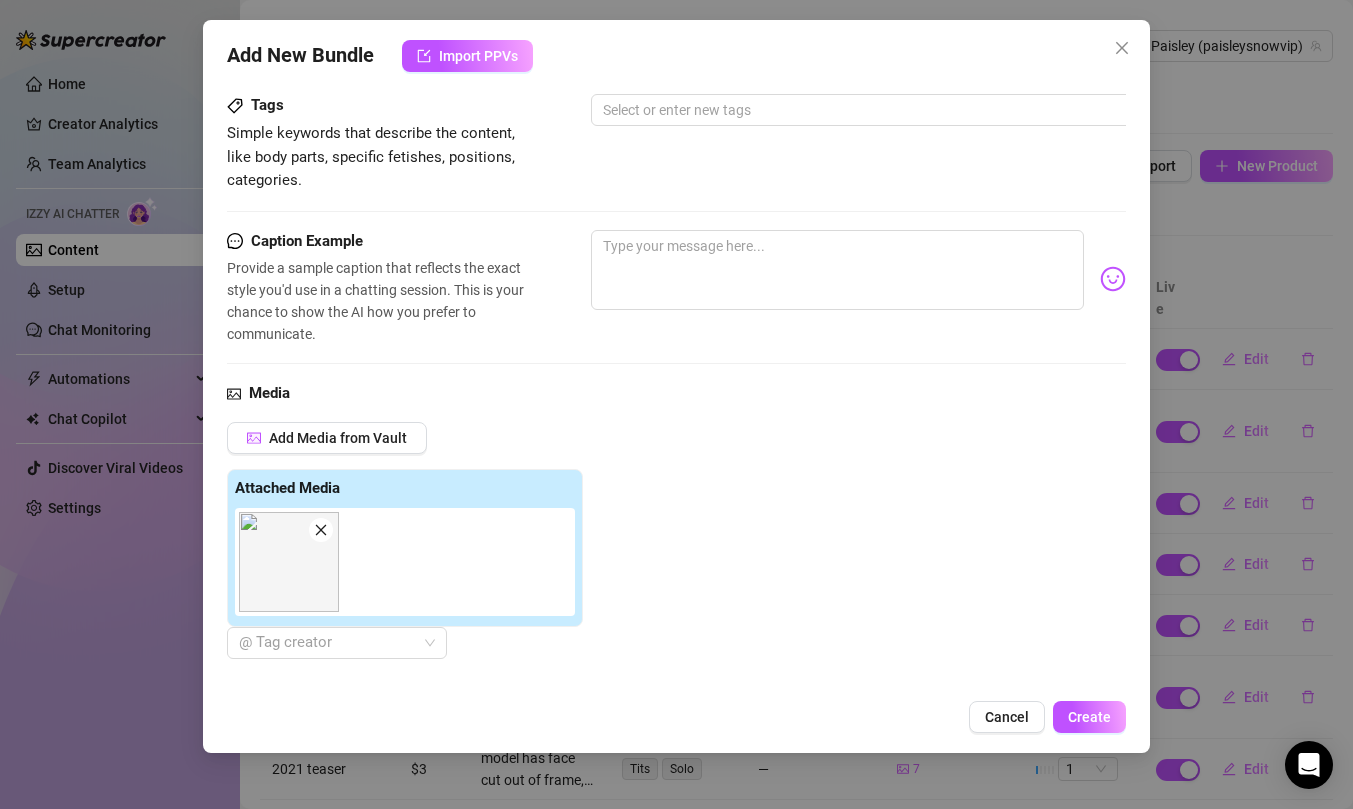 scroll, scrollTop: 0, scrollLeft: 0, axis: both 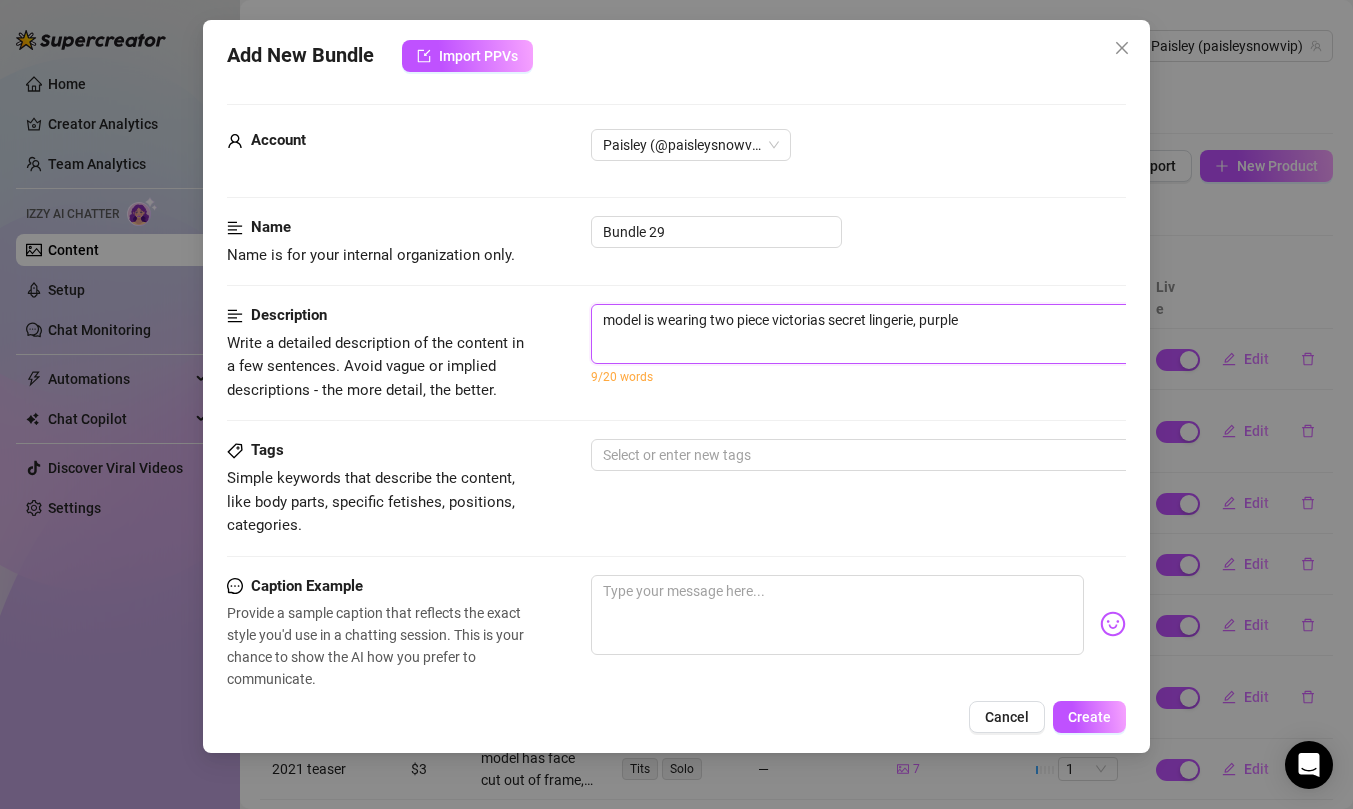 type on "model is wearing two piece victorias secret lingerie, purple a" 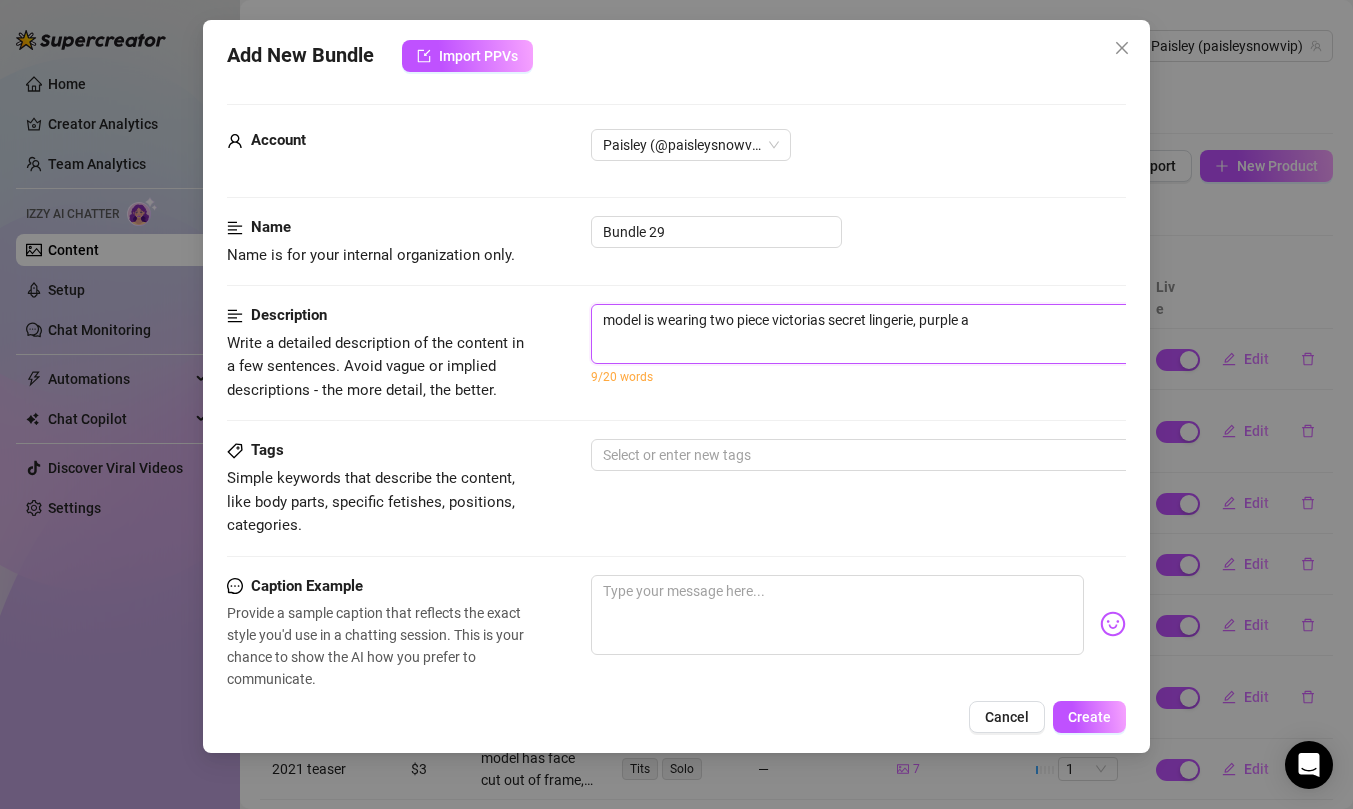 type on "model is wearing two piece victorias secret lingerie, purple an" 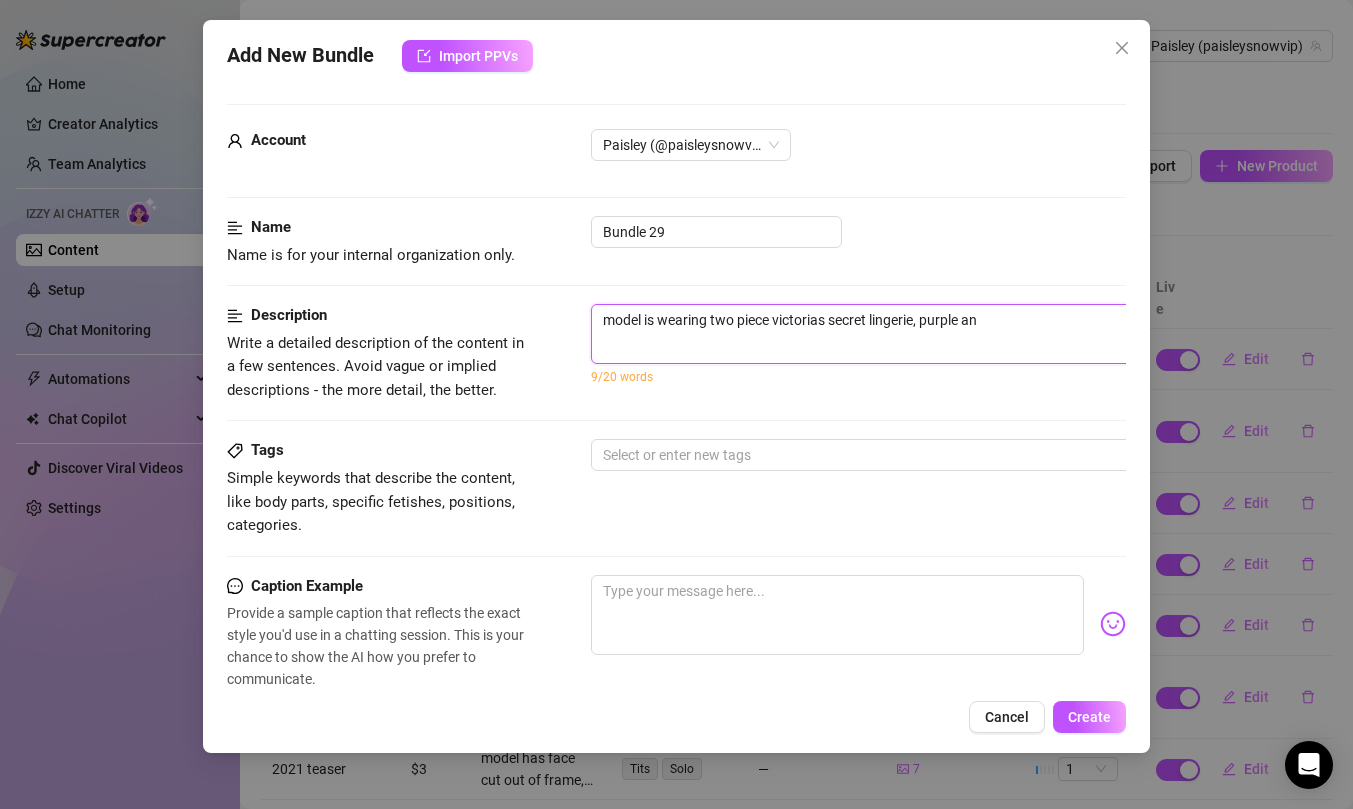 type on "model is wearing two piece victorias secret lingerie, purple and" 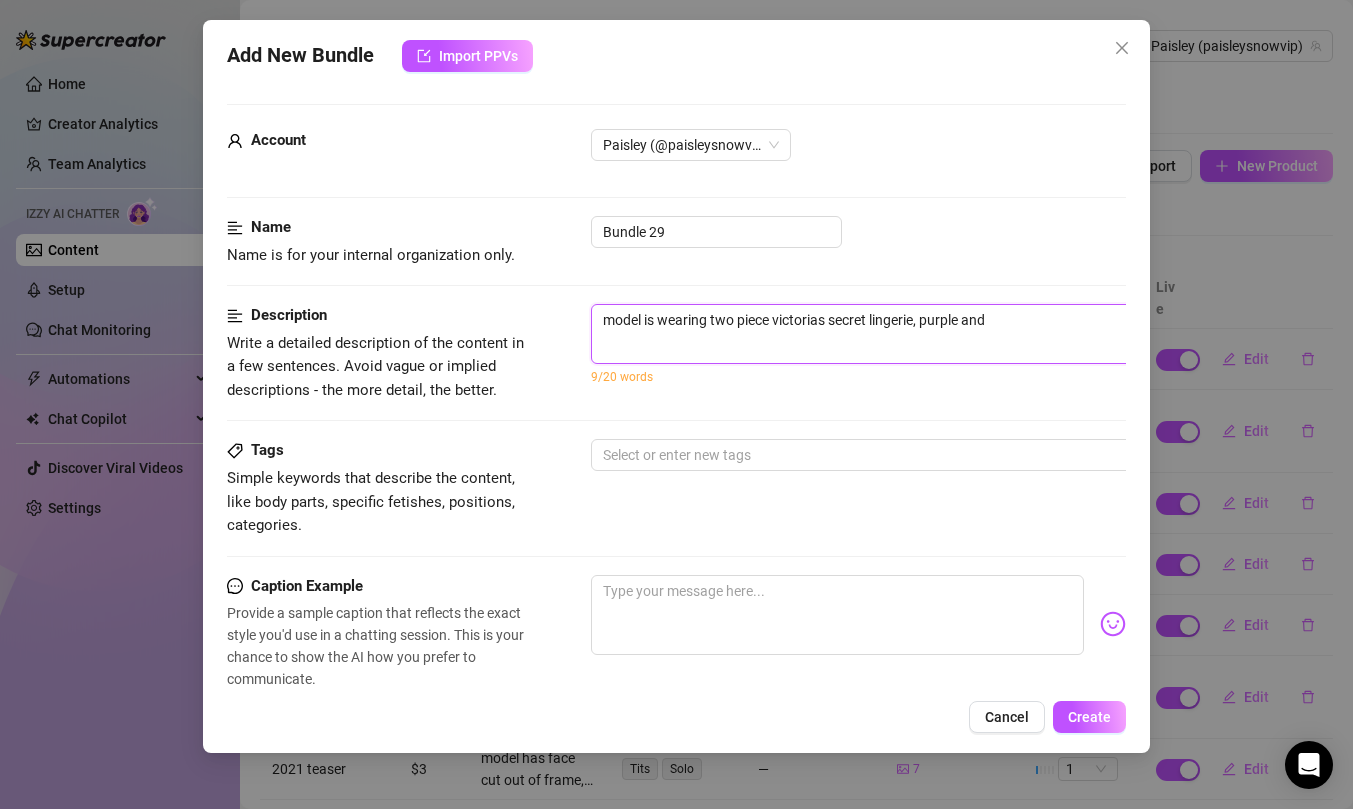 type on "model is wearing two piece victorias secret lingerie, purple and" 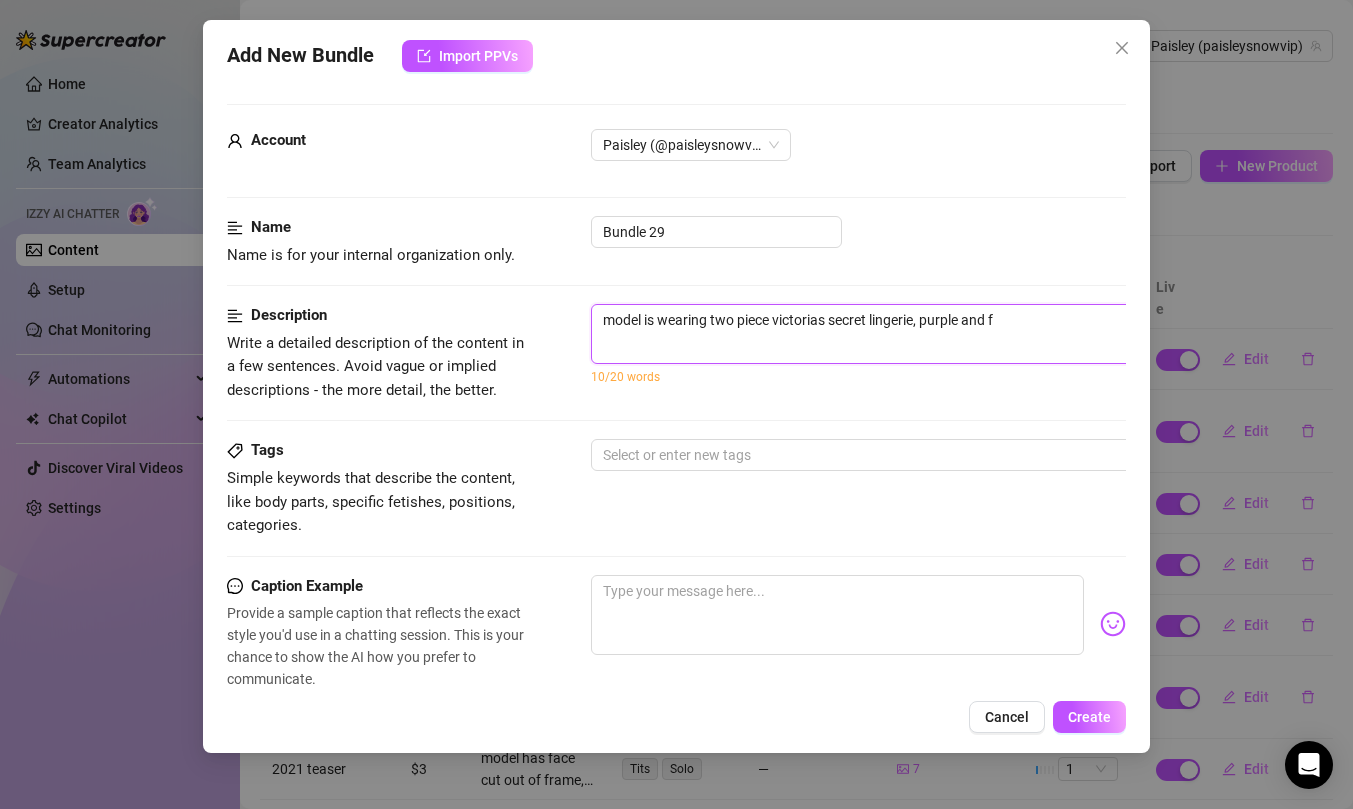 type on "model is wearing two piece victorias secret lingerie, purple and fl" 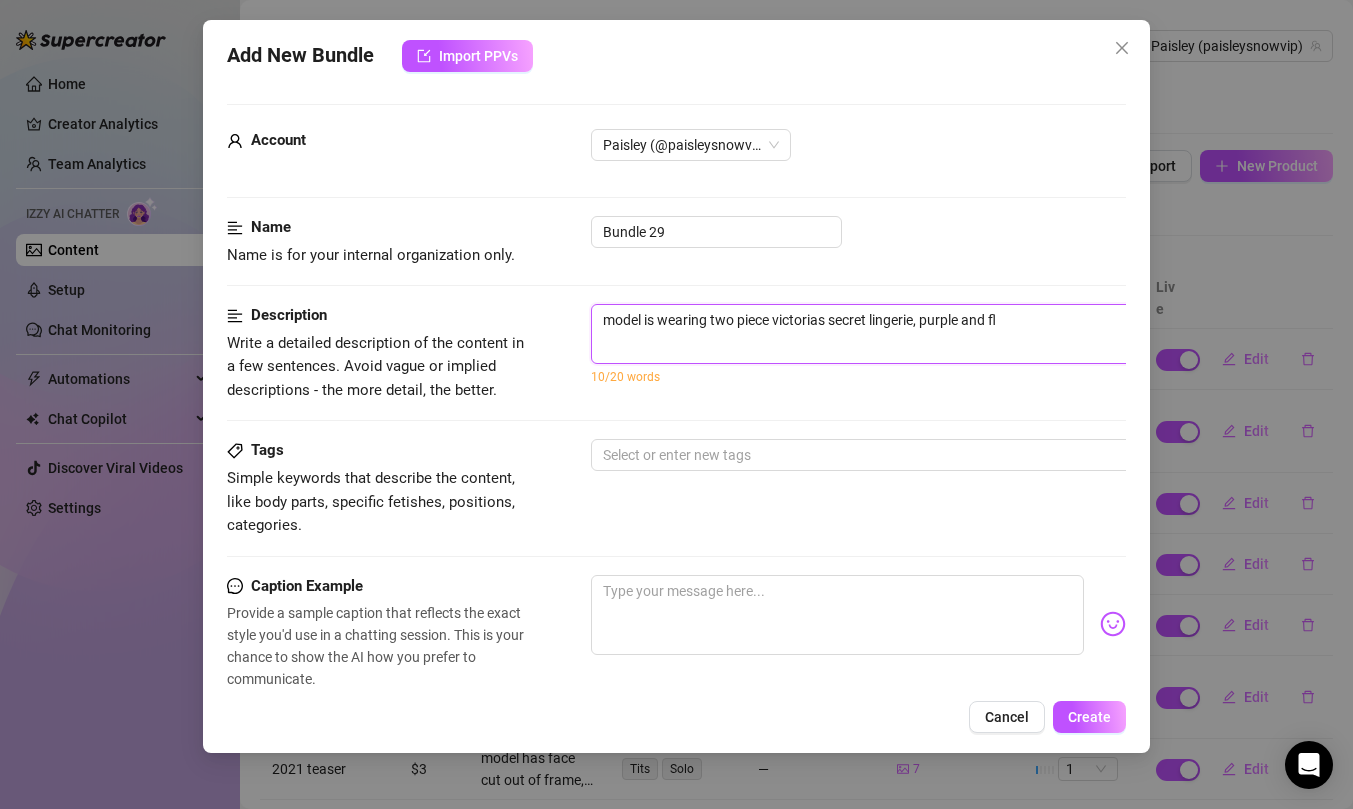 type on "model is wearing two piece victorias secret lingerie, purple and flo" 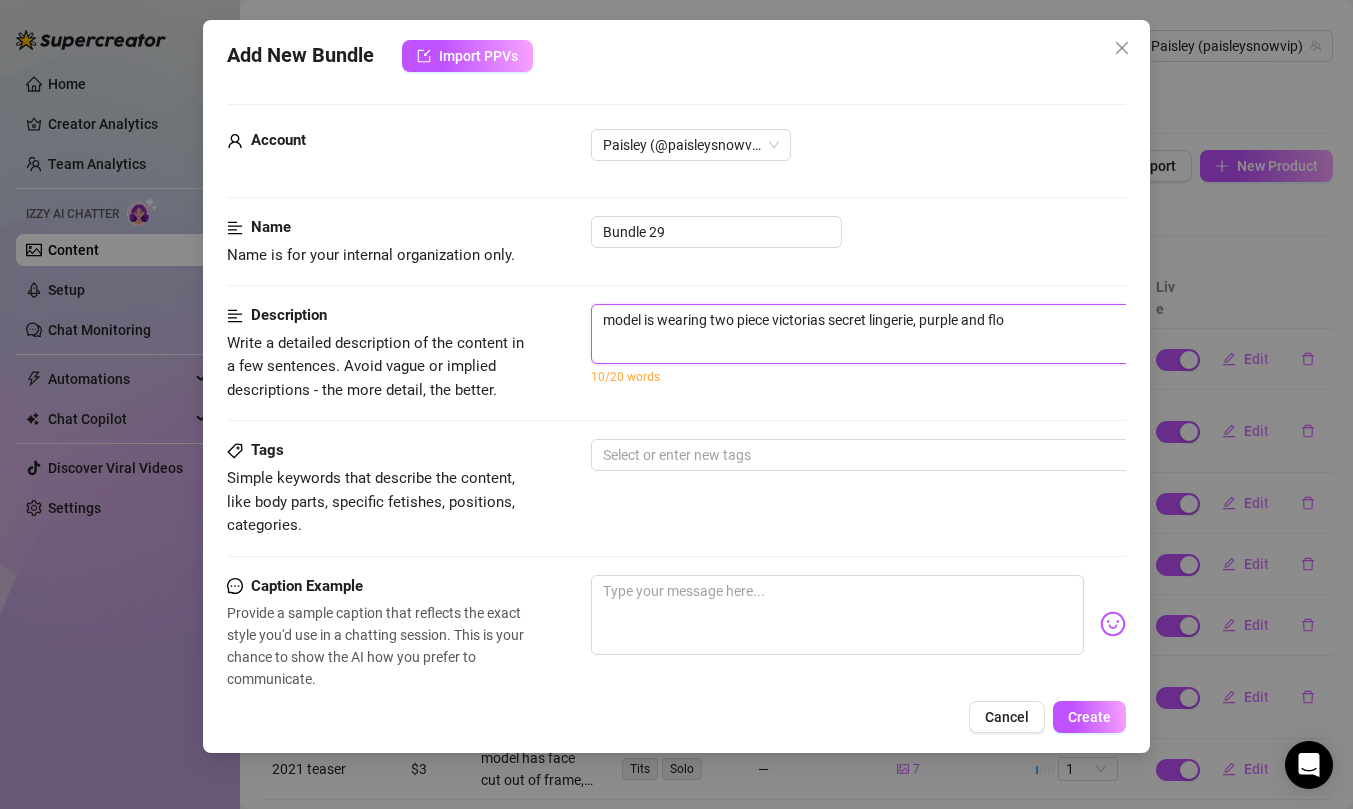 type on "model is wearing two piece victorias secret lingerie, purple and flor" 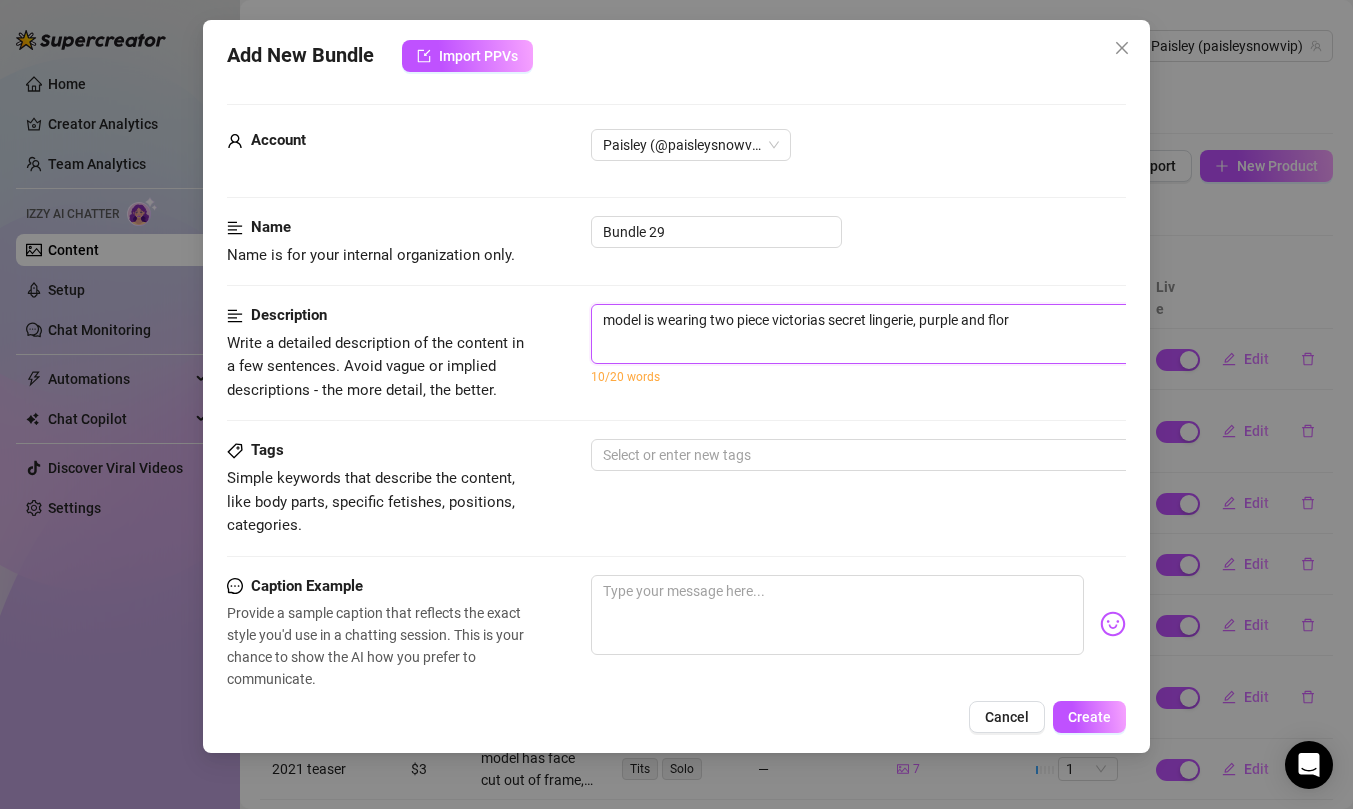 type on "model is wearing two piece victorias secret lingerie, purple and flora" 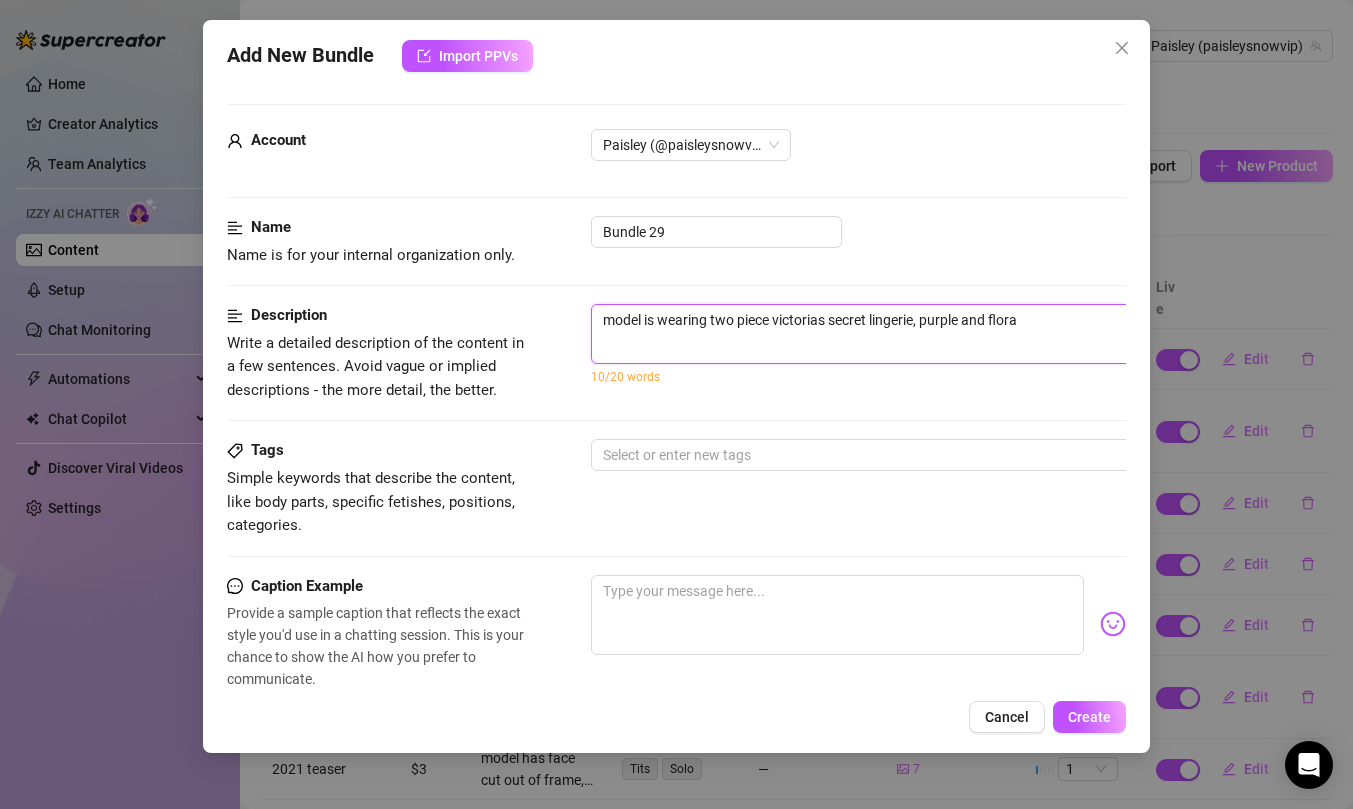 type on "model is wearing two piece victorias secret lingerie, purple and floral" 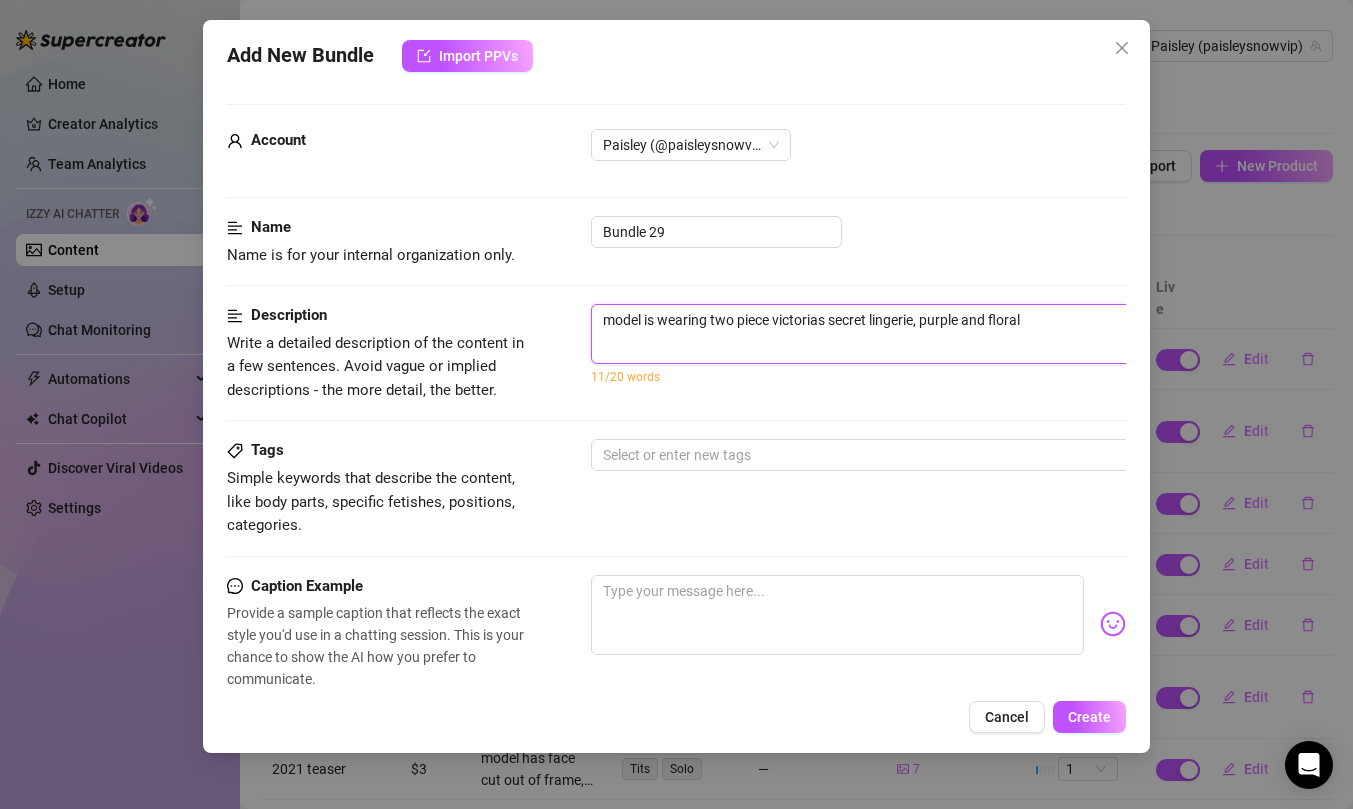 type on "model is wearing two piece victorias secret lingerie, purple and floral." 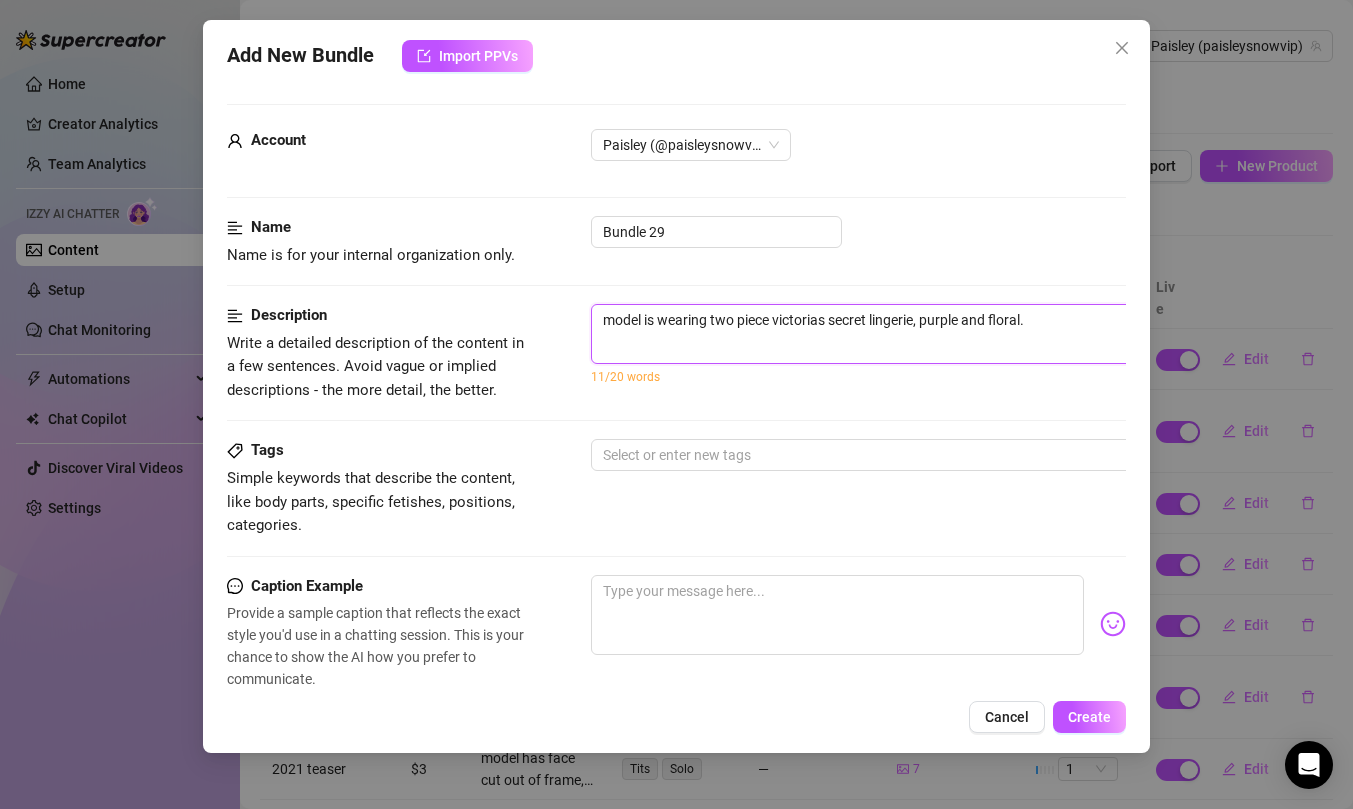 type on "model is wearing two piece victorias secret lingerie, purple and floral." 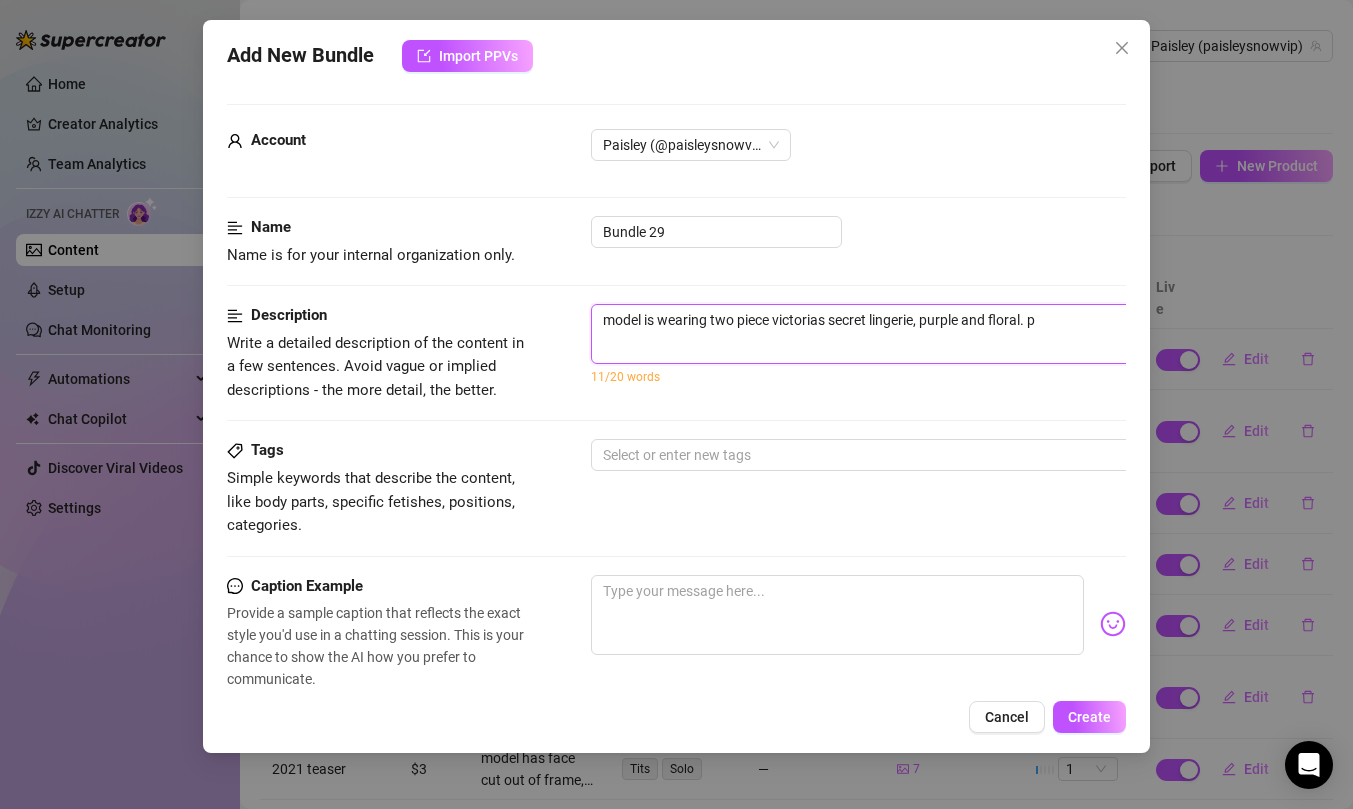 type on "model is wearing two piece victorias secret lingerie, purple and floral. pa" 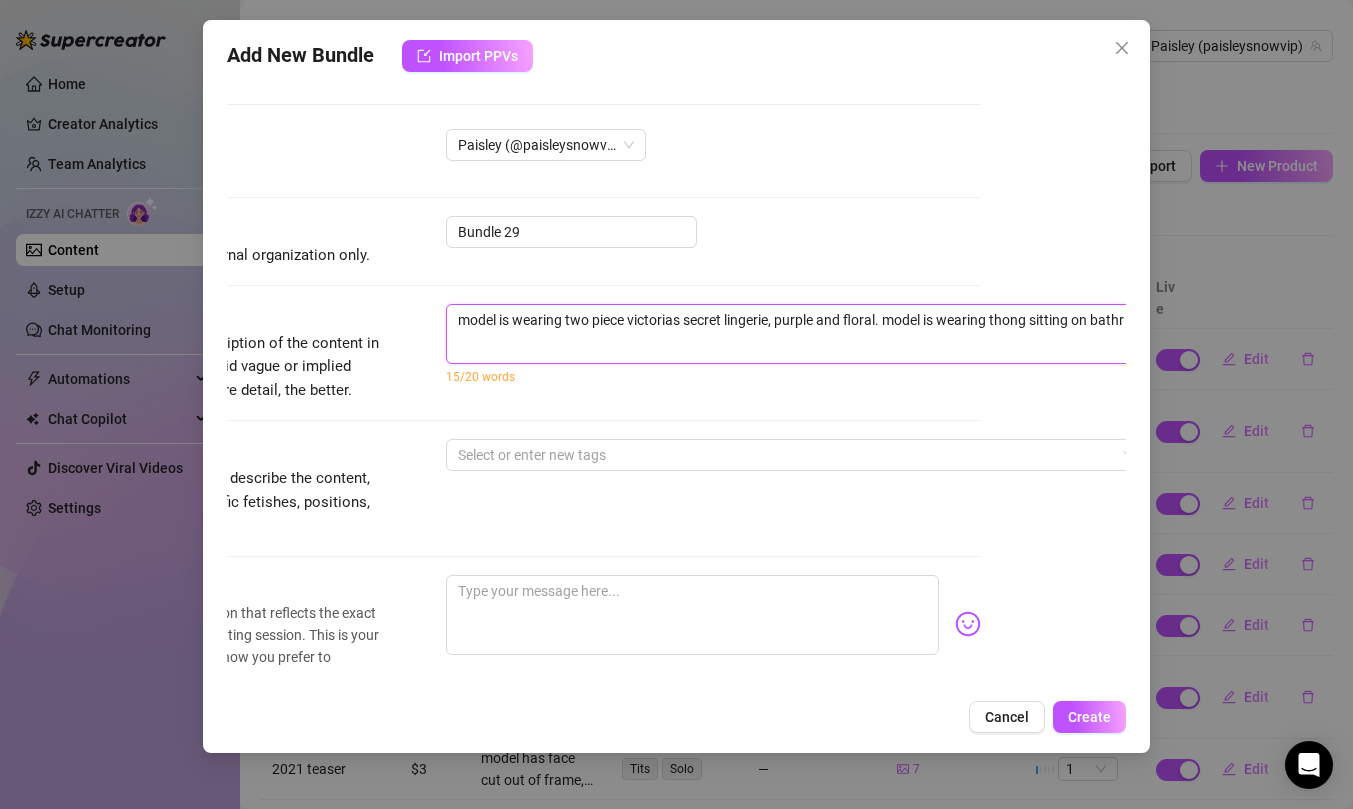 scroll, scrollTop: 0, scrollLeft: 150, axis: horizontal 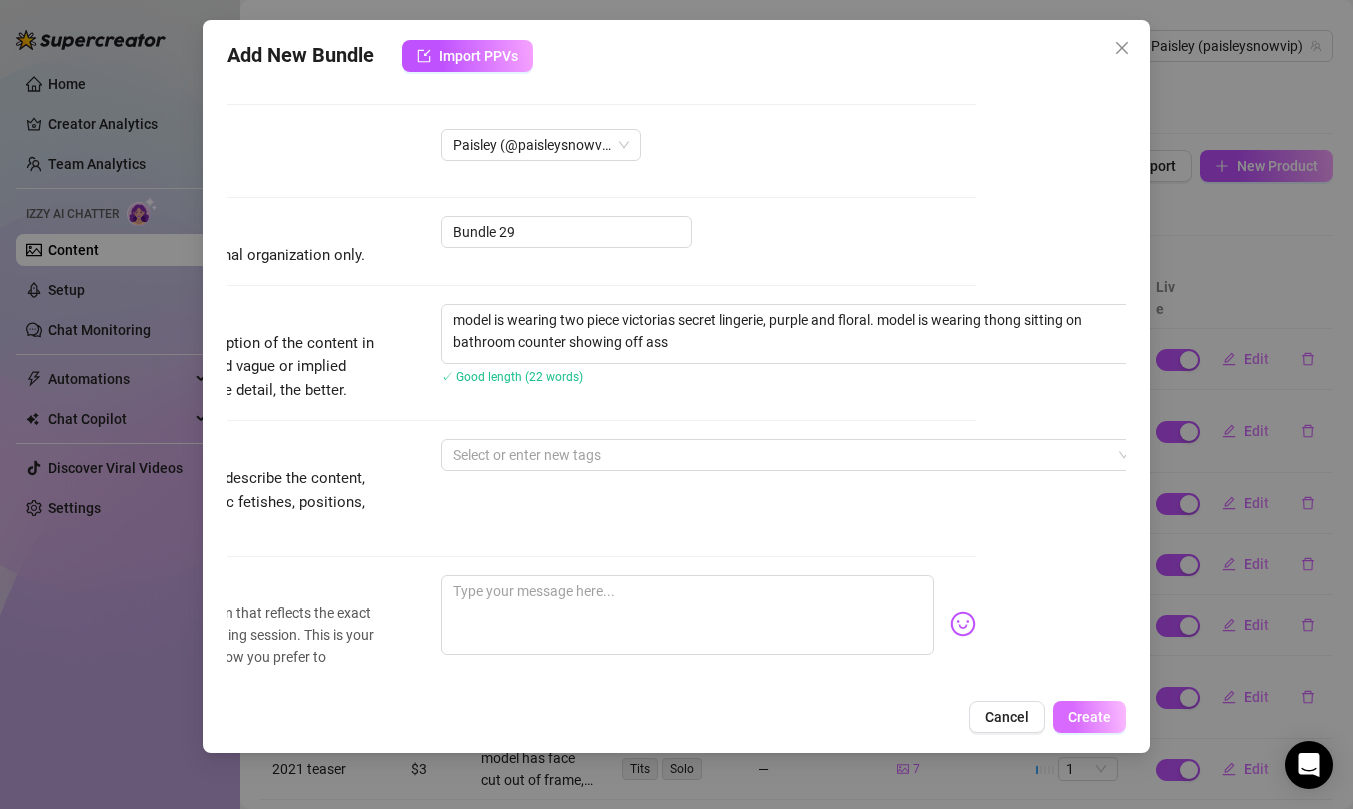 click on "Create" at bounding box center (1089, 717) 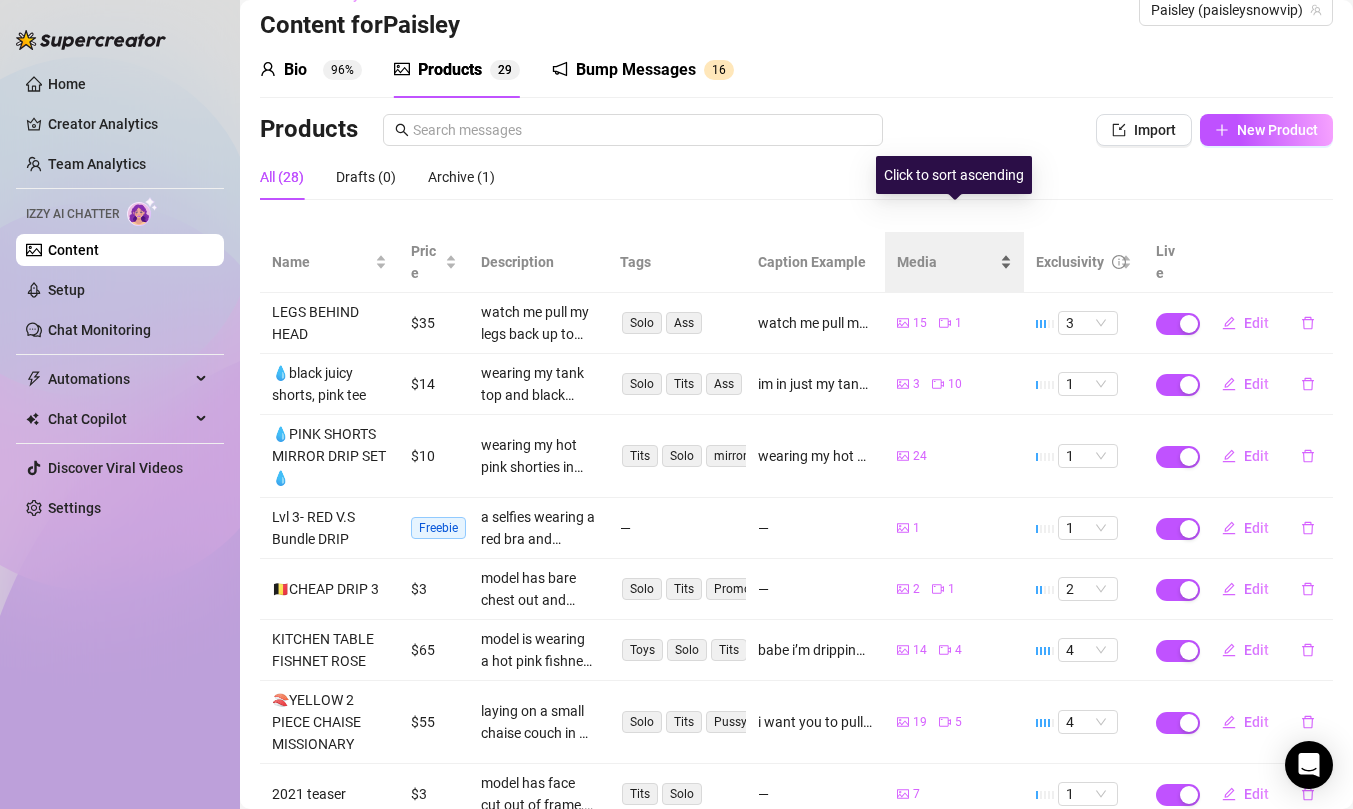 scroll, scrollTop: 0, scrollLeft: 0, axis: both 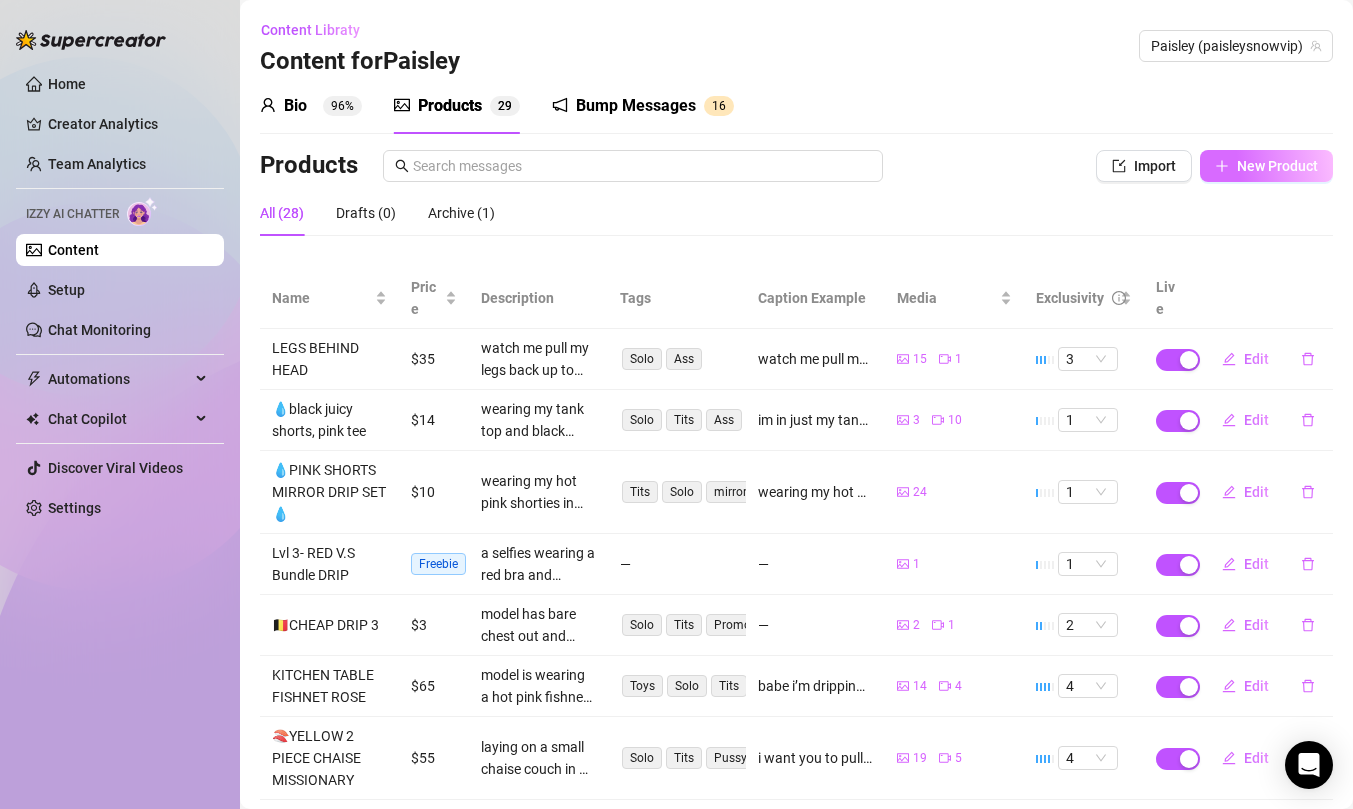 click on "New Product" at bounding box center (1277, 166) 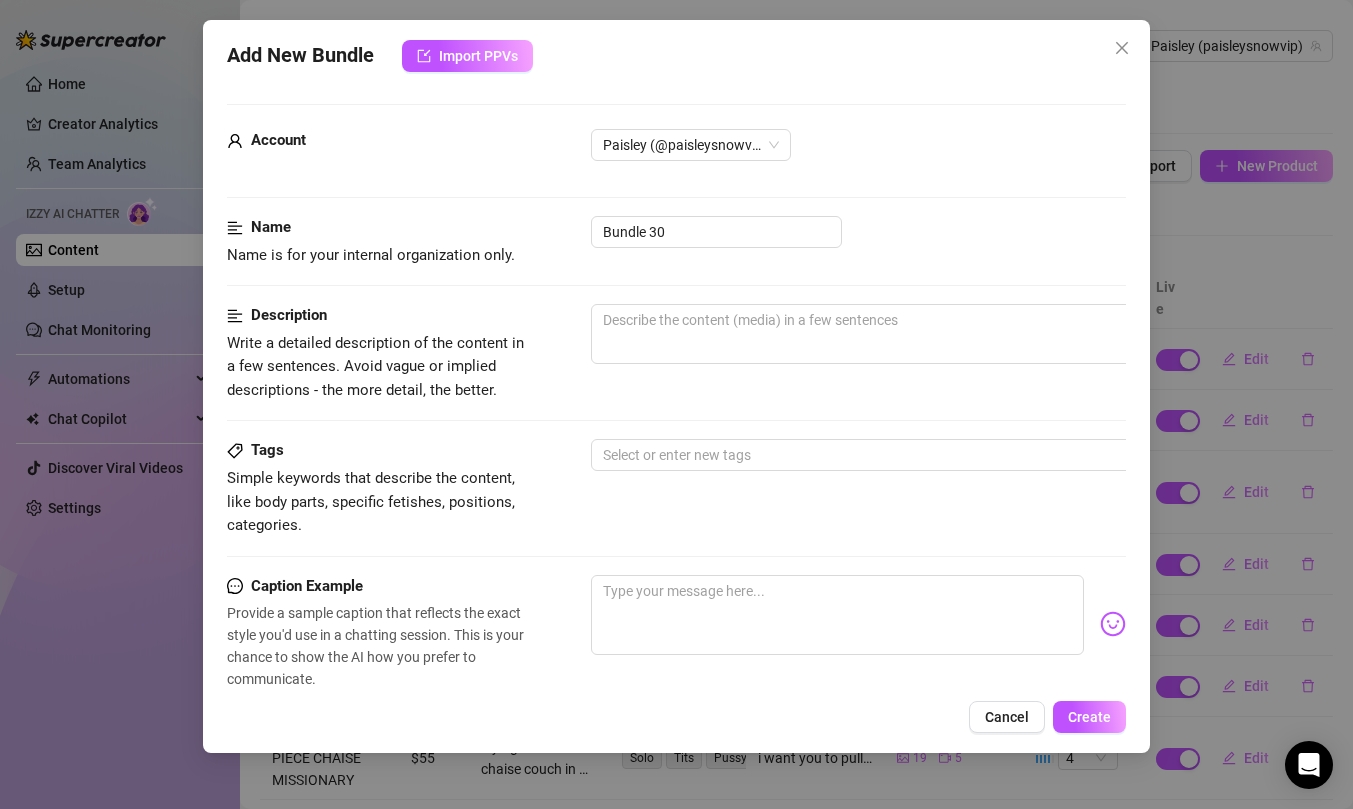 scroll, scrollTop: 486, scrollLeft: 0, axis: vertical 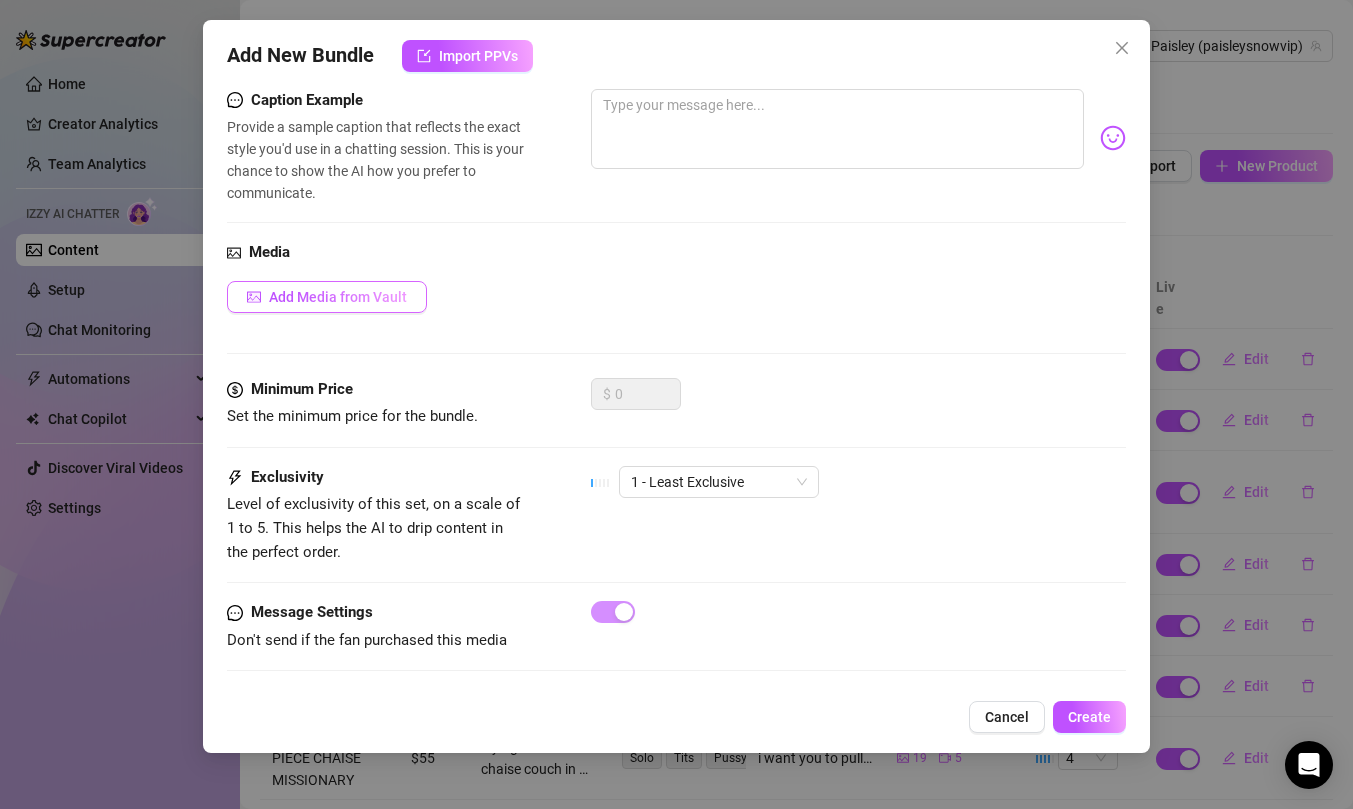 click on "Add Media from Vault" at bounding box center (338, 297) 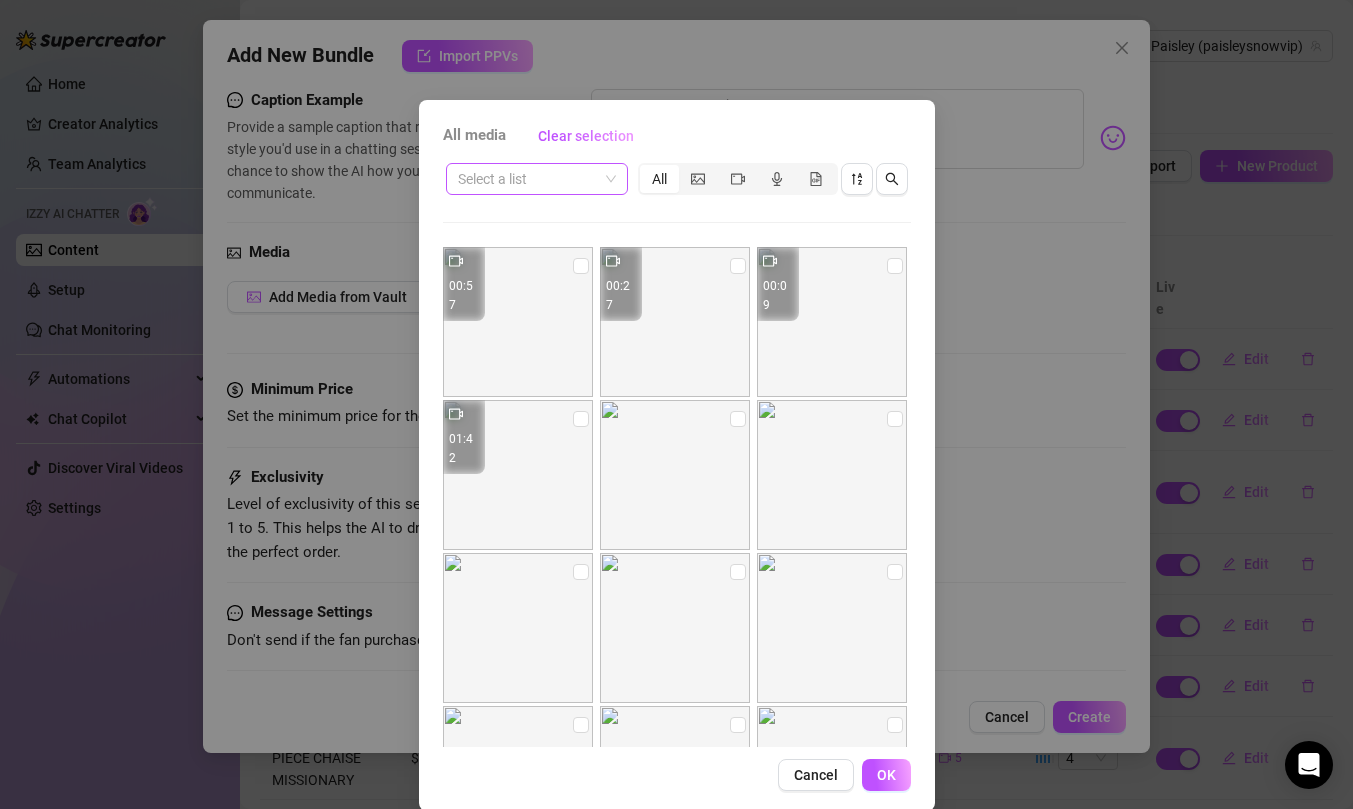 click at bounding box center (537, 179) 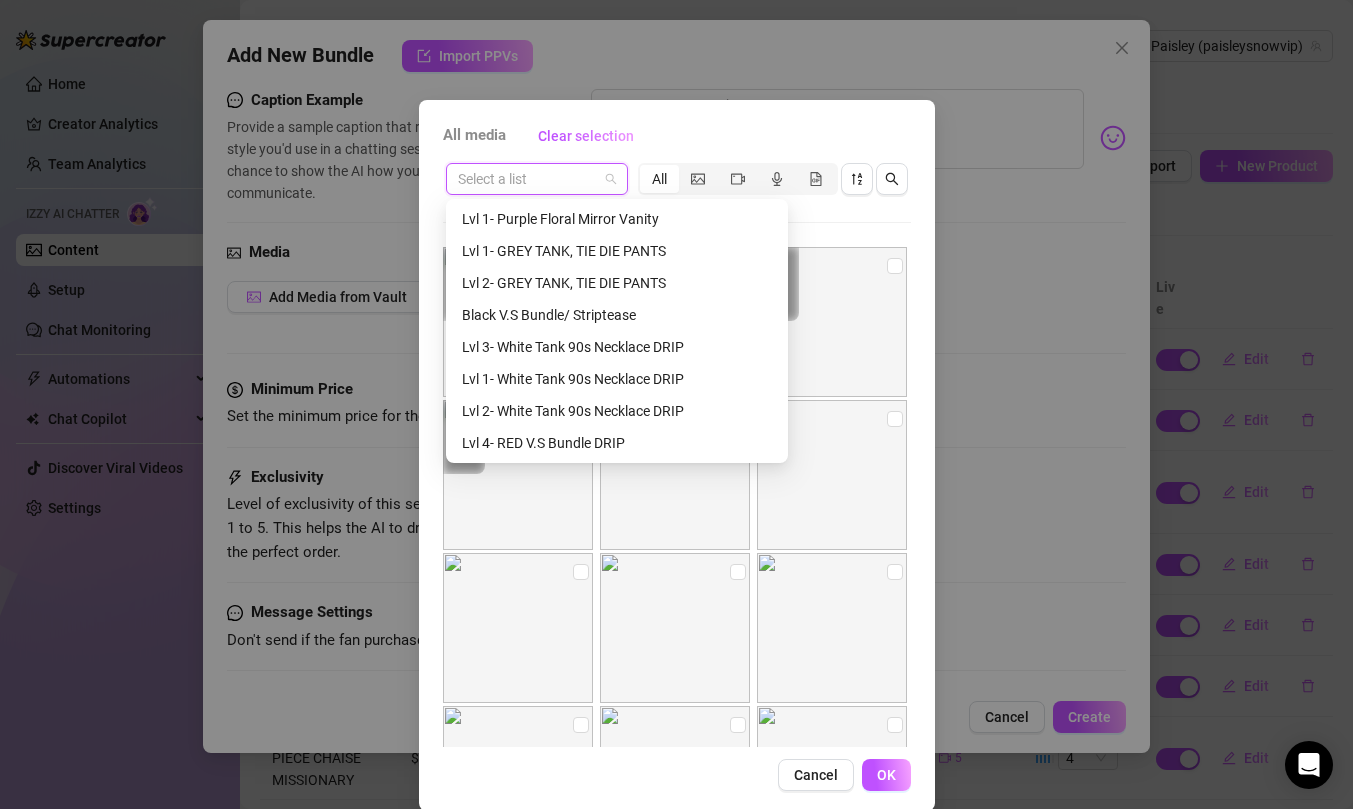 click on "Lvl 2- GREY TANK, TIE DIE PANTS" at bounding box center (617, 283) 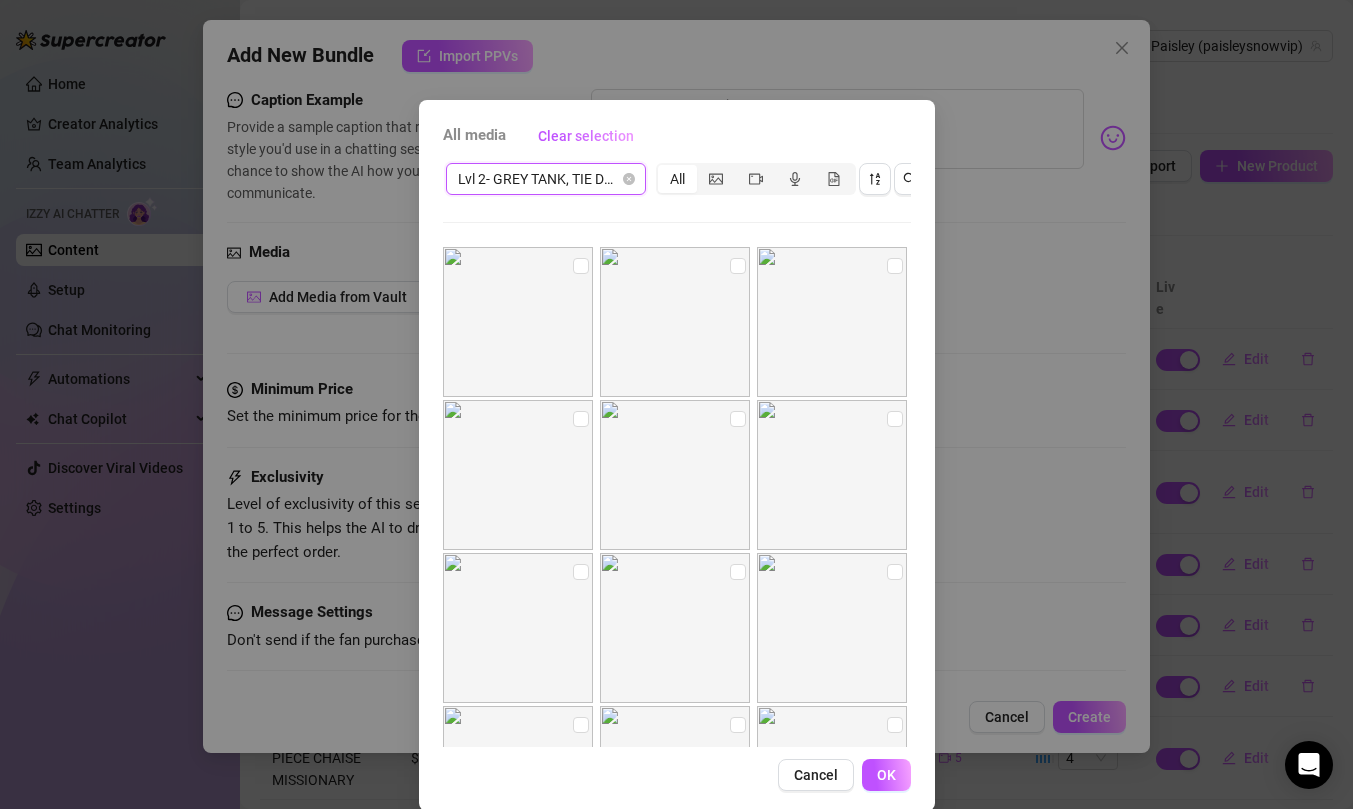 scroll, scrollTop: 295, scrollLeft: 0, axis: vertical 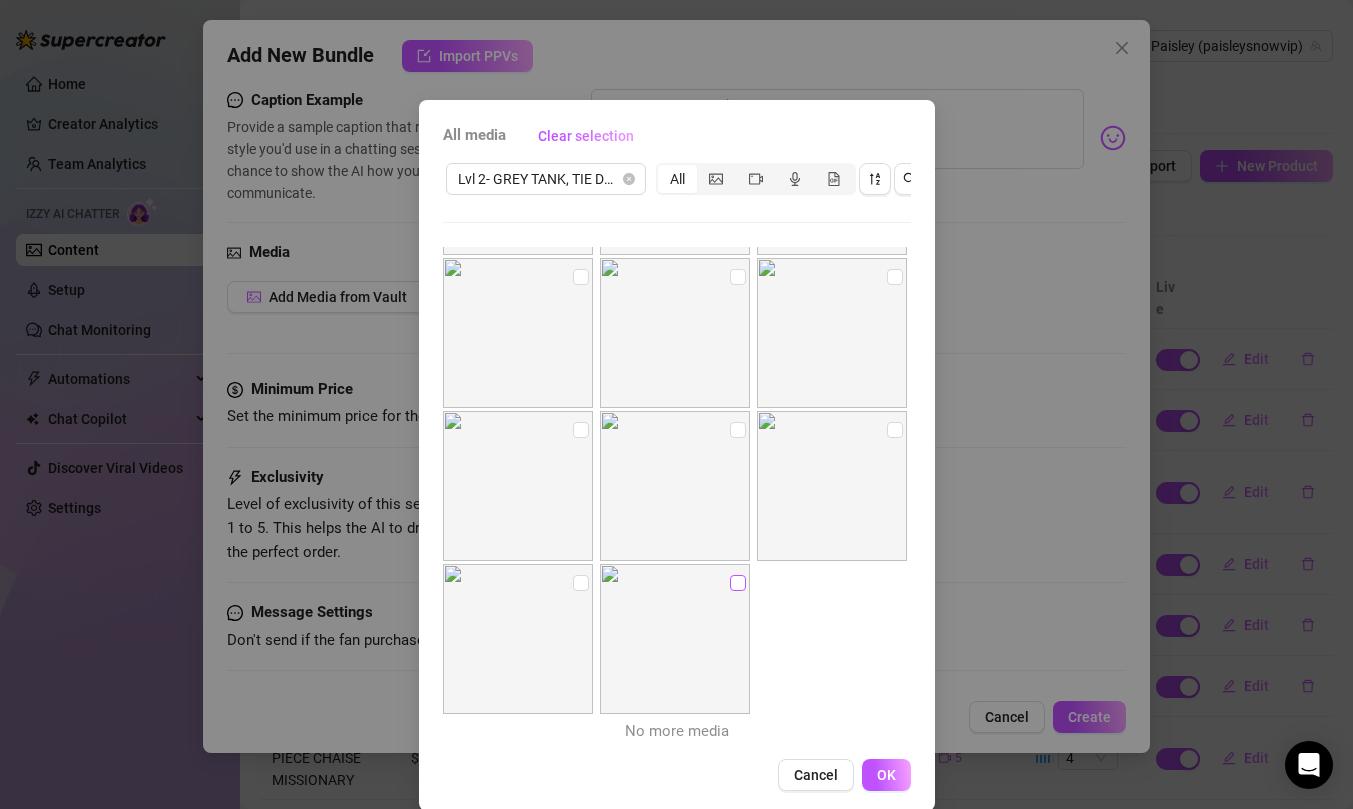 click at bounding box center [738, 583] 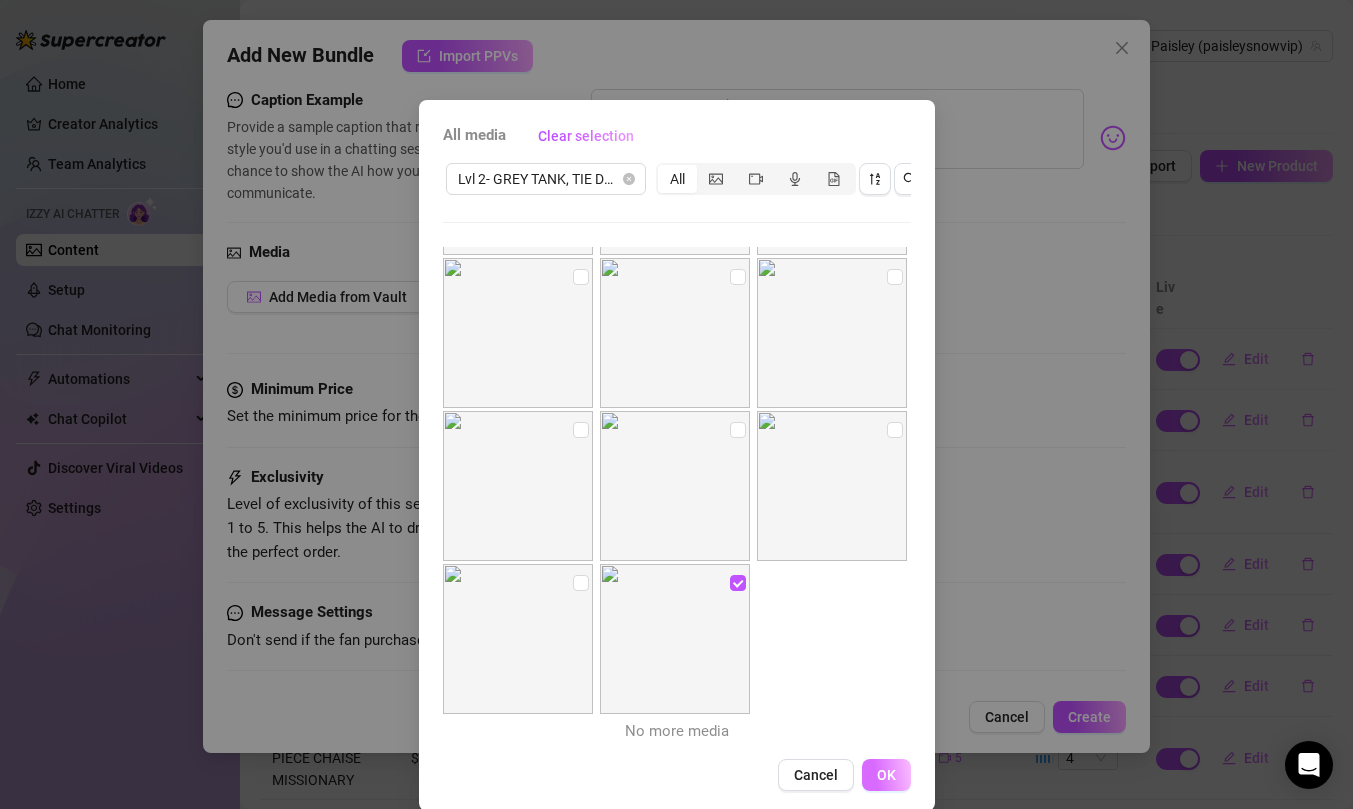 click on "OK" at bounding box center (886, 775) 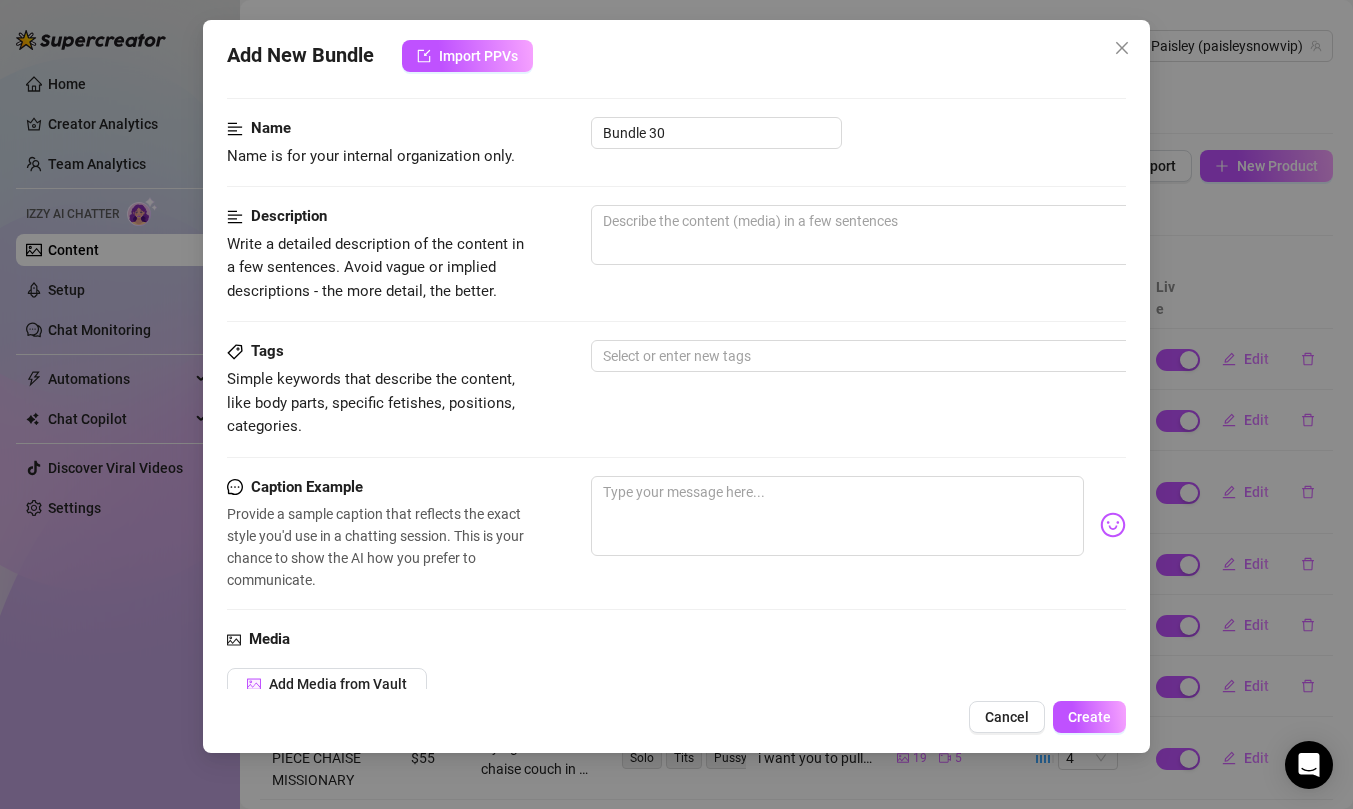 scroll, scrollTop: 34, scrollLeft: 0, axis: vertical 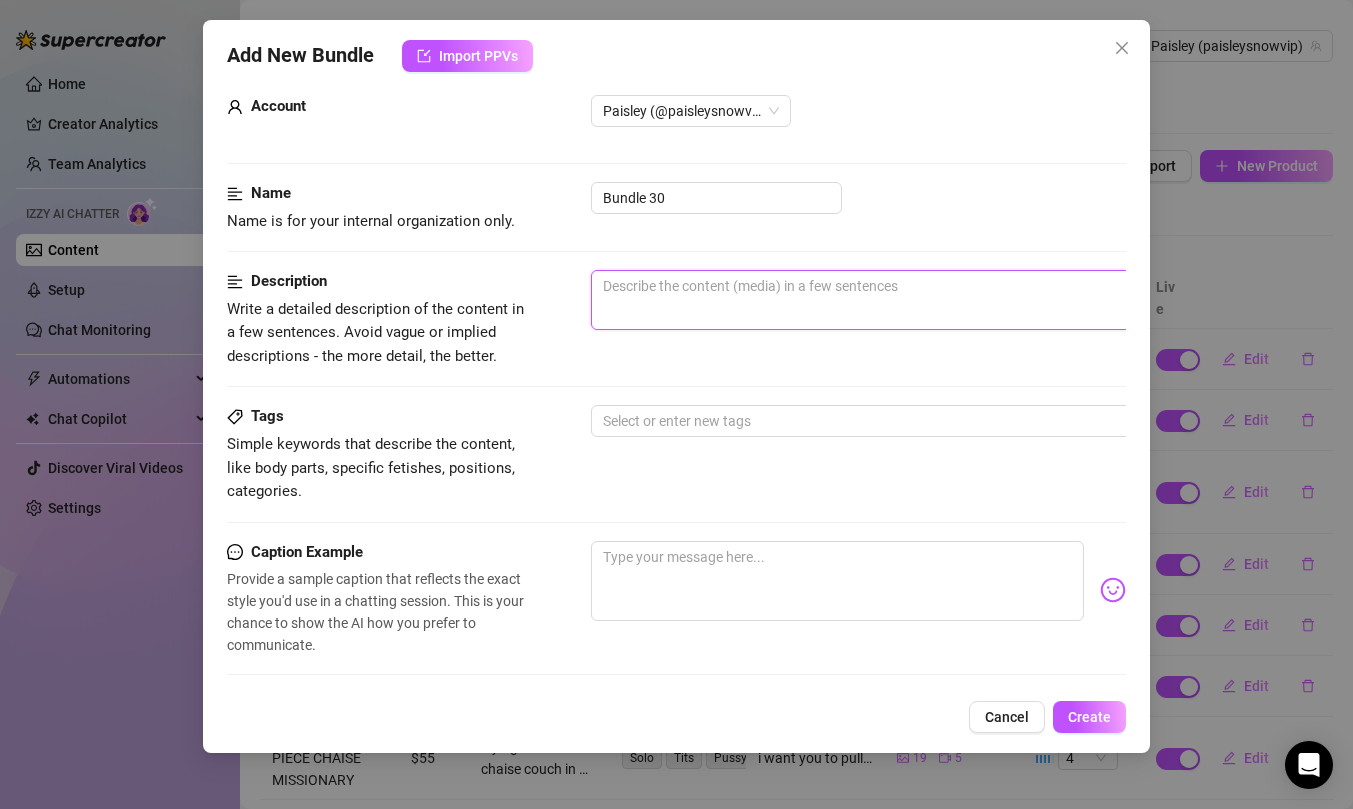 click at bounding box center [941, 300] 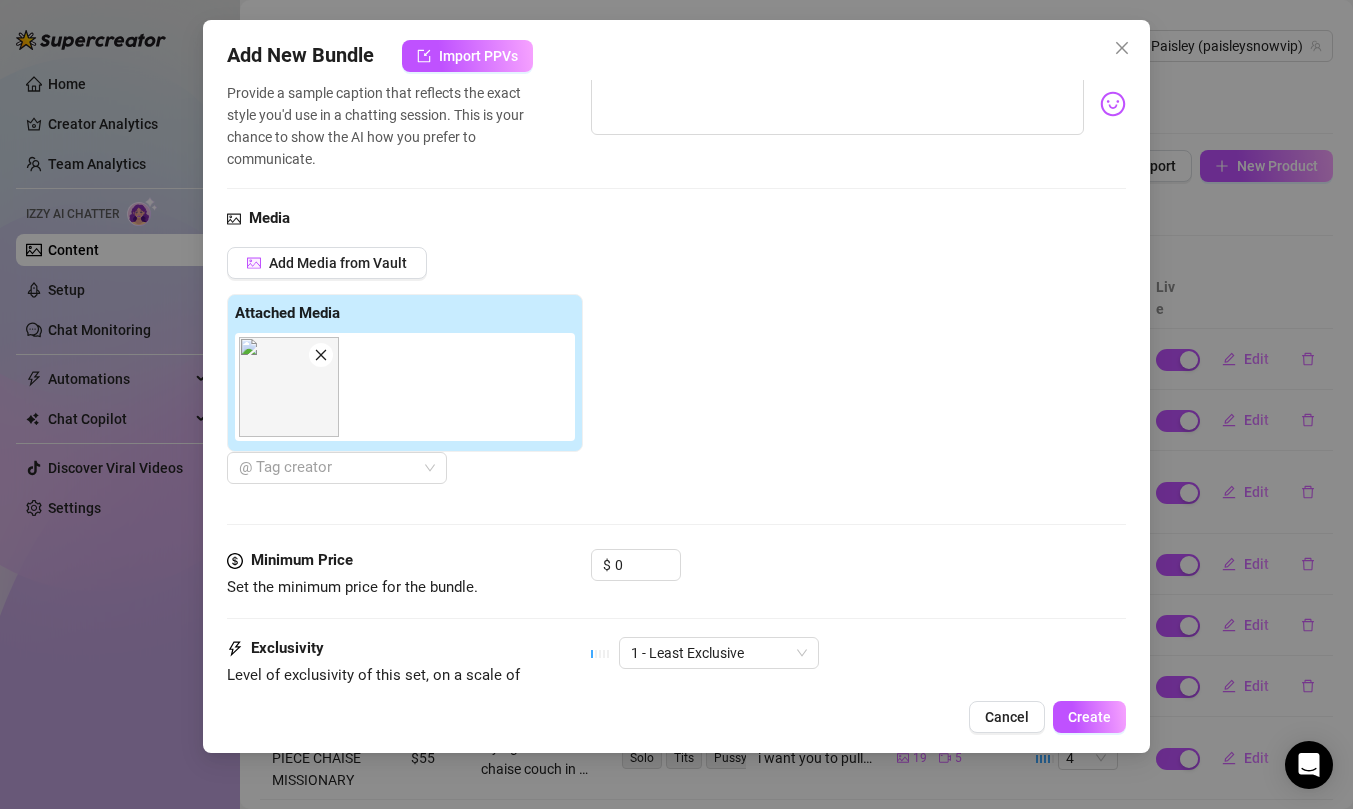 scroll, scrollTop: 153, scrollLeft: 0, axis: vertical 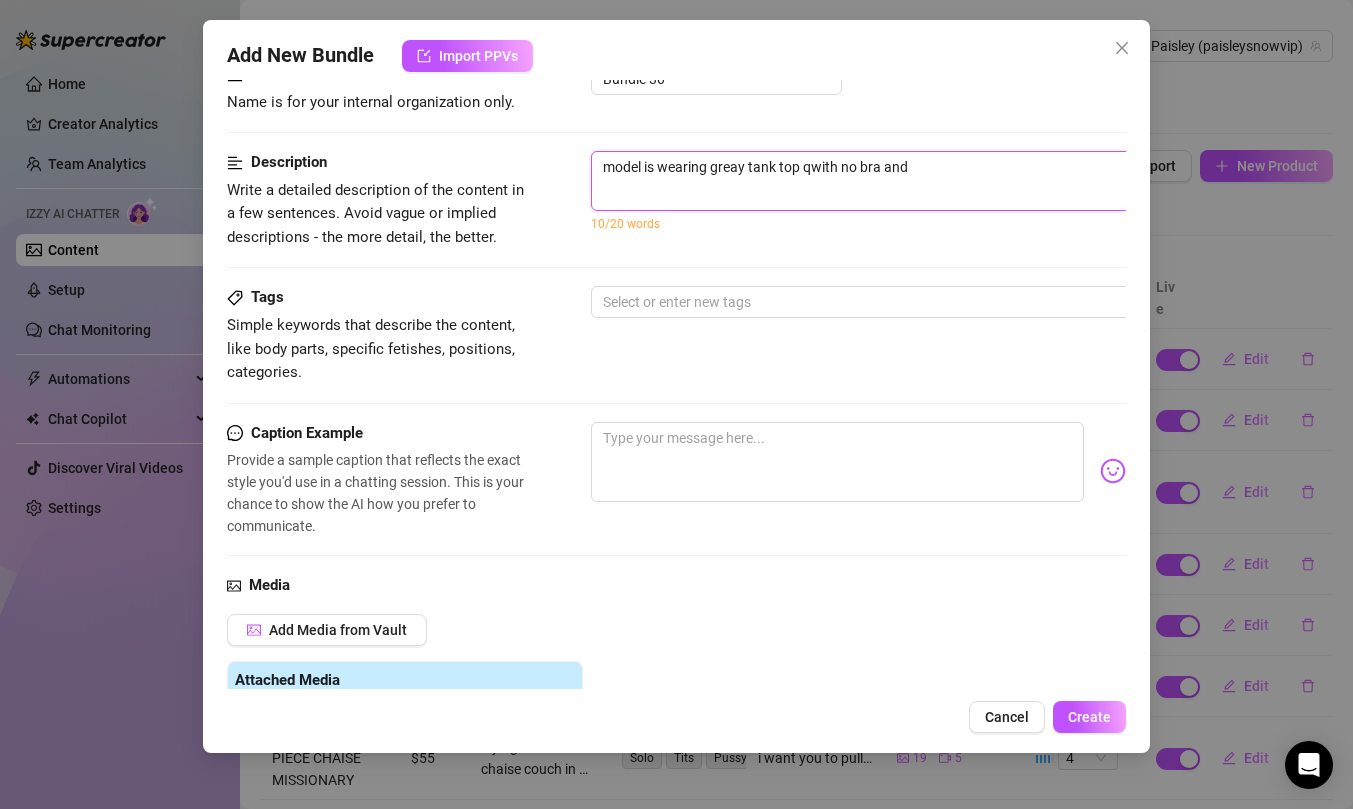 click on "model is wearing greay tank top qwith no bra and" at bounding box center [941, 181] 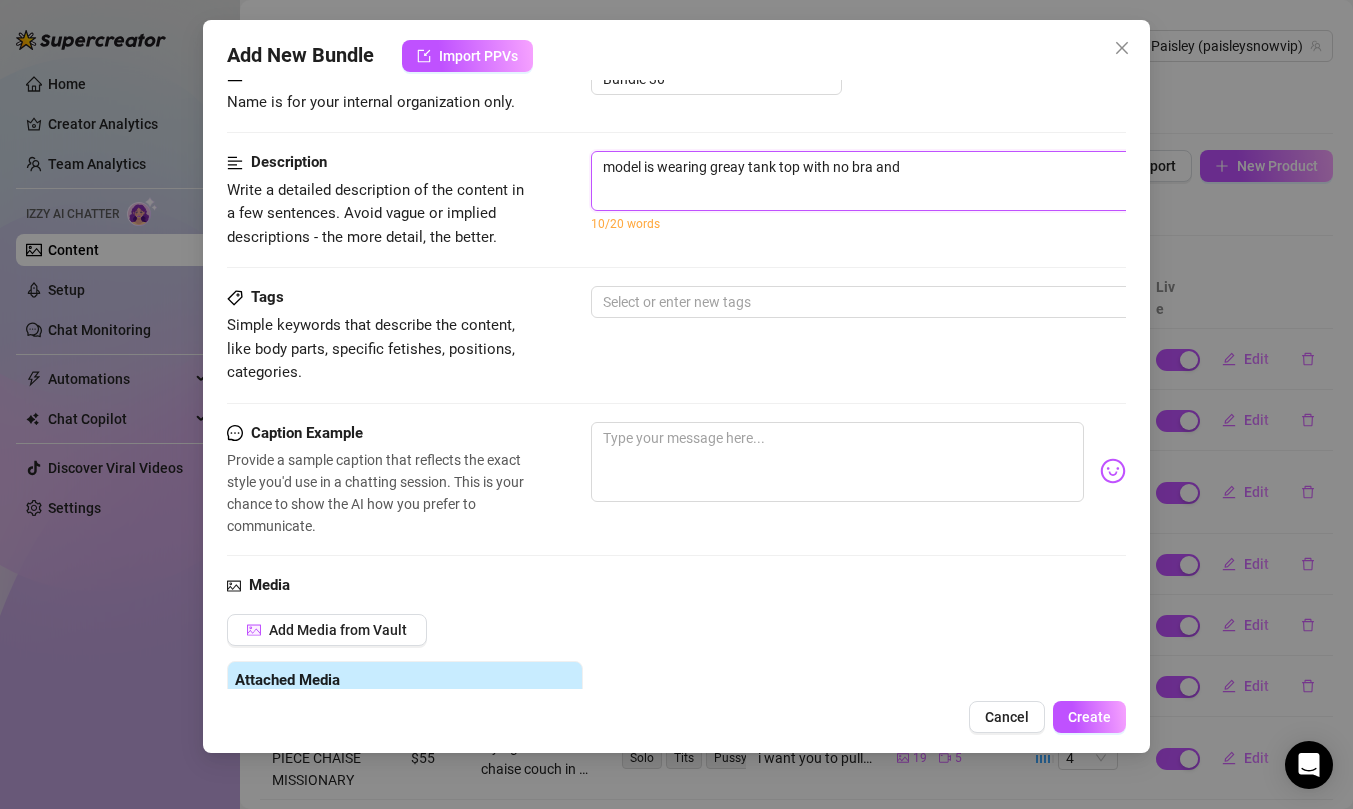 click on "model is wearing greay tank top with no bra and" at bounding box center (941, 181) 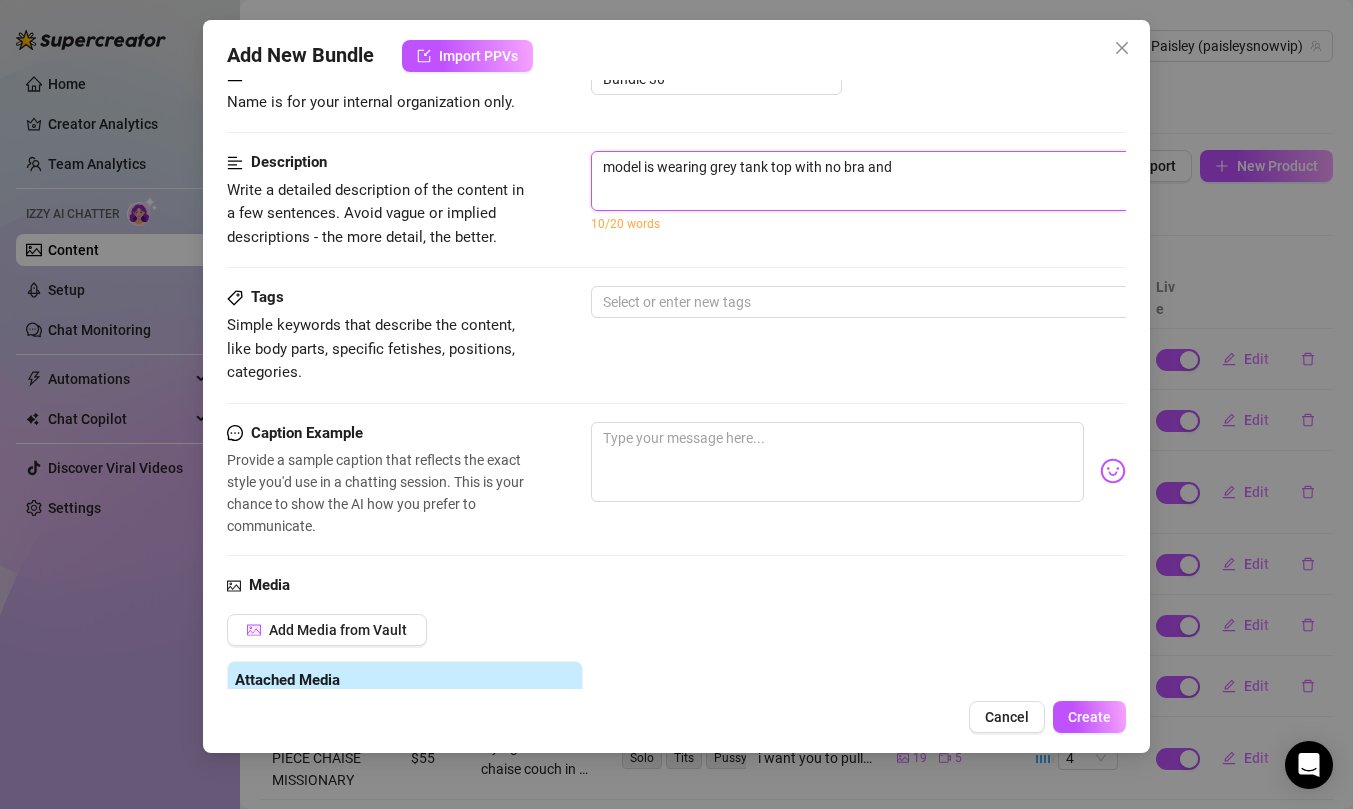 click on "model is wearing grey tank top with no bra and" at bounding box center (941, 181) 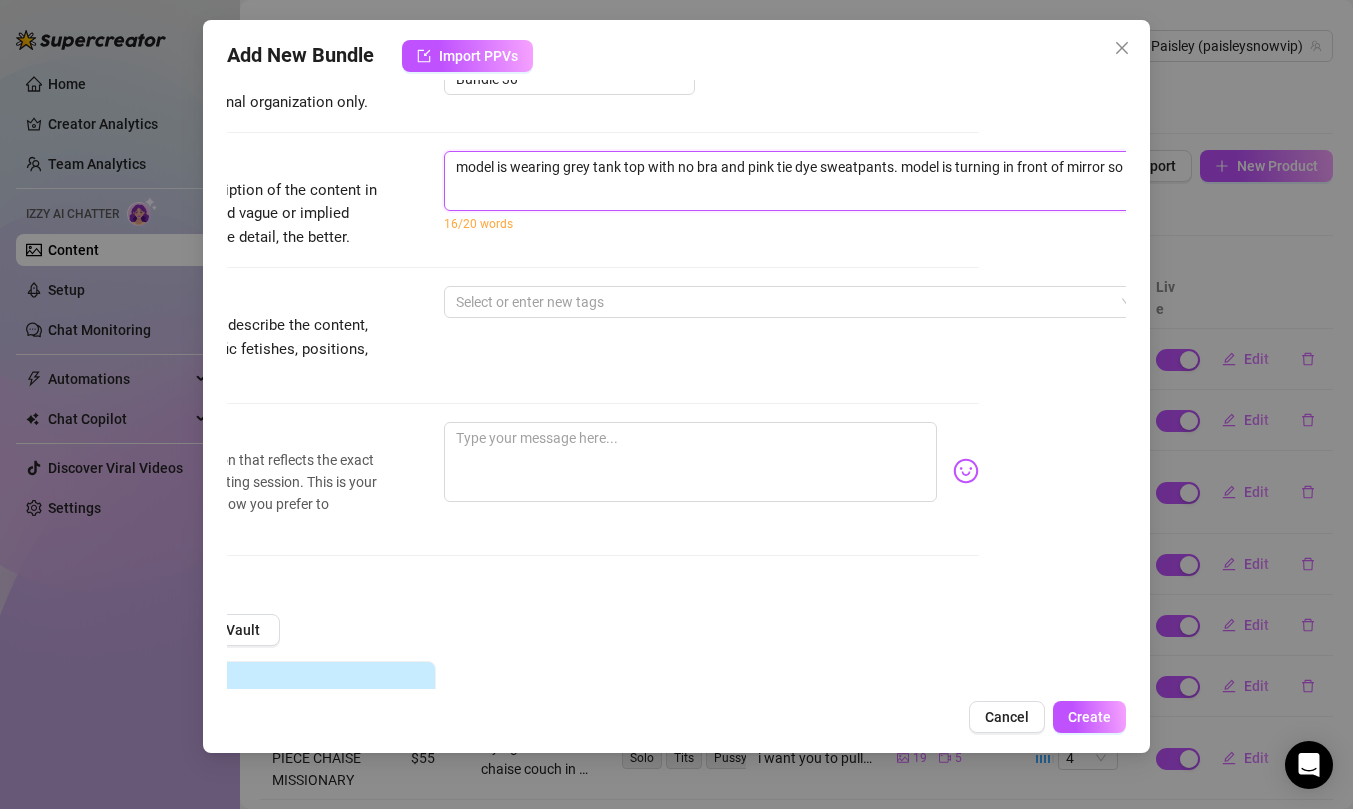 scroll, scrollTop: 153, scrollLeft: 150, axis: both 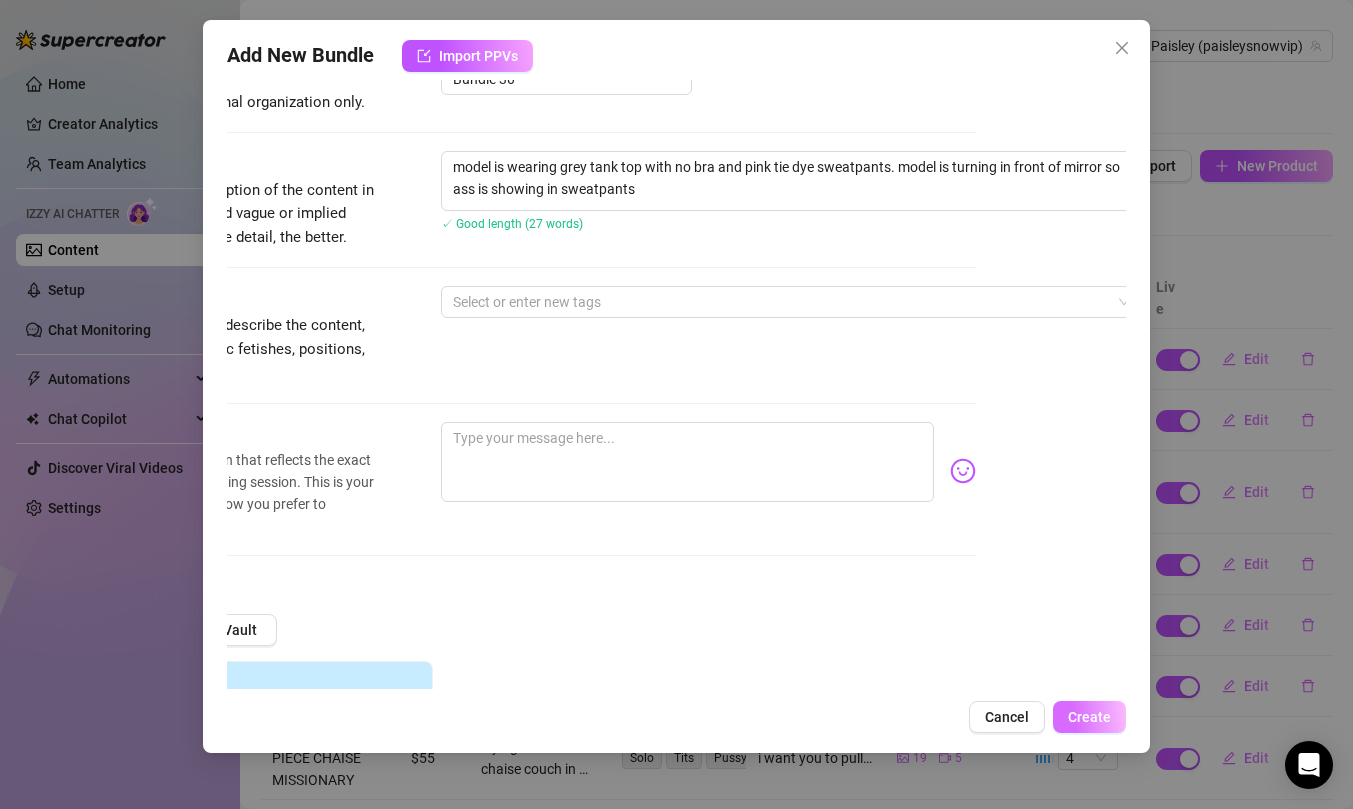 click on "Create" at bounding box center [1089, 717] 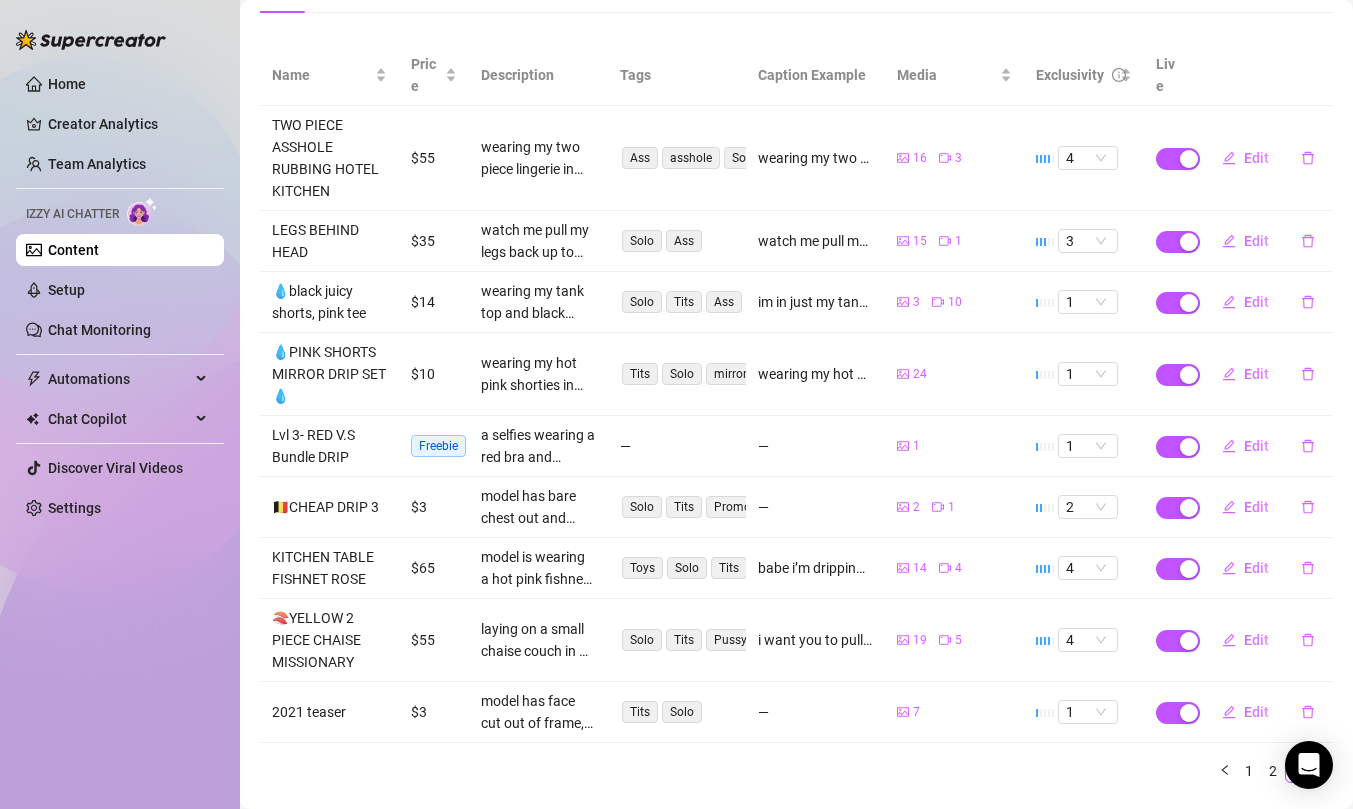 scroll, scrollTop: 0, scrollLeft: 0, axis: both 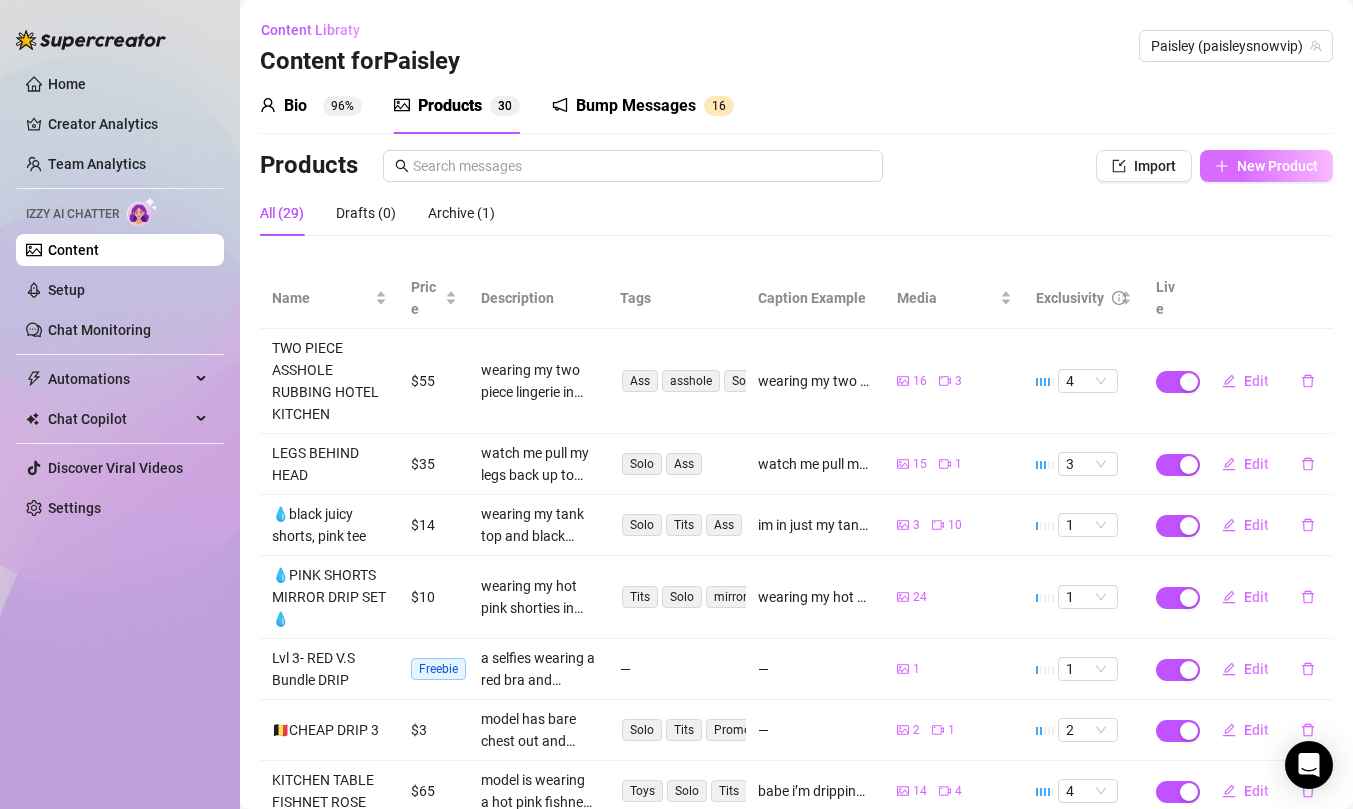 click on "New Product" at bounding box center [1277, 166] 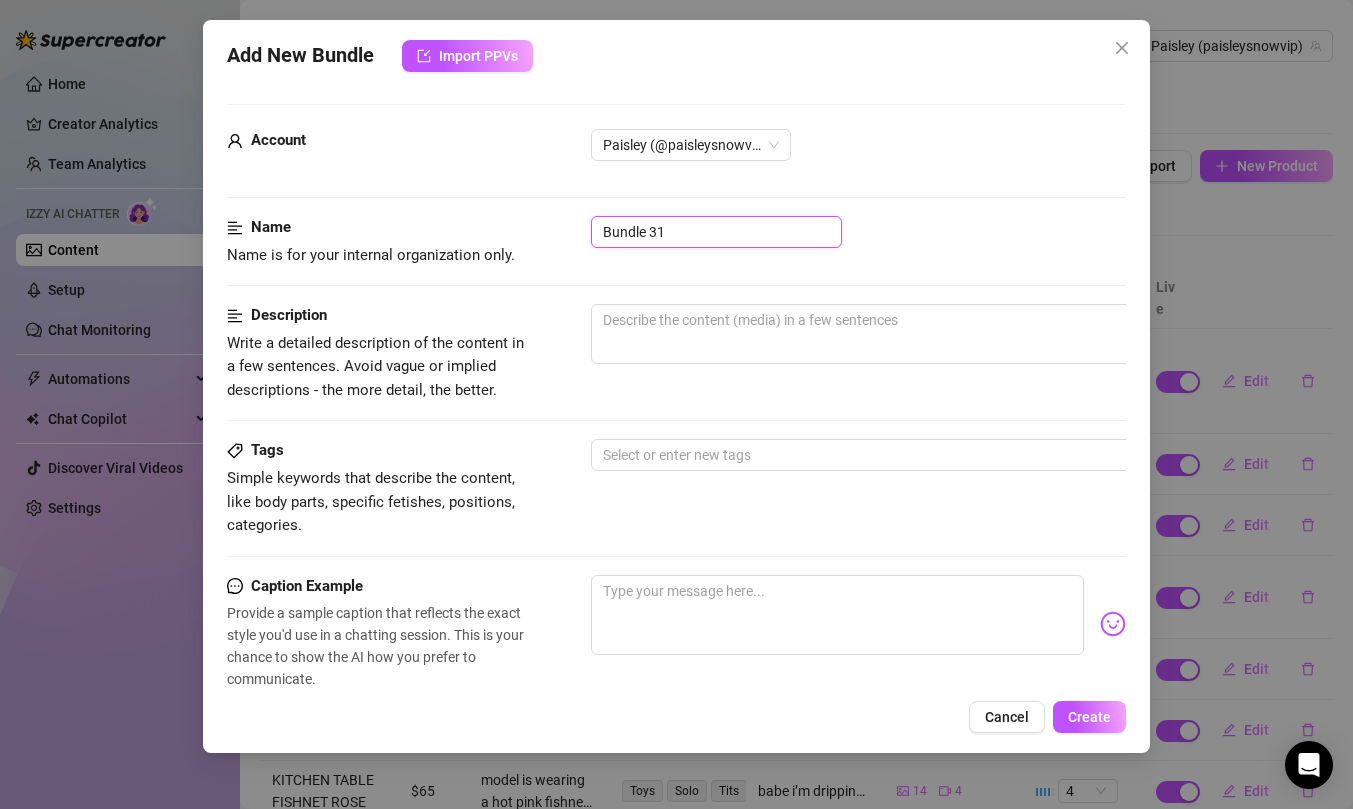 click on "Bundle 31" at bounding box center (716, 232) 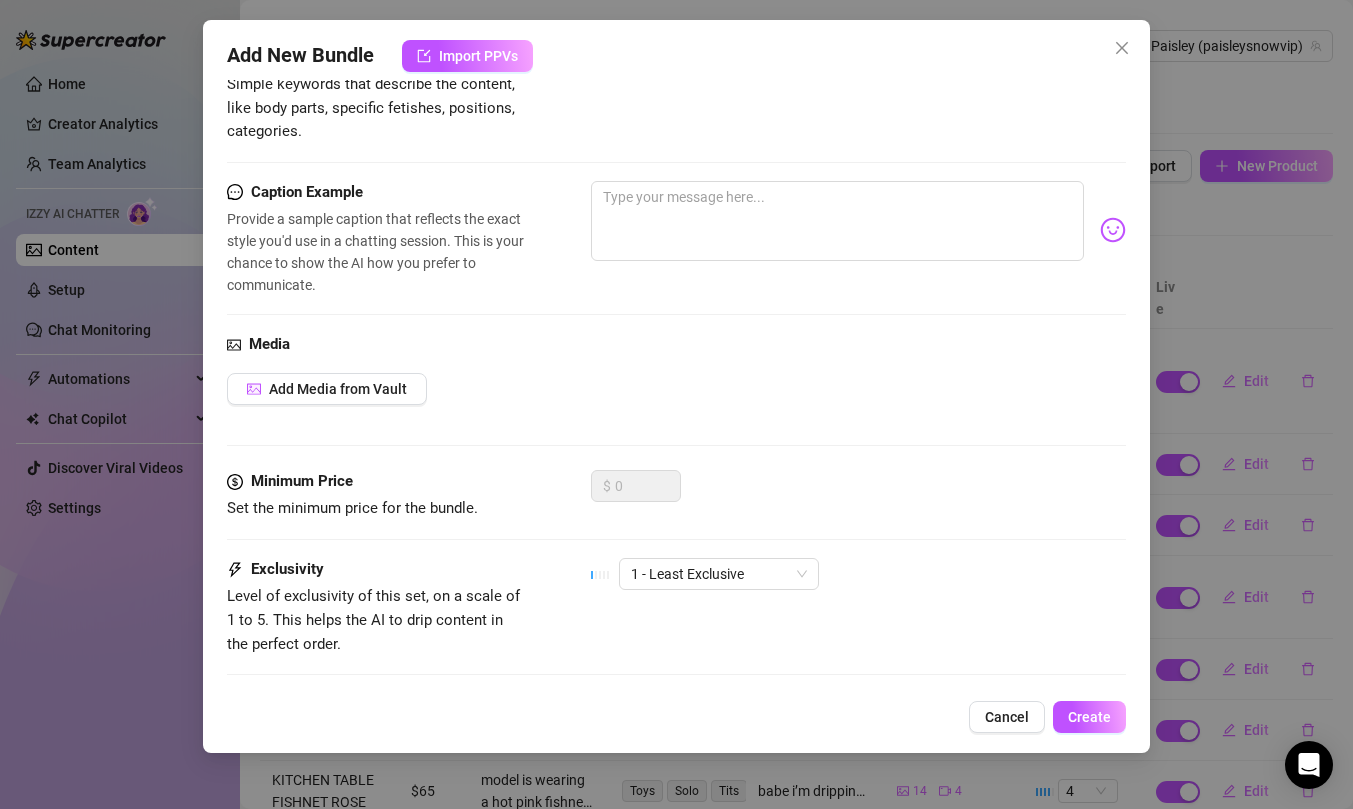 scroll, scrollTop: 441, scrollLeft: 0, axis: vertical 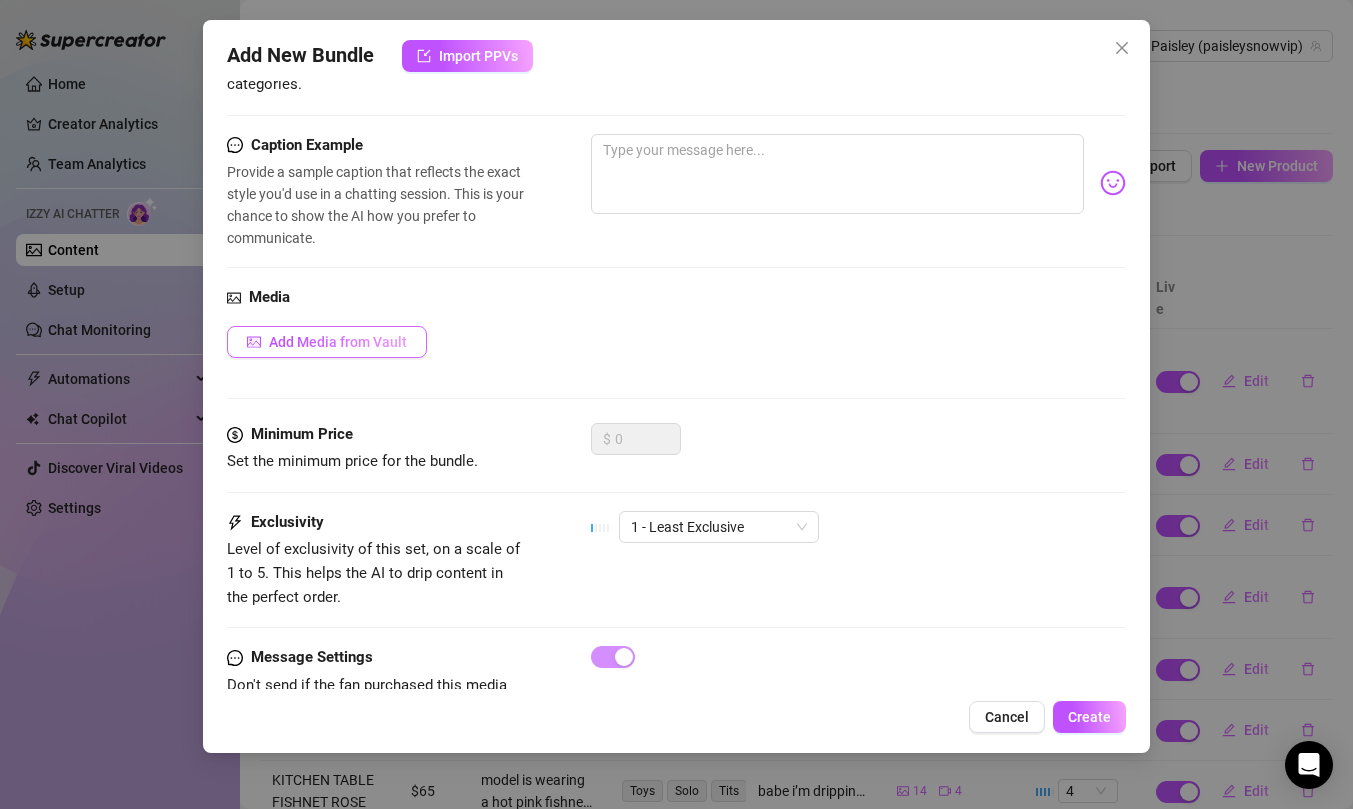 click on "Add Media from Vault" at bounding box center (338, 342) 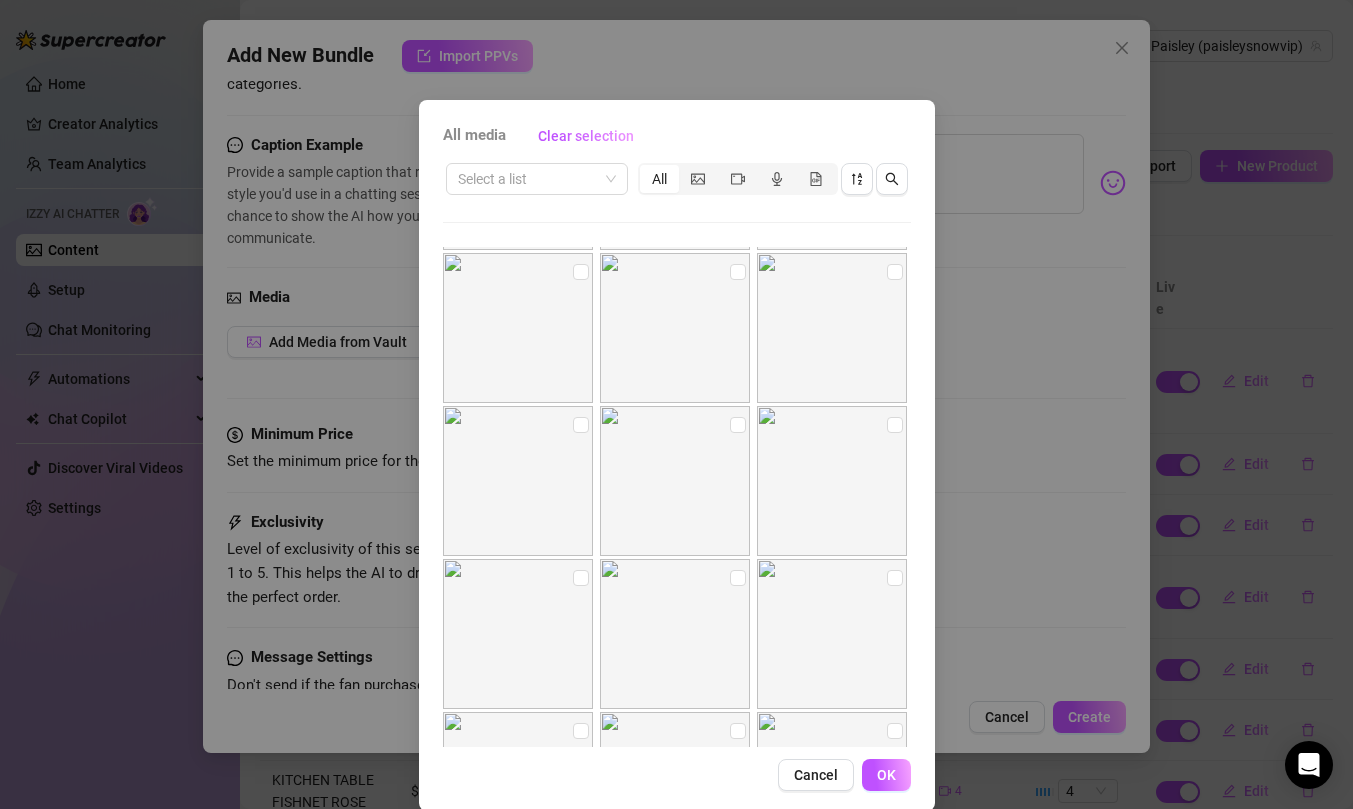 scroll, scrollTop: 1913, scrollLeft: 0, axis: vertical 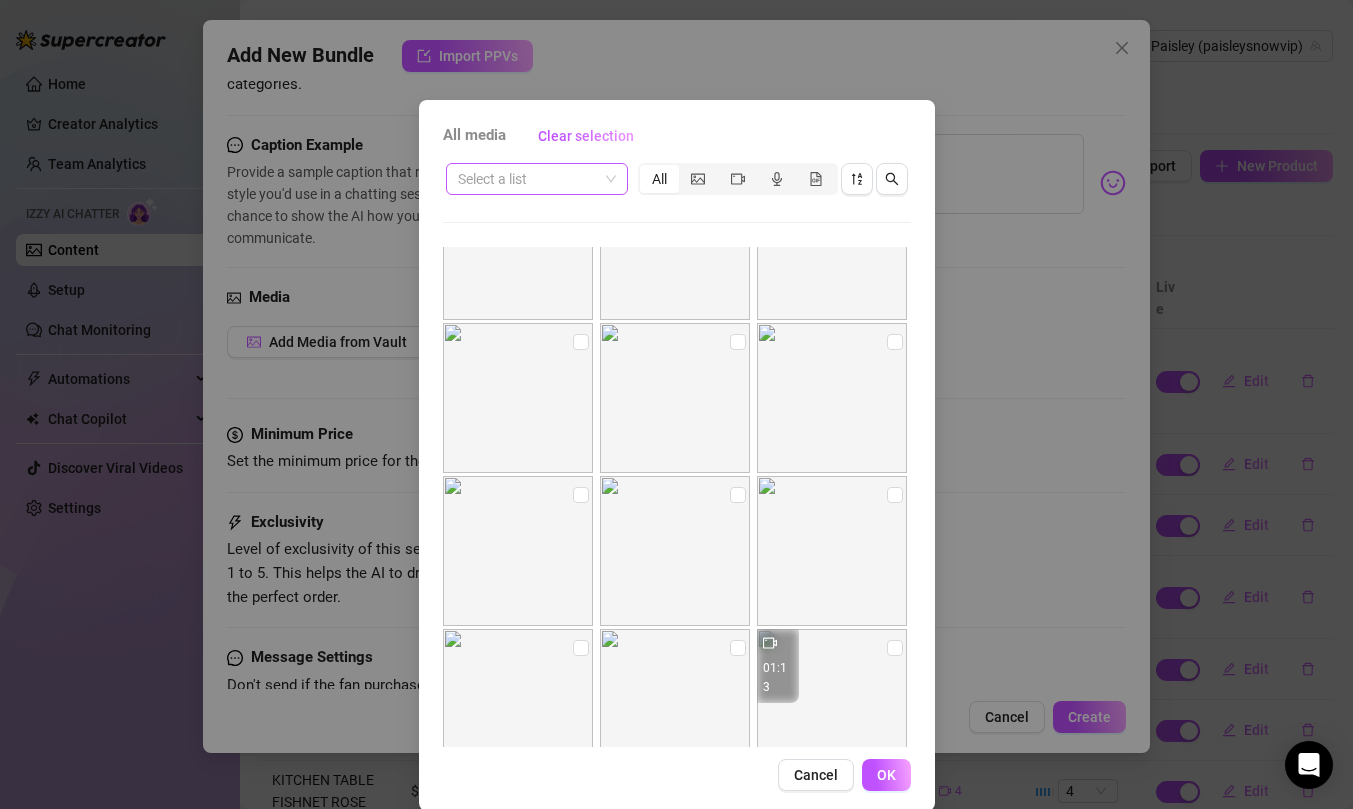 click on "Select a list" at bounding box center [537, 179] 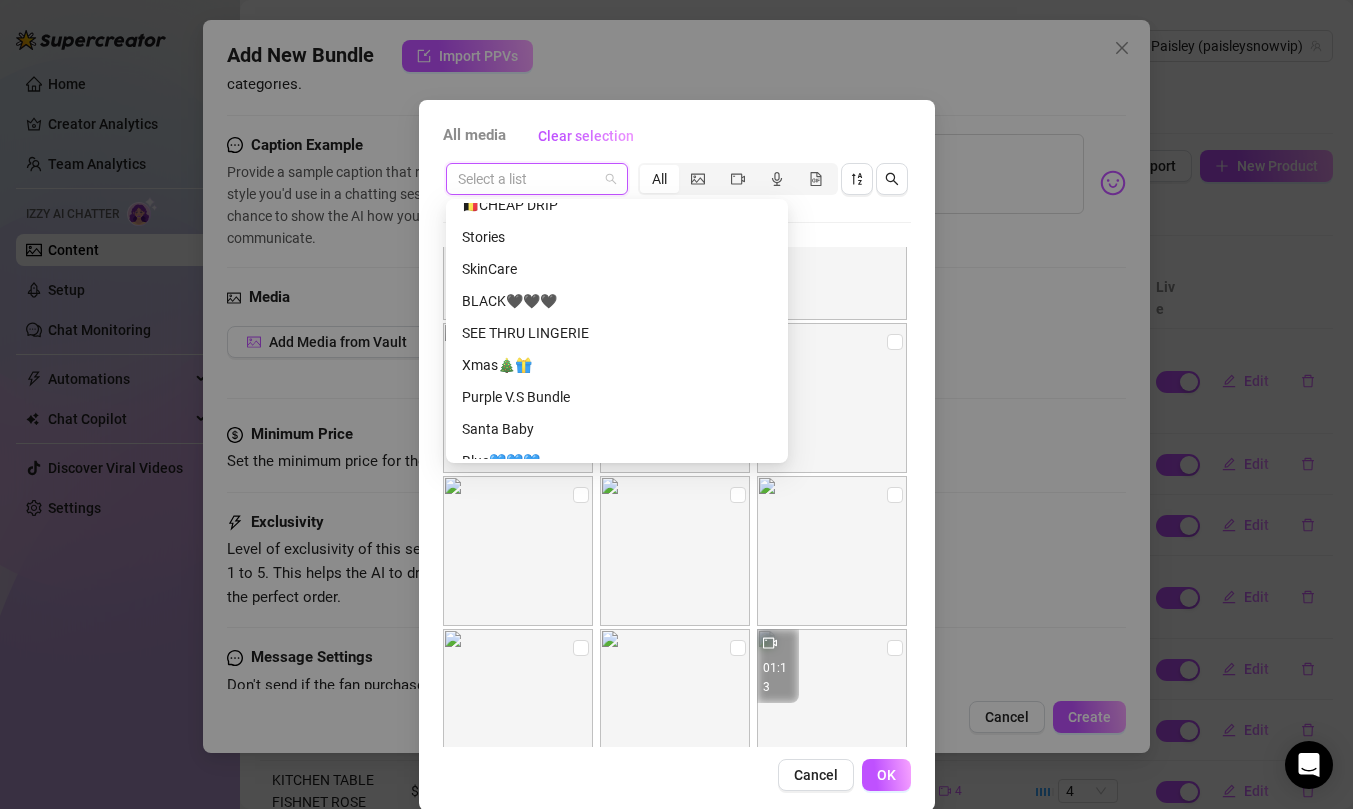scroll, scrollTop: 1400, scrollLeft: 0, axis: vertical 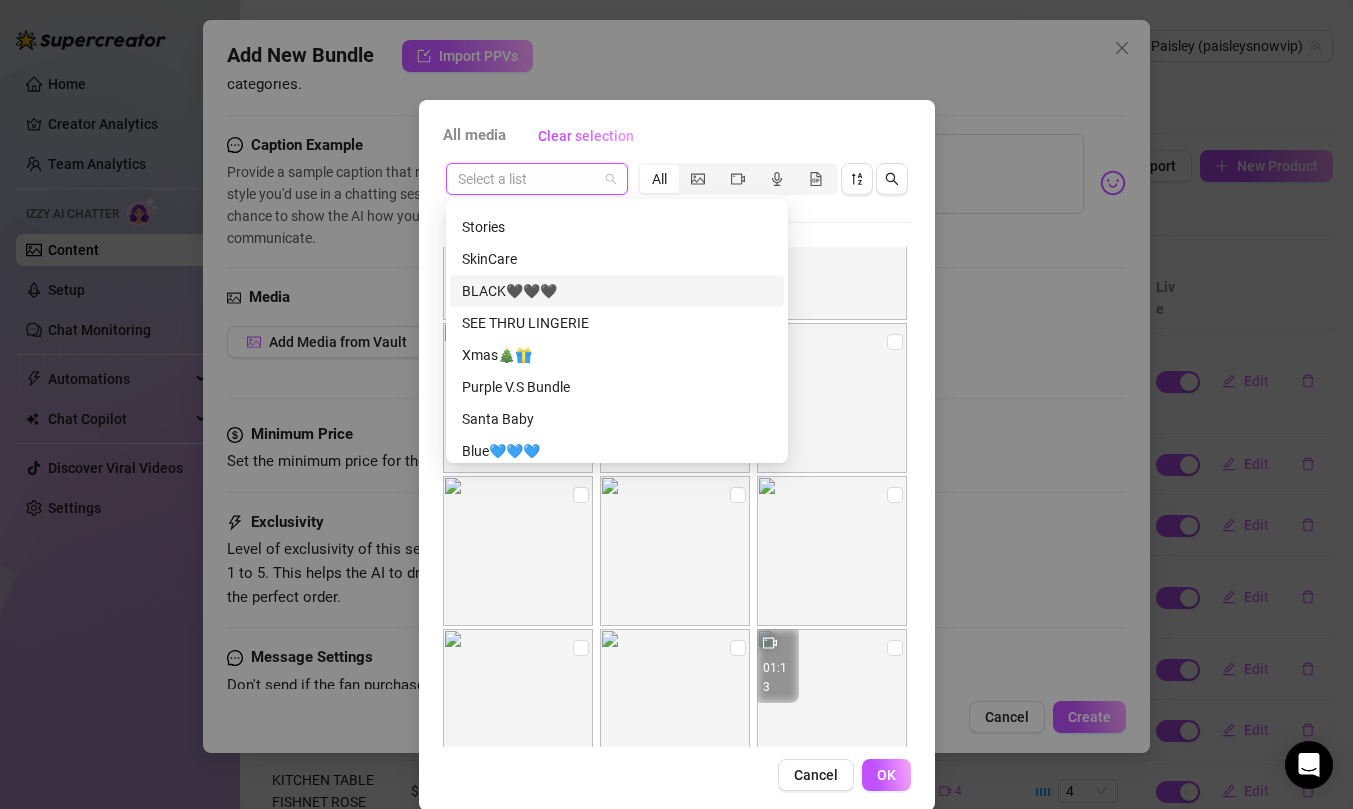 click on "BLACK🖤🖤🖤" at bounding box center (617, 291) 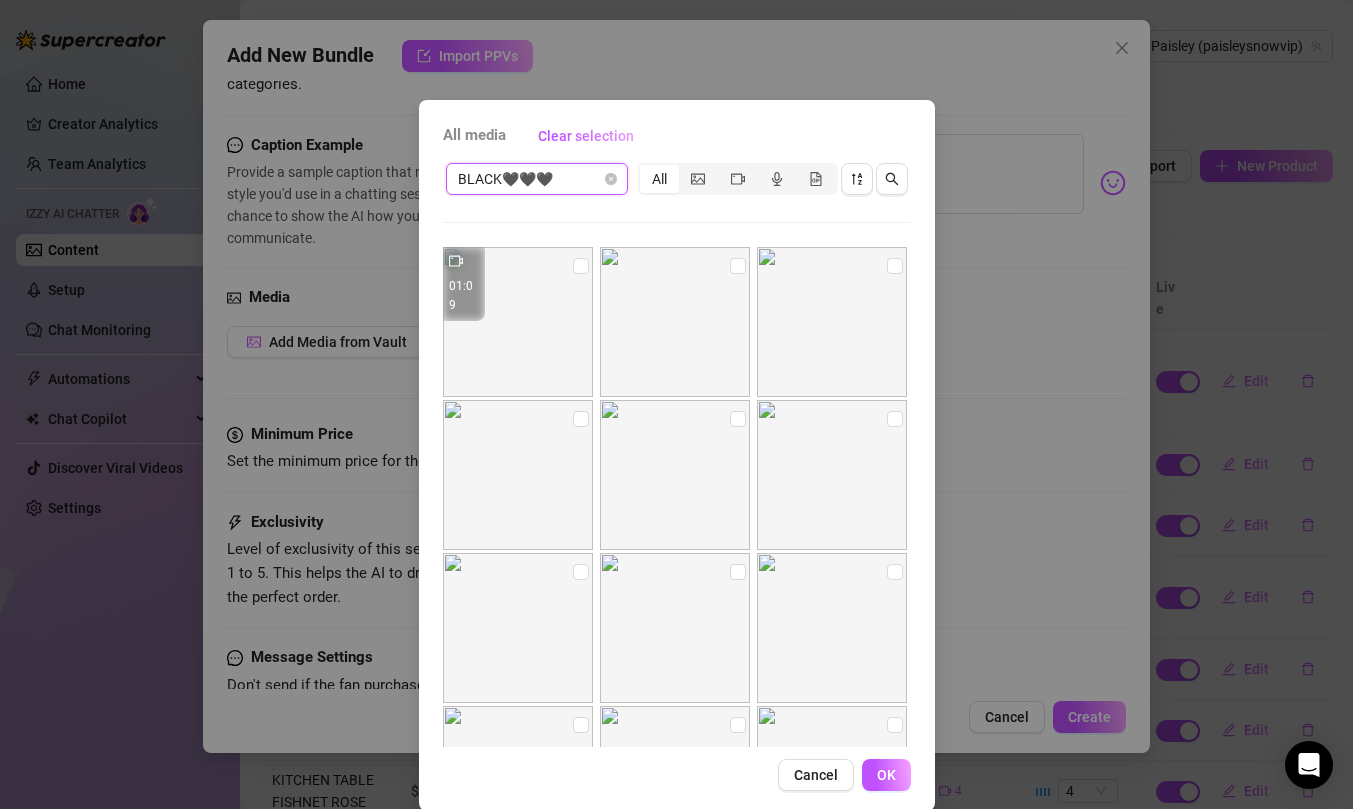 scroll, scrollTop: 754, scrollLeft: 0, axis: vertical 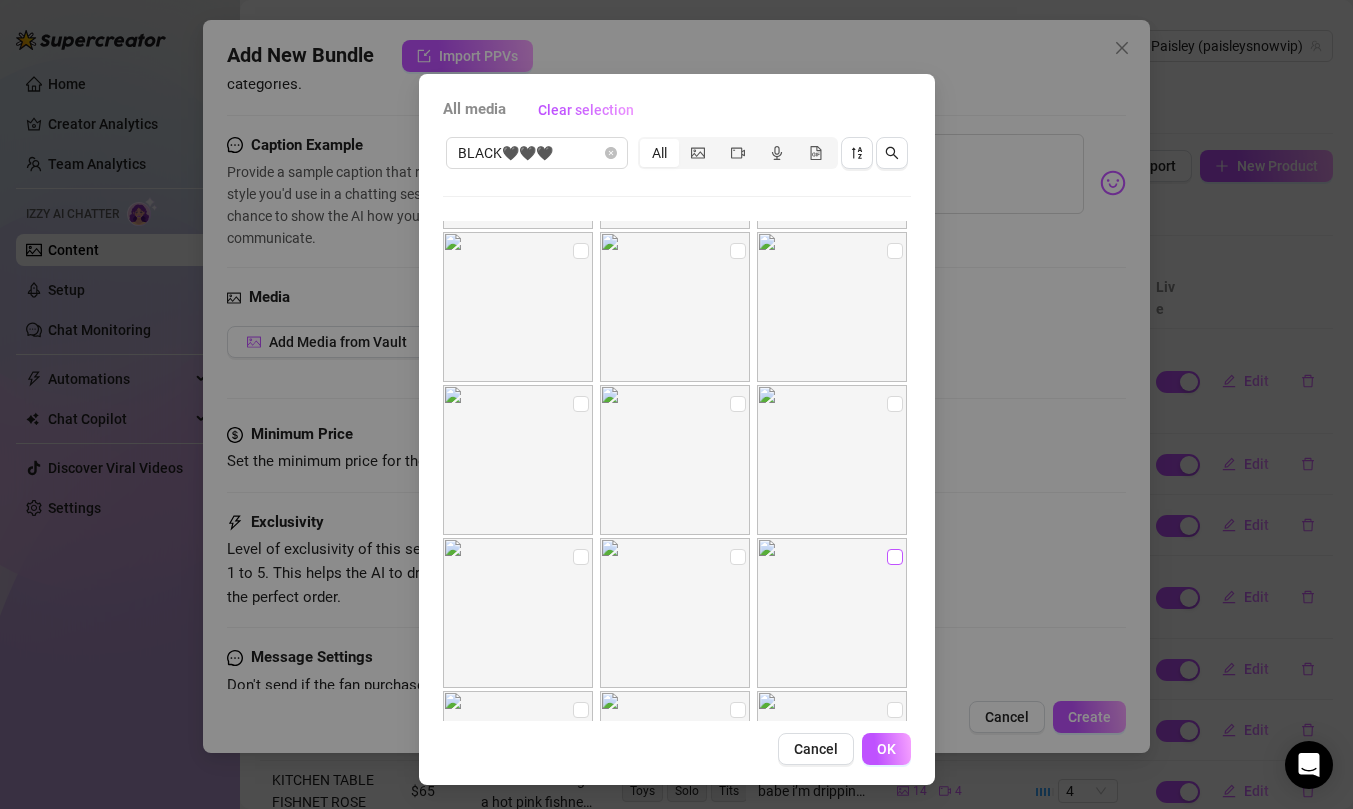 click at bounding box center (895, 557) 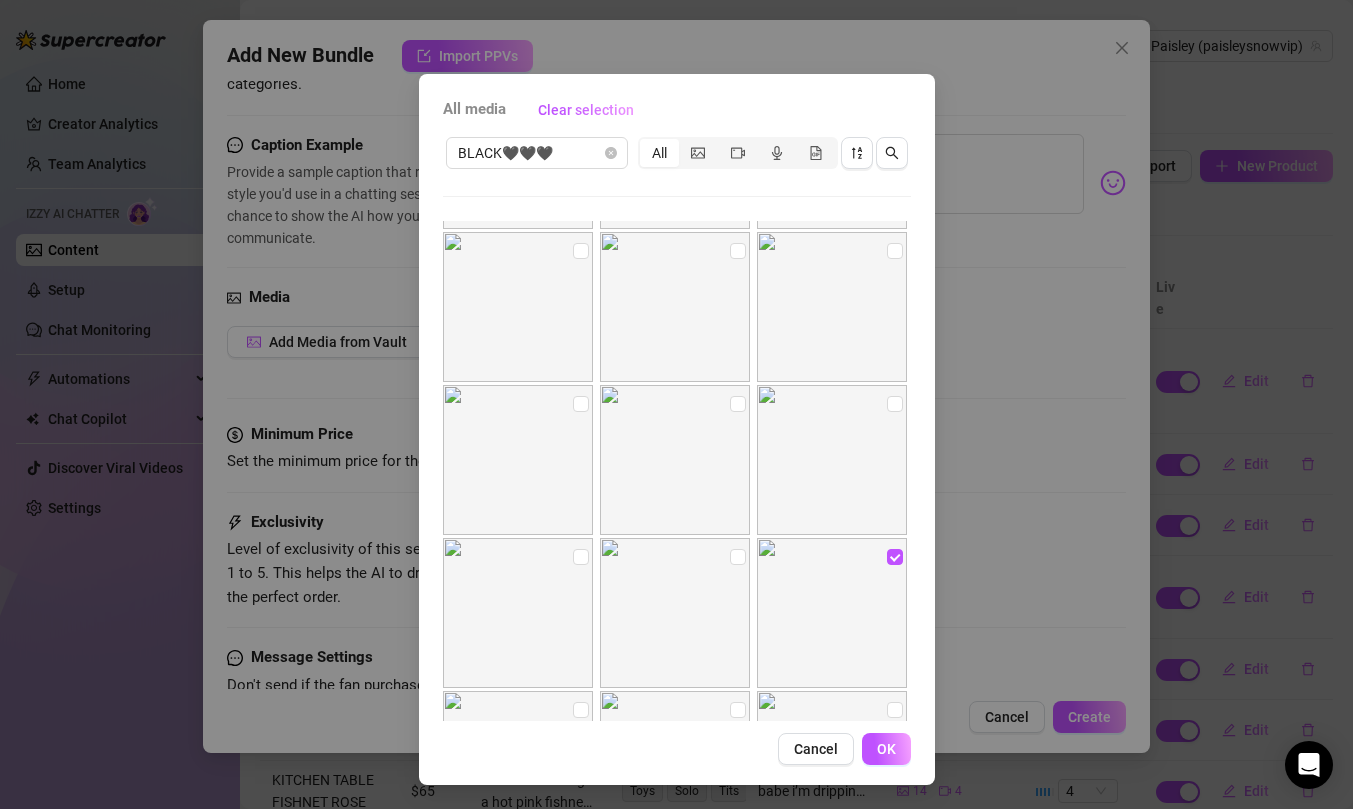 scroll, scrollTop: 2341, scrollLeft: 0, axis: vertical 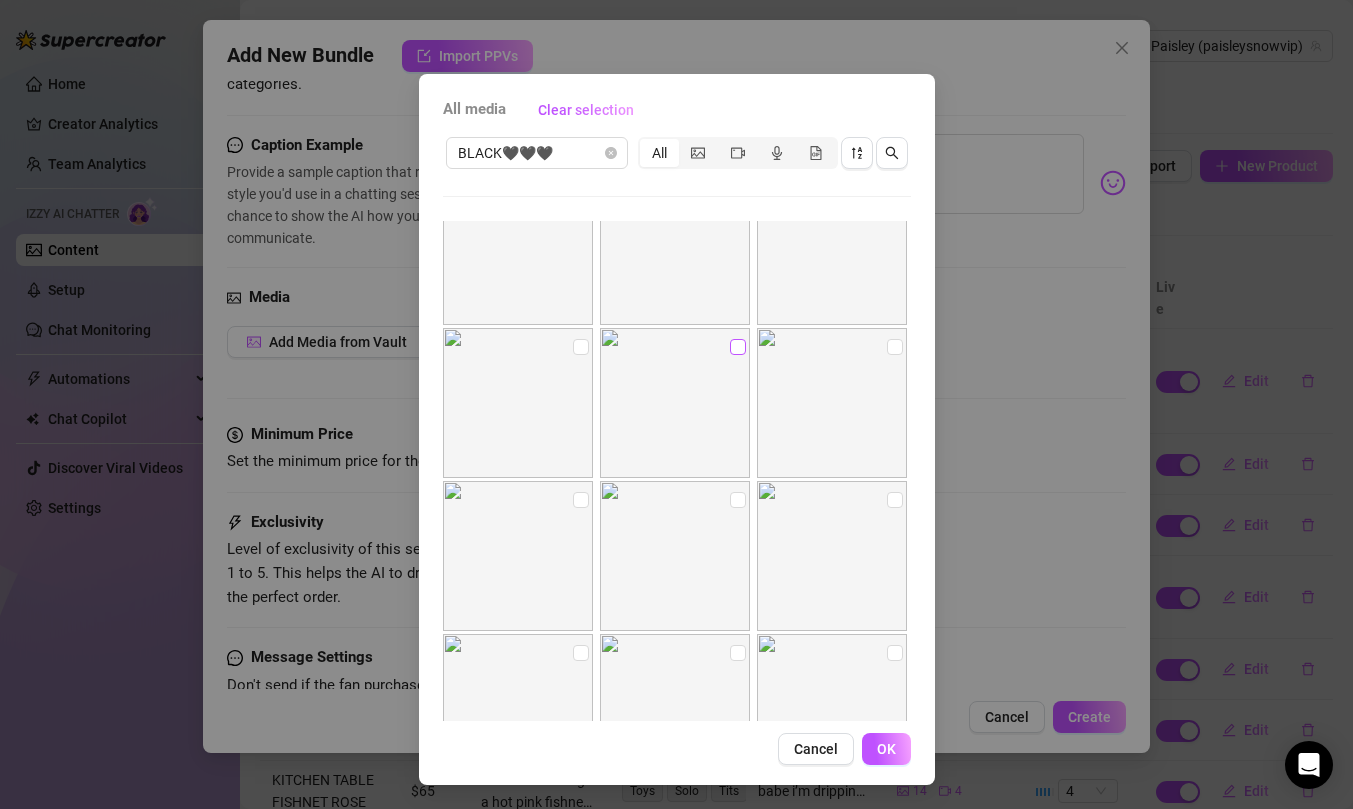 click at bounding box center [738, 347] 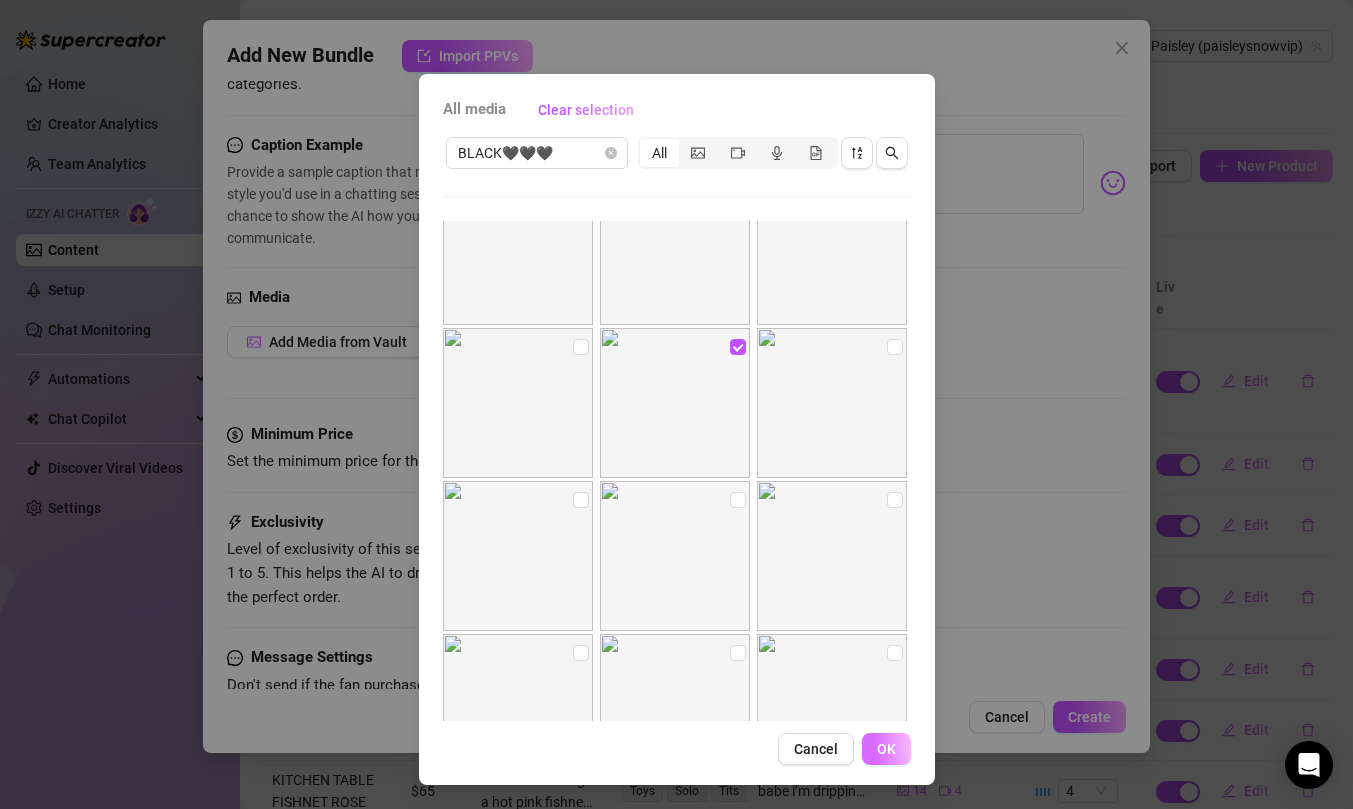 click on "OK" at bounding box center [886, 749] 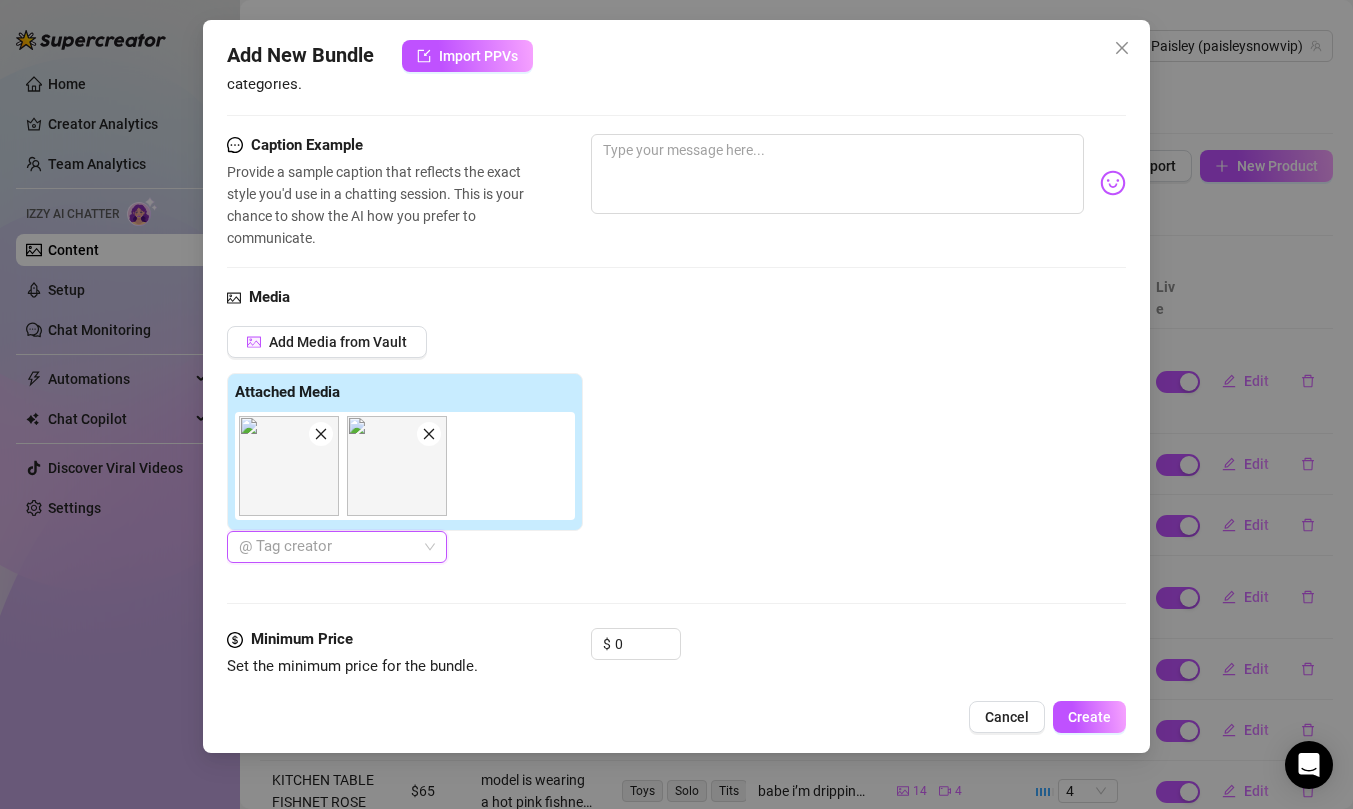 click on "Tags Simple keywords that describe the content, like body parts, specific fetishes, positions, categories.   Select or enter new tags" at bounding box center (676, 65) 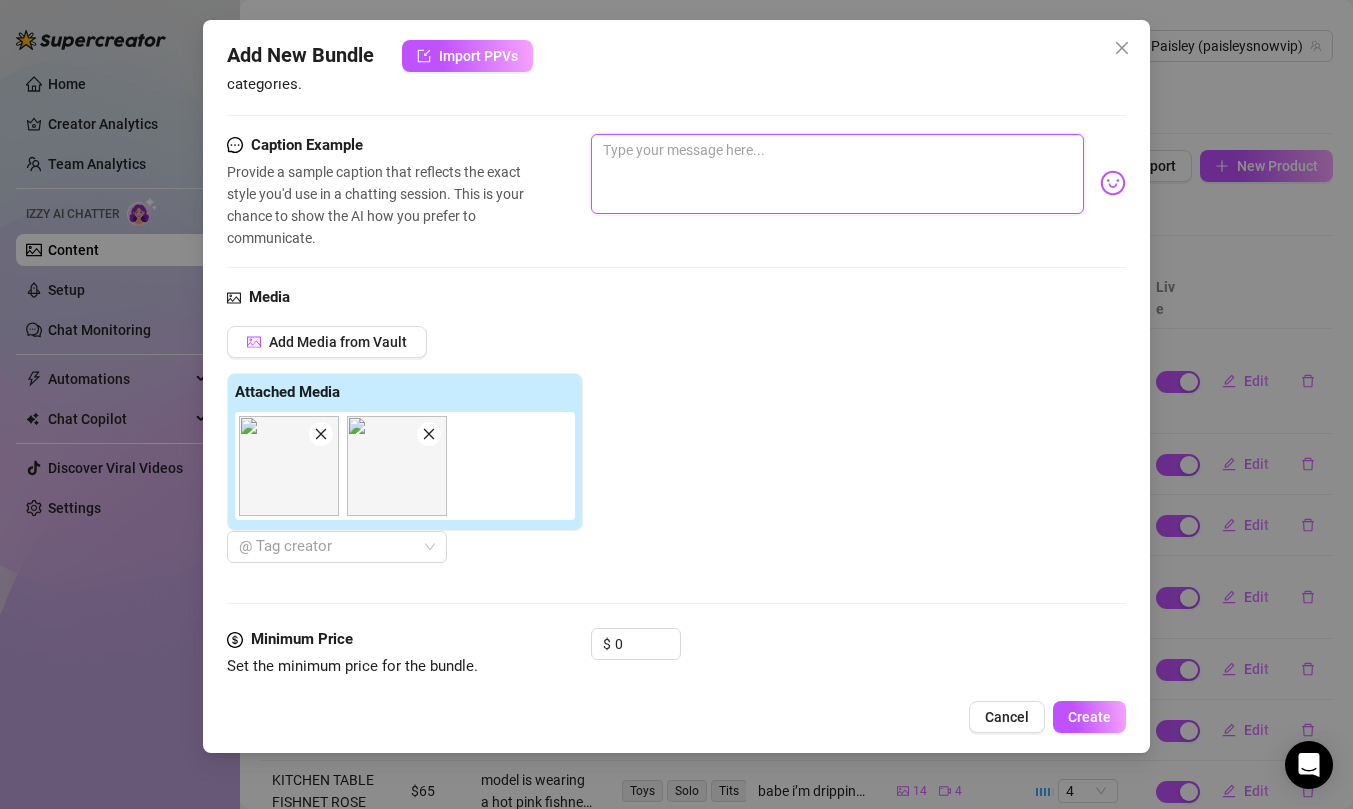 click at bounding box center (837, 174) 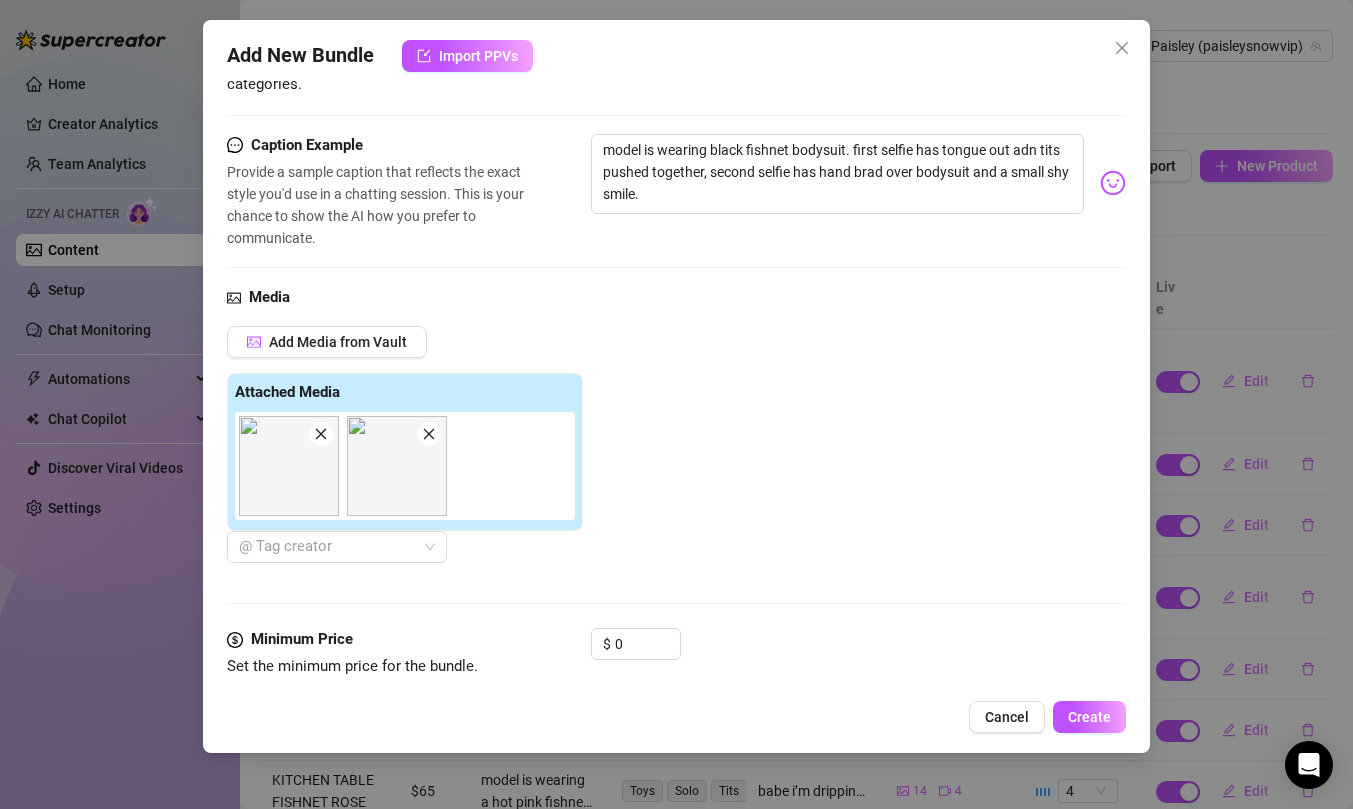 click on "Add Media from Vault Attached Media   @ Tag creator" at bounding box center (676, 444) 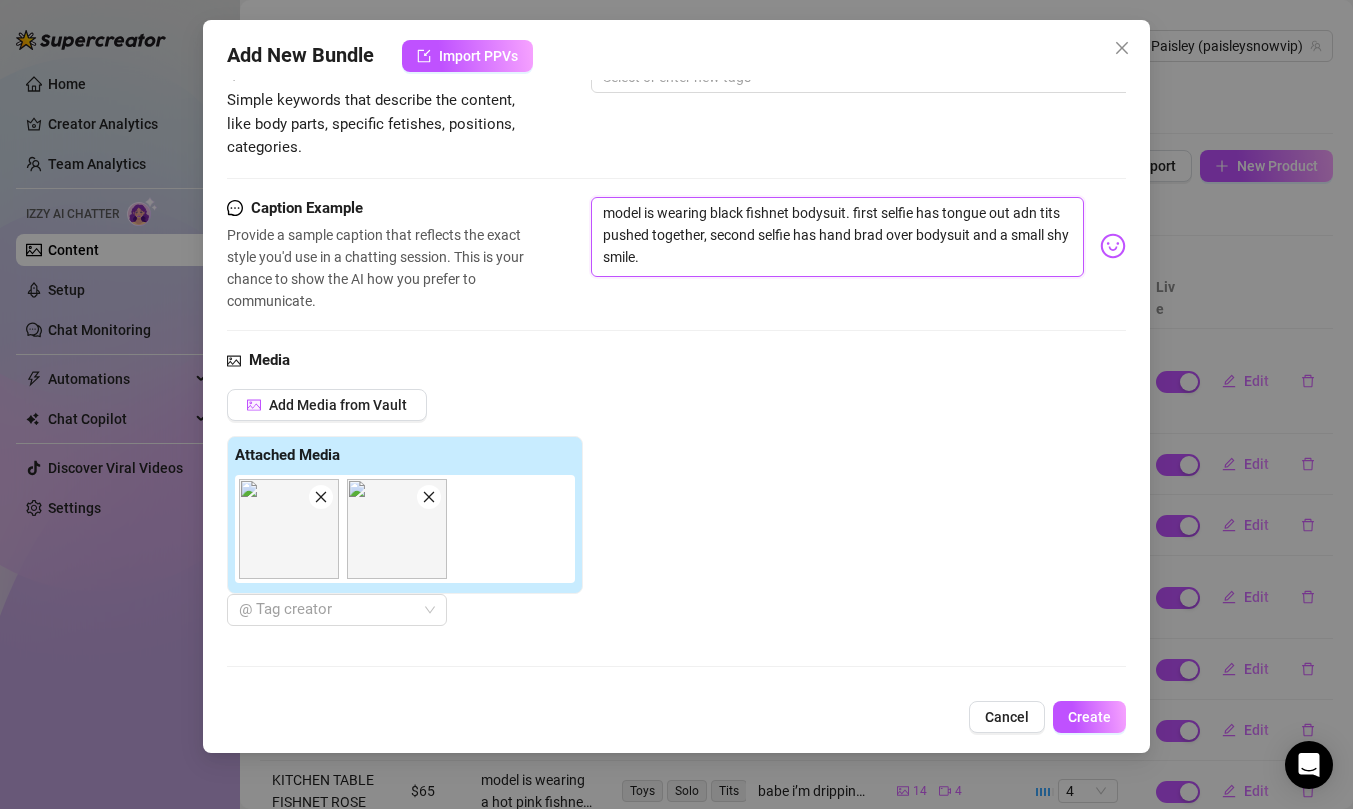 drag, startPoint x: 645, startPoint y: 256, endPoint x: 547, endPoint y: 142, distance: 150.33296 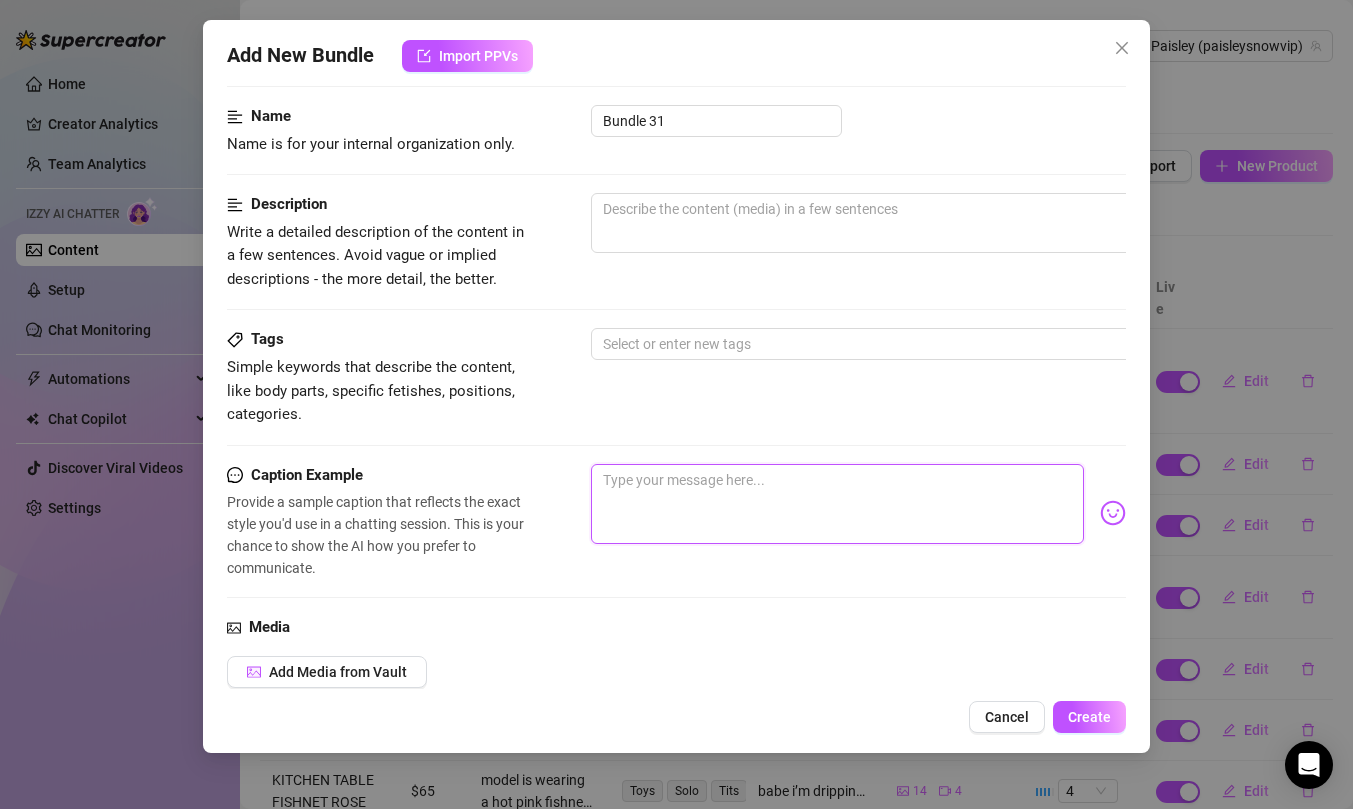 scroll, scrollTop: 58, scrollLeft: 0, axis: vertical 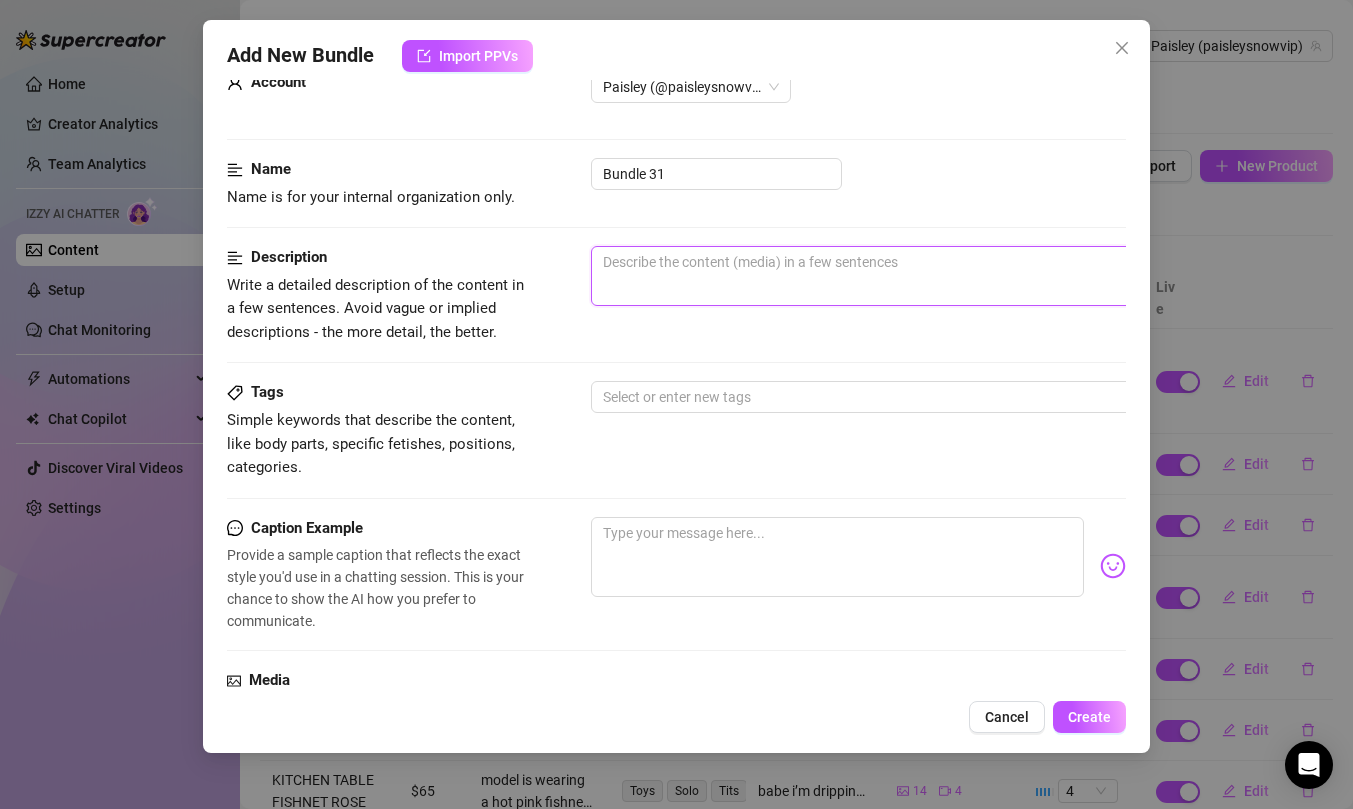 click at bounding box center [941, 276] 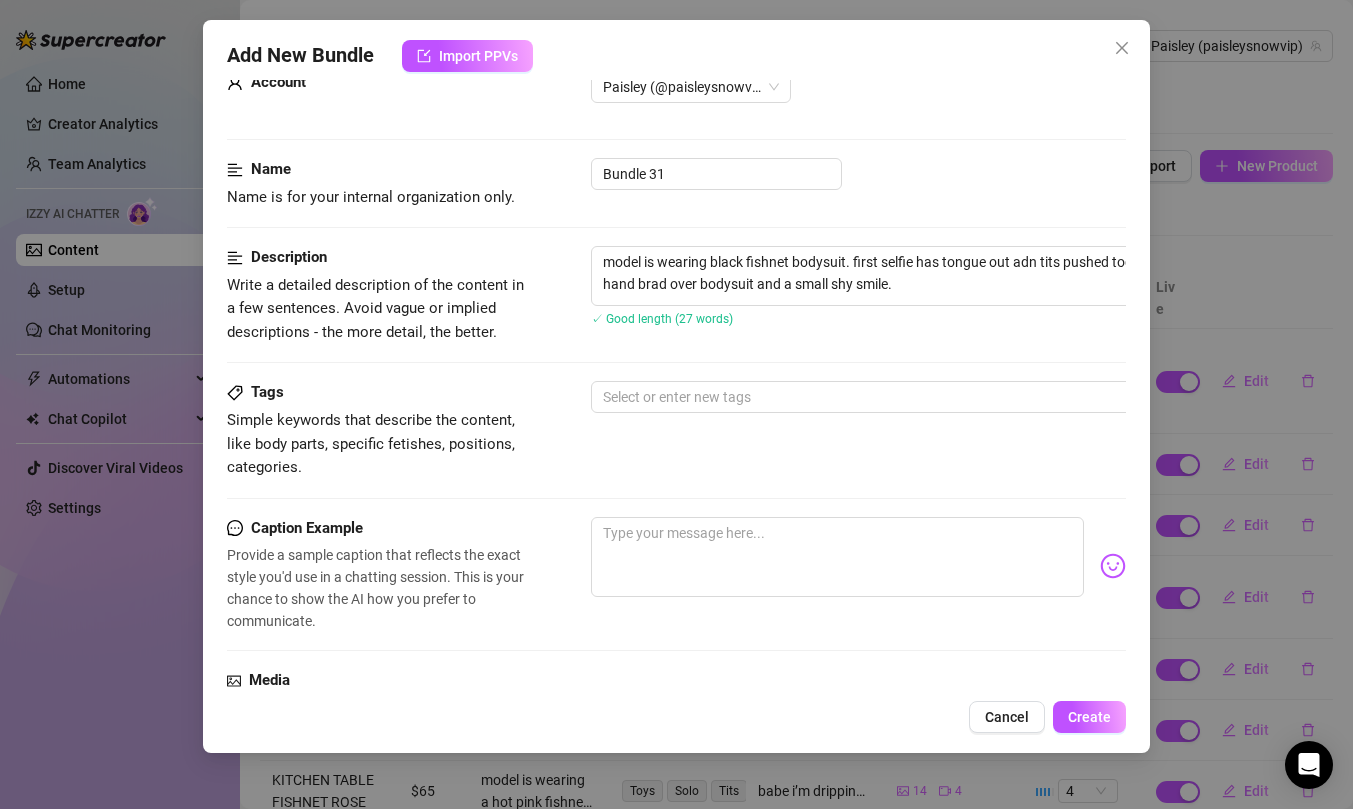 click on "Description Write a detailed description of the content in a few sentences. Avoid vague or implied descriptions - the more detail, the better. model is wearing black fishnet bodysuit. first selfie has tongue out adn tits pushed together, second selfie has hand brad over bodysuit and a small shy smile.  ✓ Good length (27 words)" at bounding box center [676, 313] 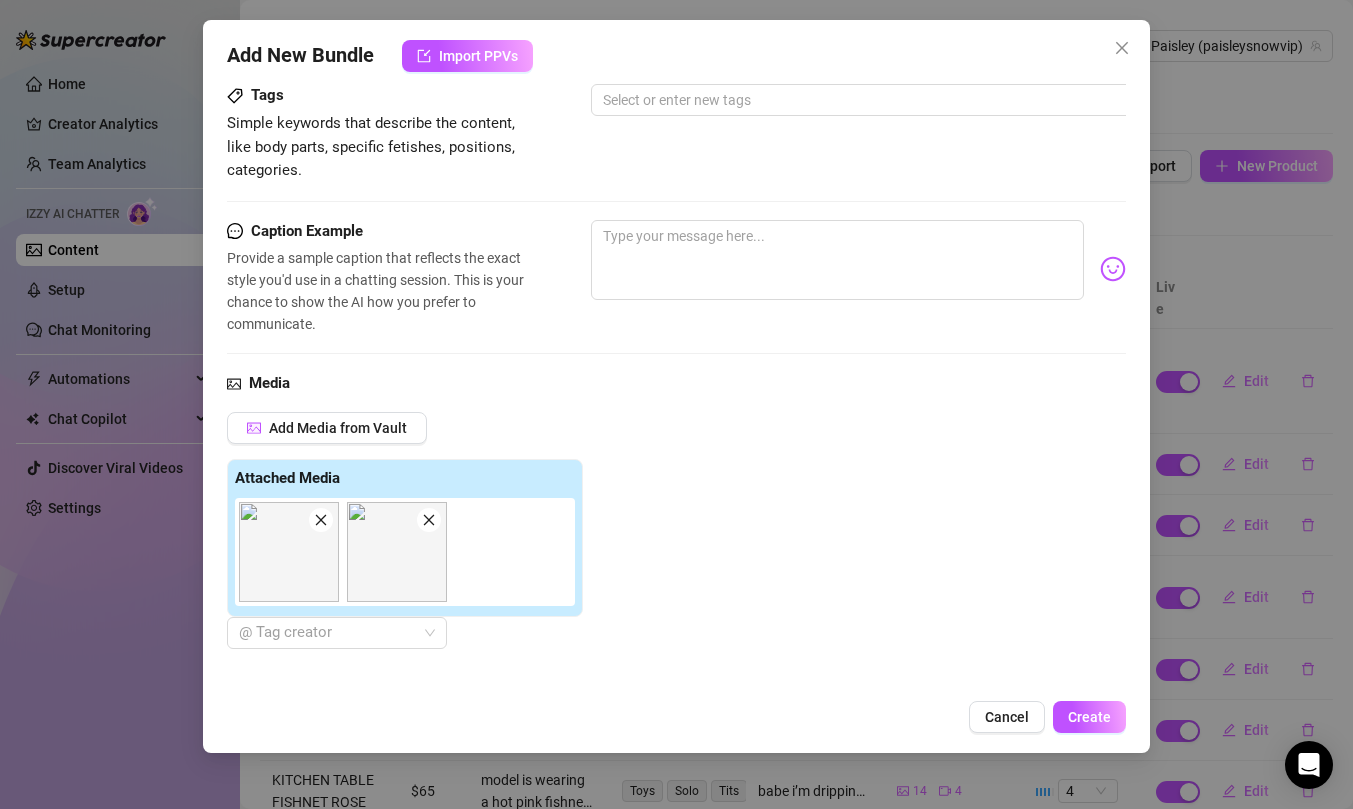 scroll, scrollTop: 0, scrollLeft: 0, axis: both 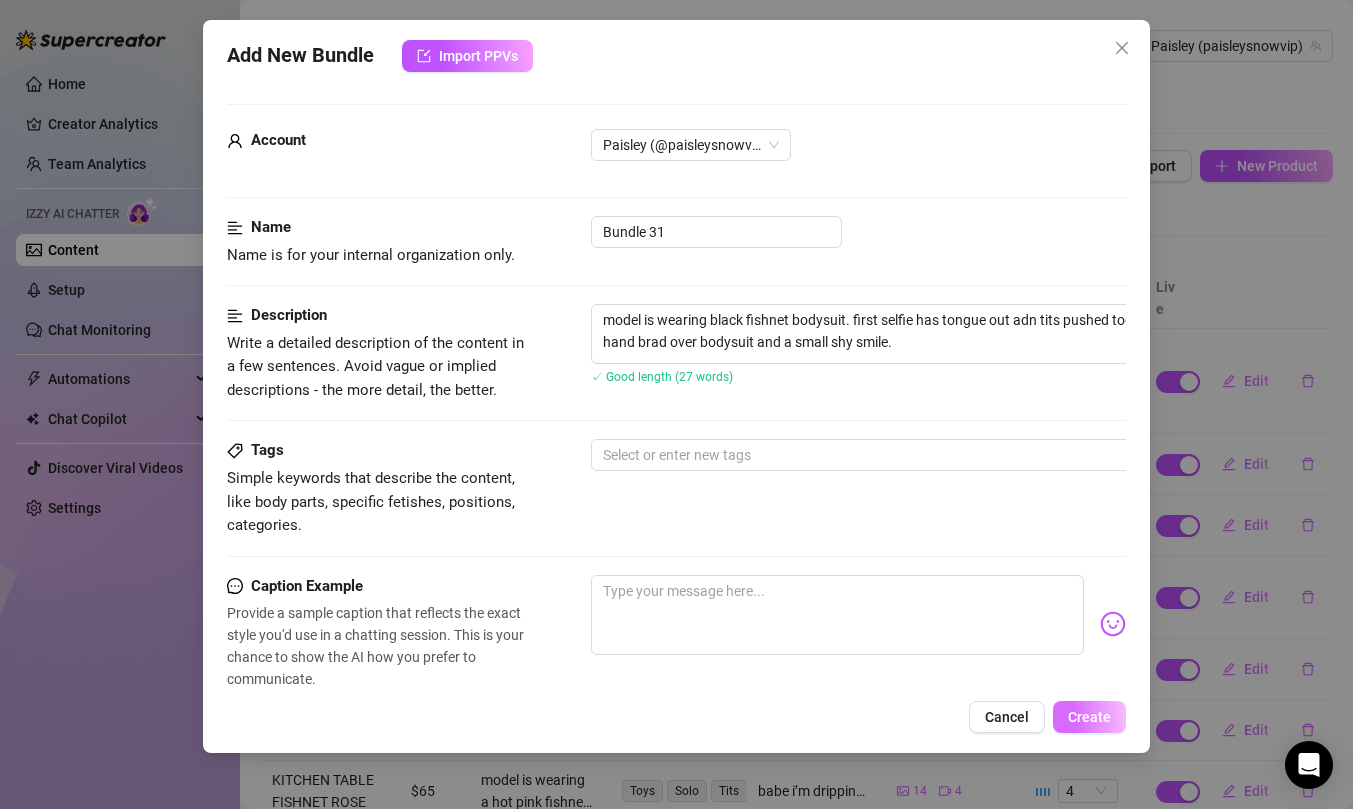 click on "Create" at bounding box center (1089, 717) 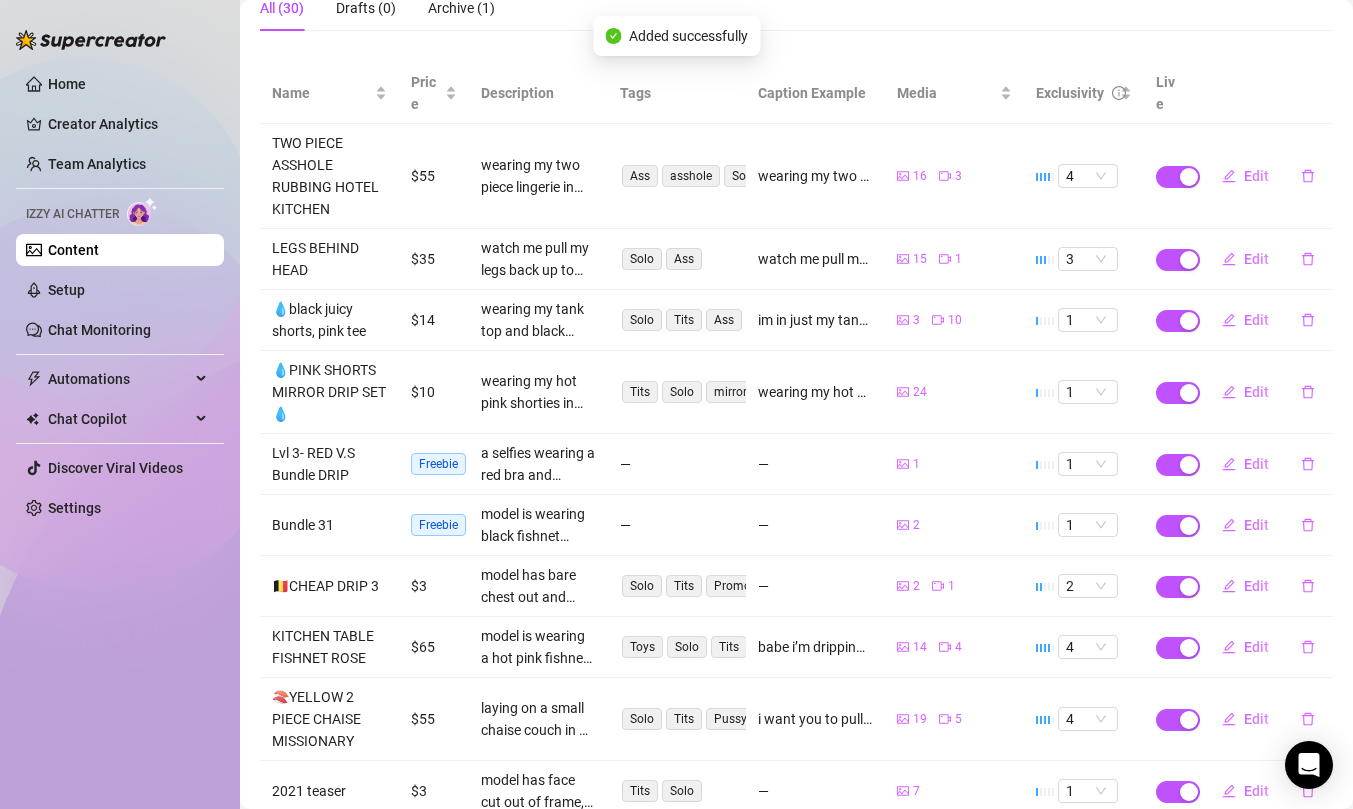 scroll, scrollTop: 211, scrollLeft: 0, axis: vertical 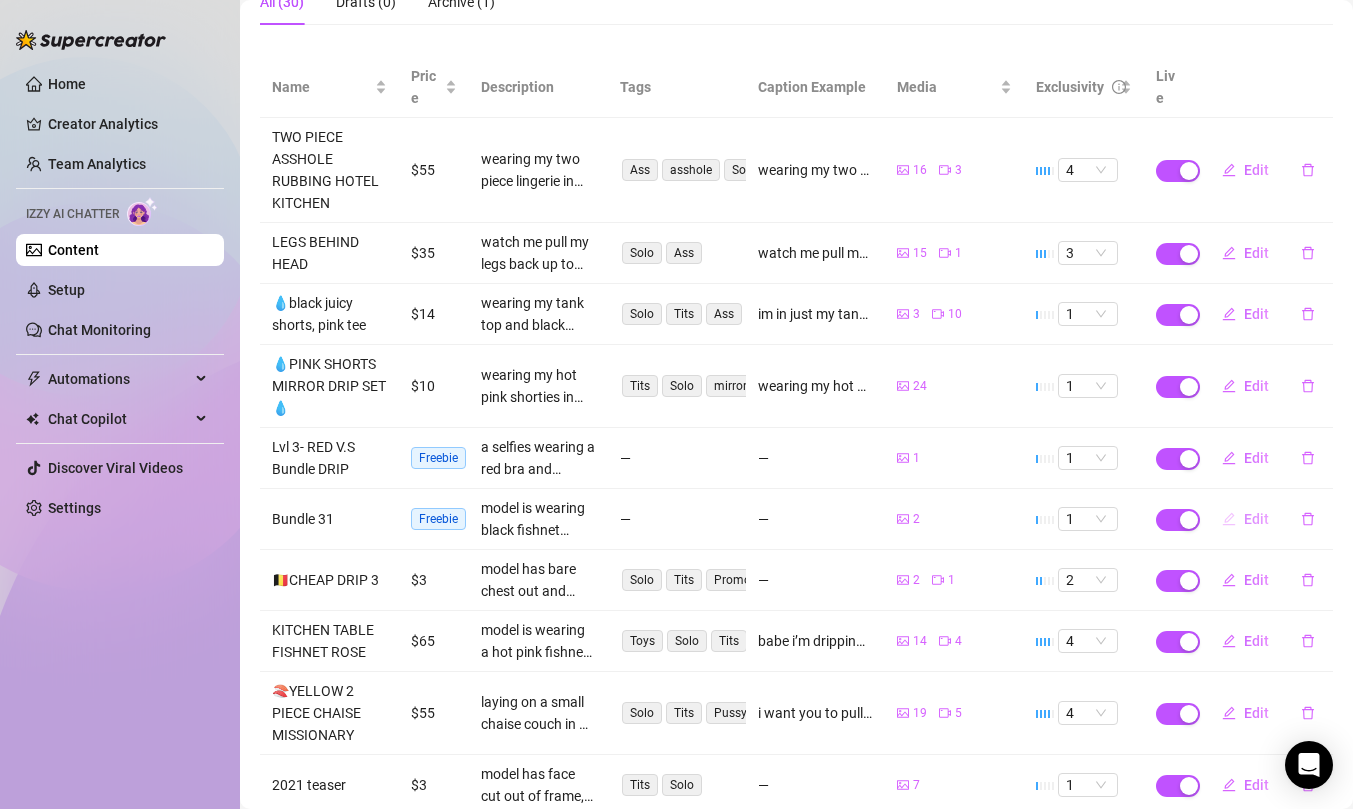 click on "Edit" at bounding box center [1256, 519] 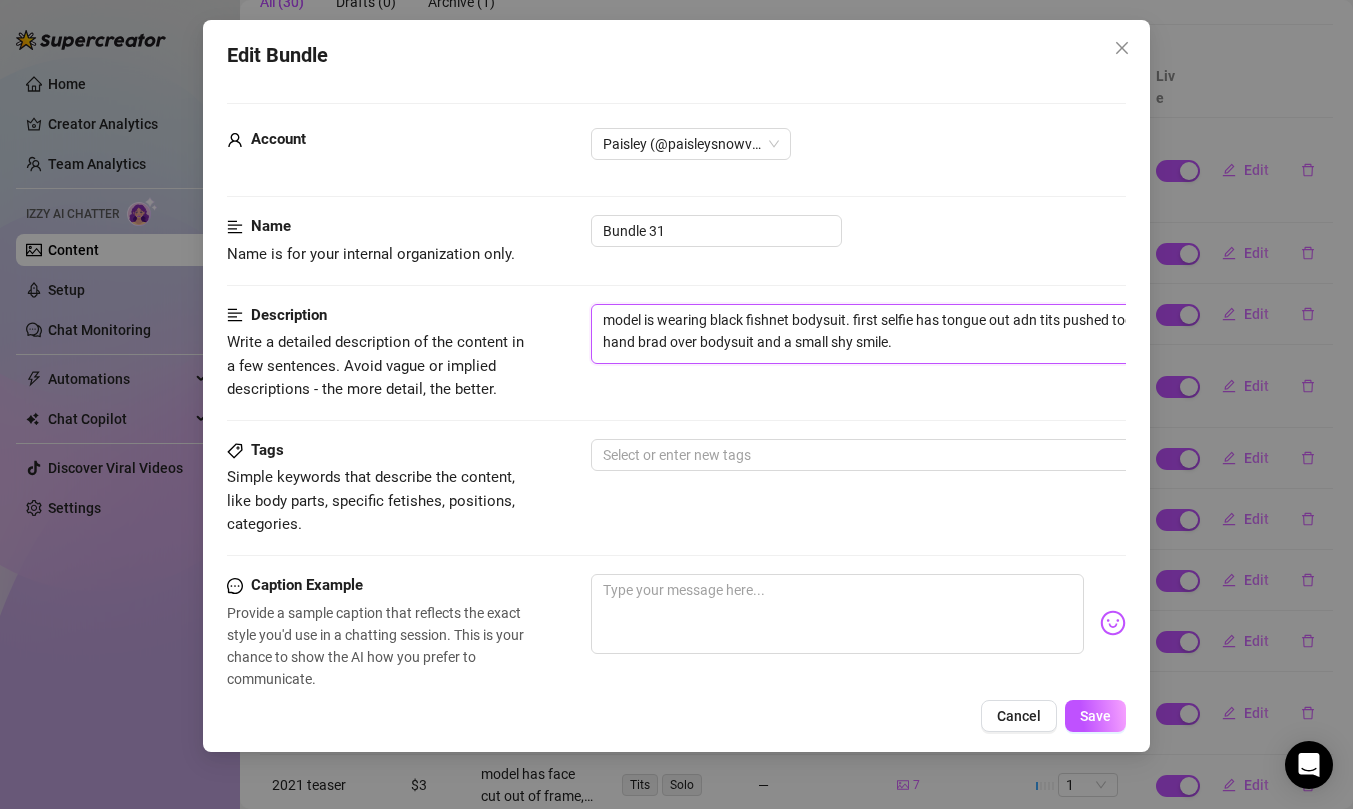 click on "model is wearing black fishnet bodysuit. first selfie has tongue out adn tits pushed together, second selfie has hand brad over bodysuit and a small shy smile." at bounding box center (941, 334) 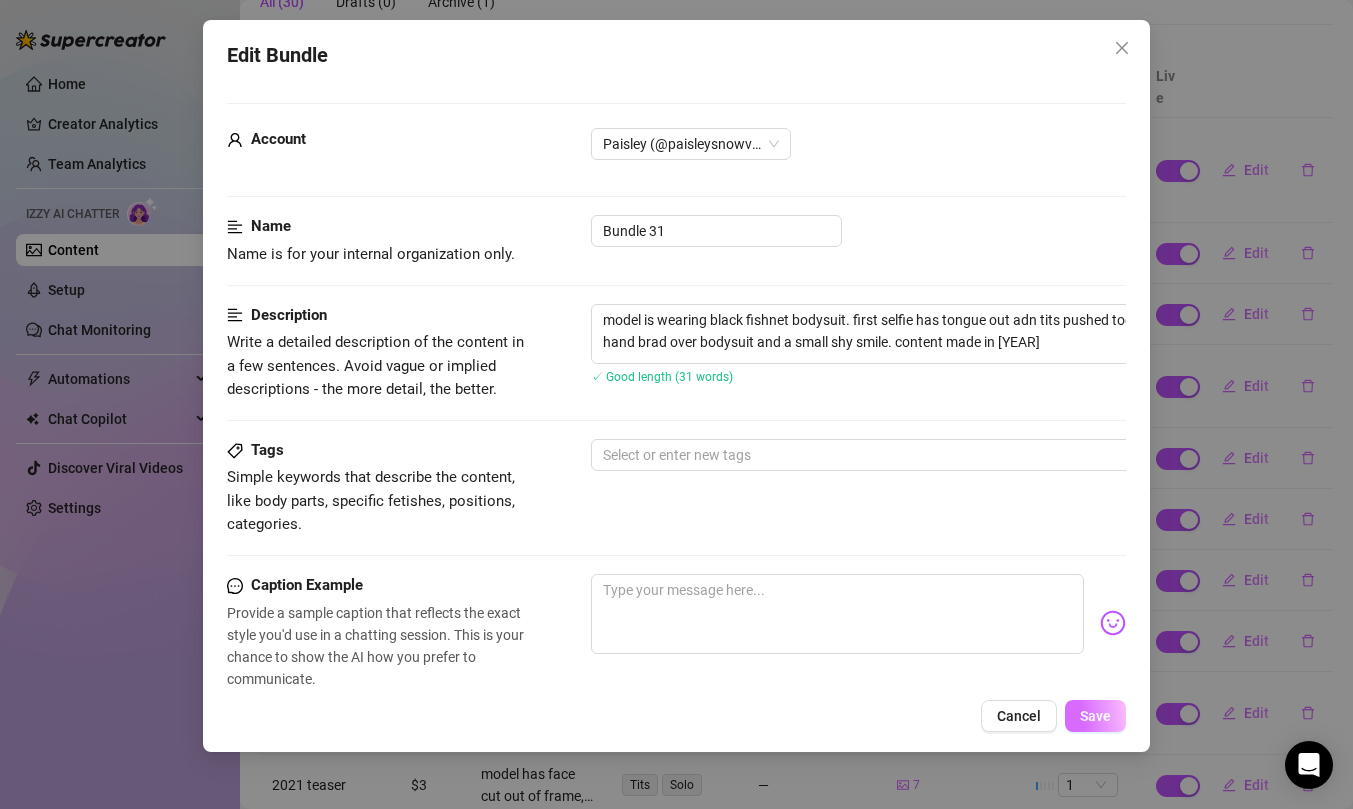 click on "Save" at bounding box center [1095, 716] 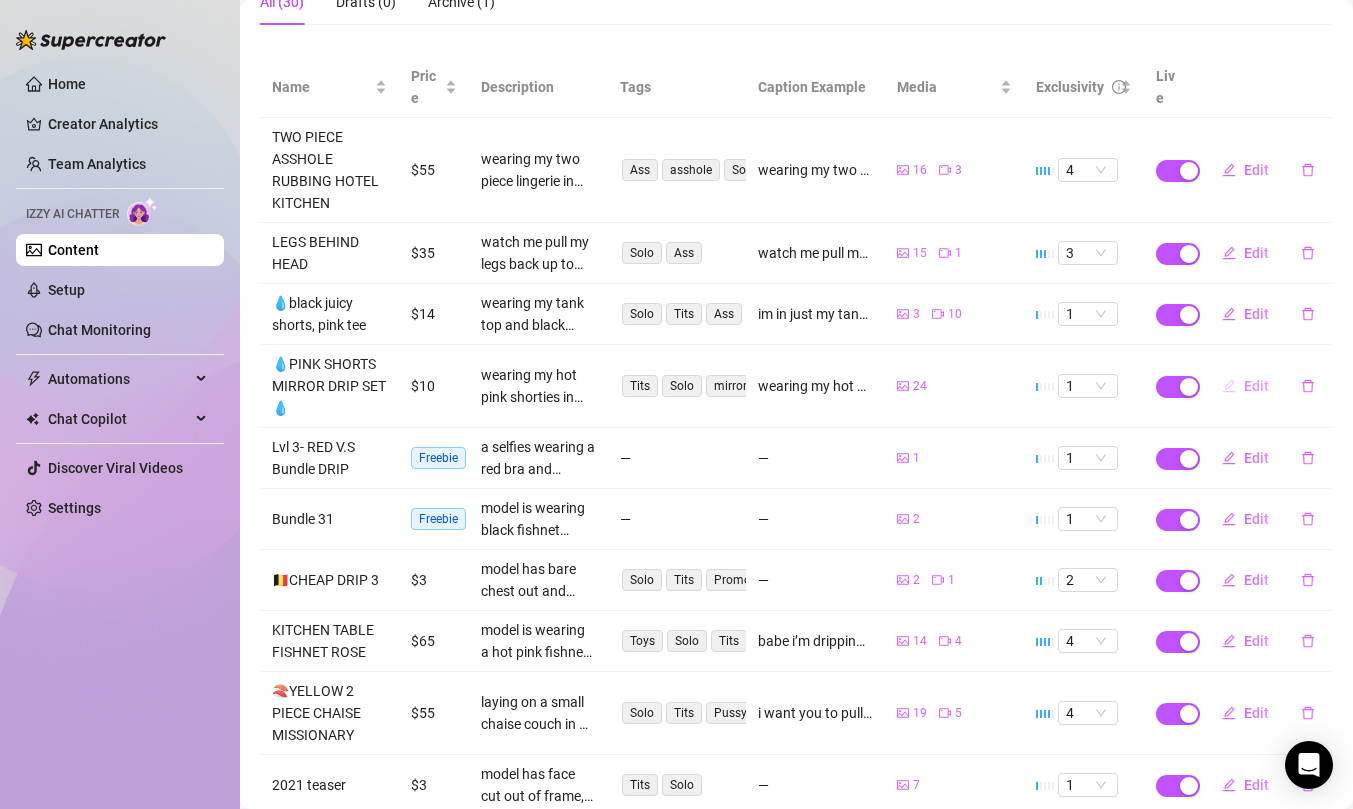 click on "Edit" at bounding box center (1245, 386) 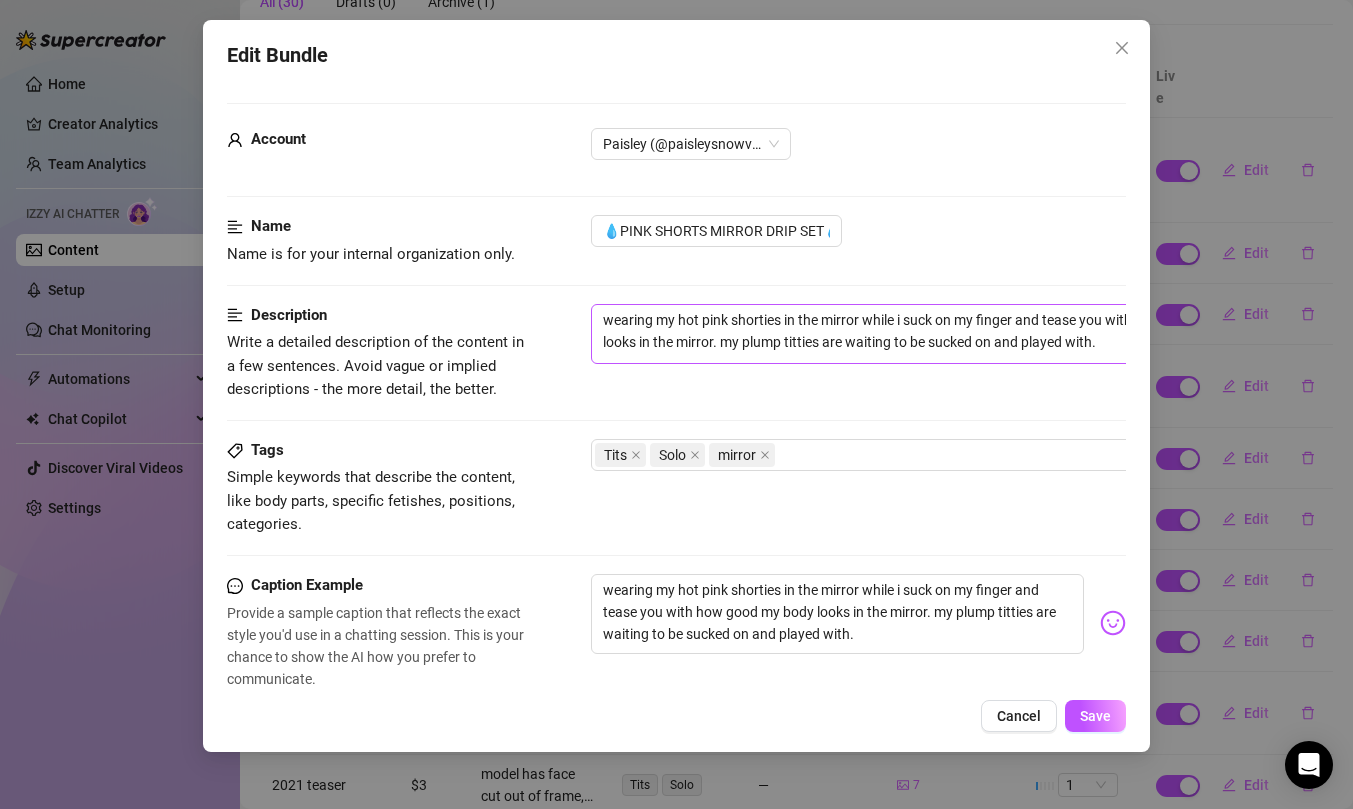 scroll, scrollTop: 768, scrollLeft: 0, axis: vertical 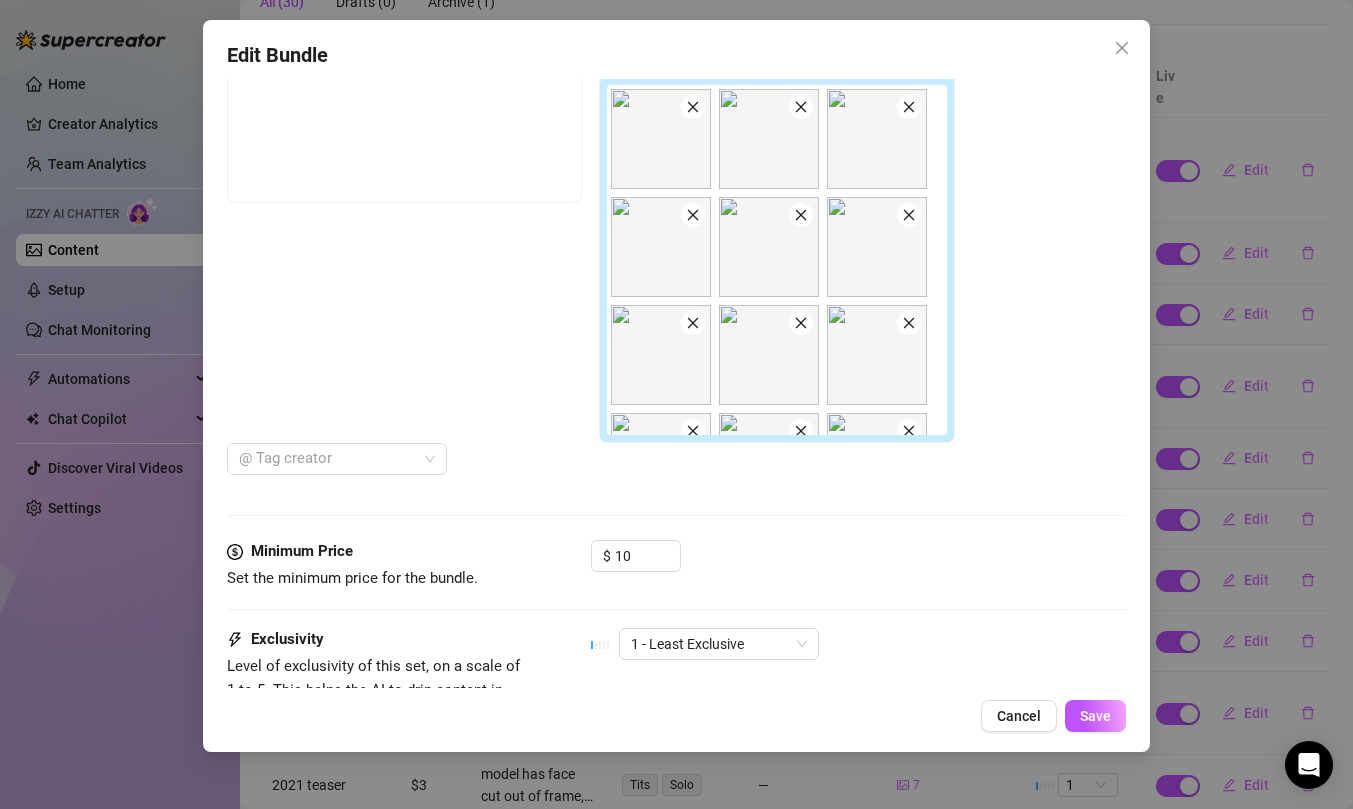 click at bounding box center [769, 355] 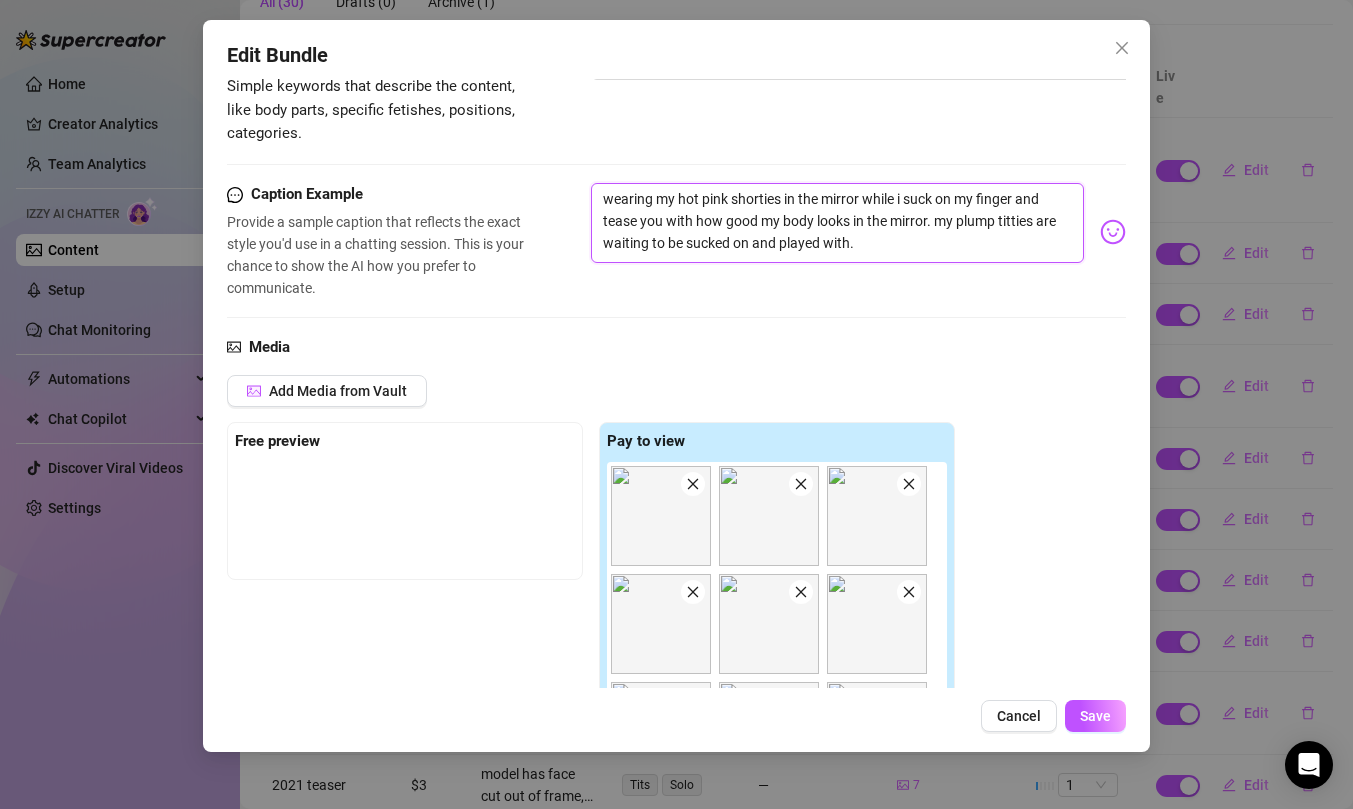 click on "wearing my hot pink shorties in the mirror while i suck on my finger and tease you with how good my body looks in the mirror. my plump titties are waiting to be sucked on and played with." at bounding box center [837, 223] 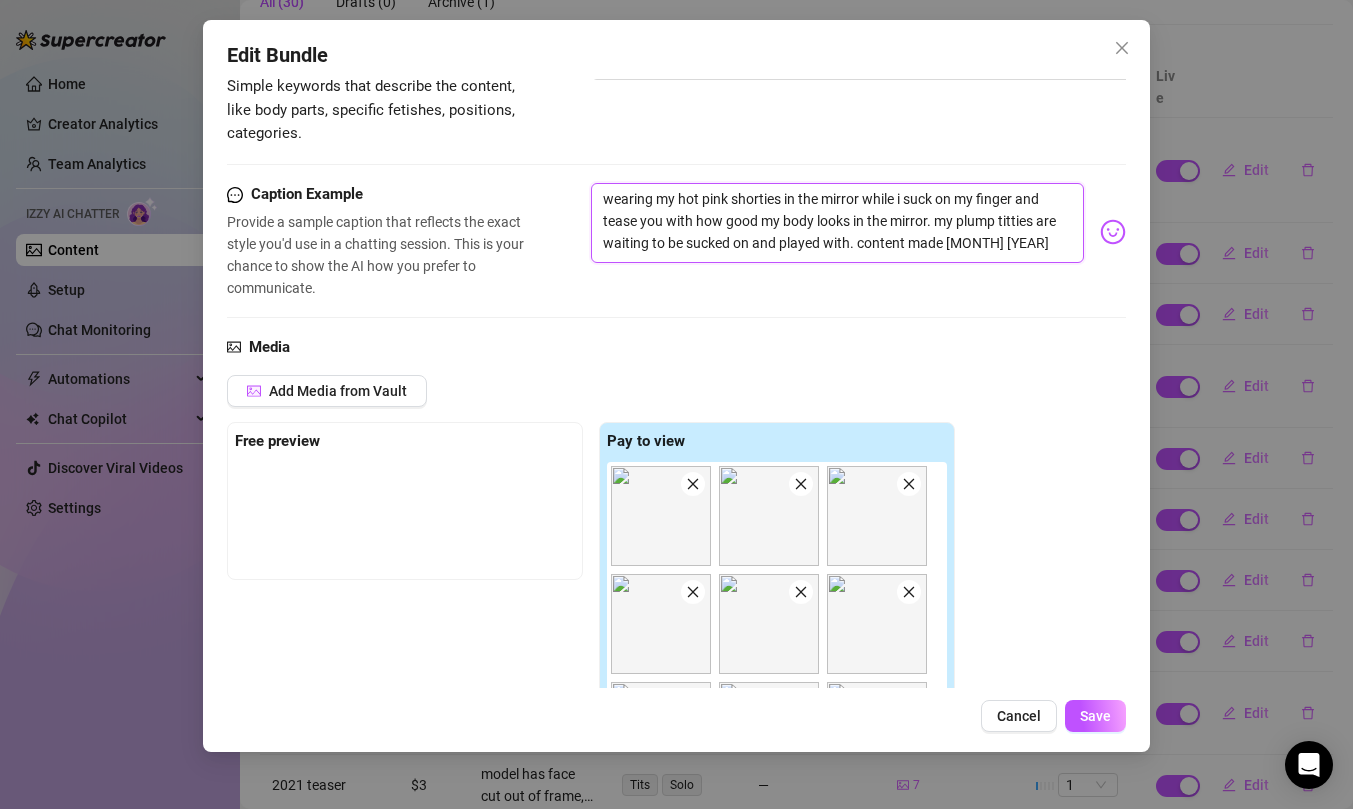 click on "wearing my hot pink shorties in the mirror while i suck on my finger and tease you with how good my body looks in the mirror. my plump titties are waiting to be sucked on and played with. content made [MONTH] [YEAR]" at bounding box center [837, 223] 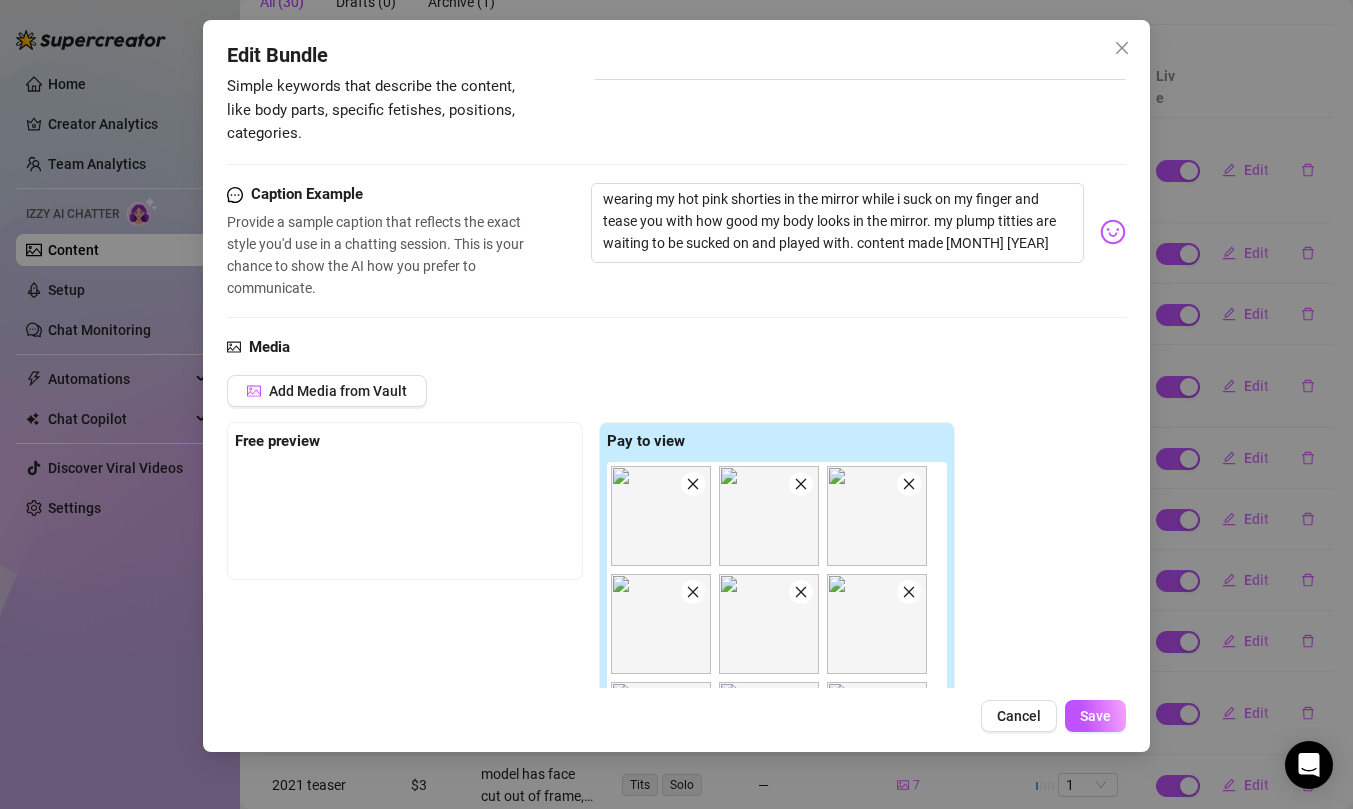 click on "Caption Example Provide a sample caption that reflects the exact style you'd use in a chatting session. This is your chance to show the AI how you prefer to communicate. wearing my hot pink shorties in the mirror while i suck on my finger and tease you with how good my body looks in the mirror. my plump titties are waiting to be sucked on and played with. content made [MONTH] [YEAR]" at bounding box center [676, 241] 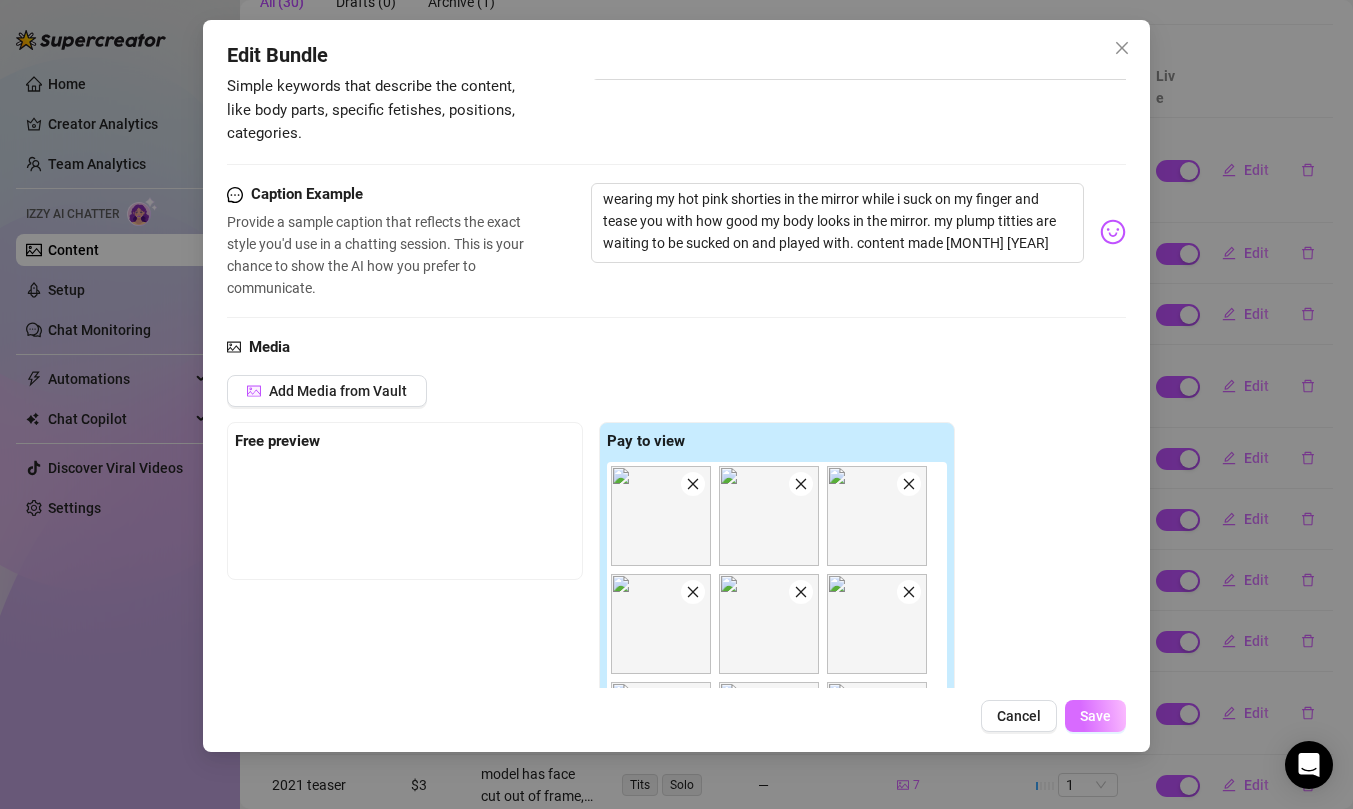 click on "Save" at bounding box center [1095, 716] 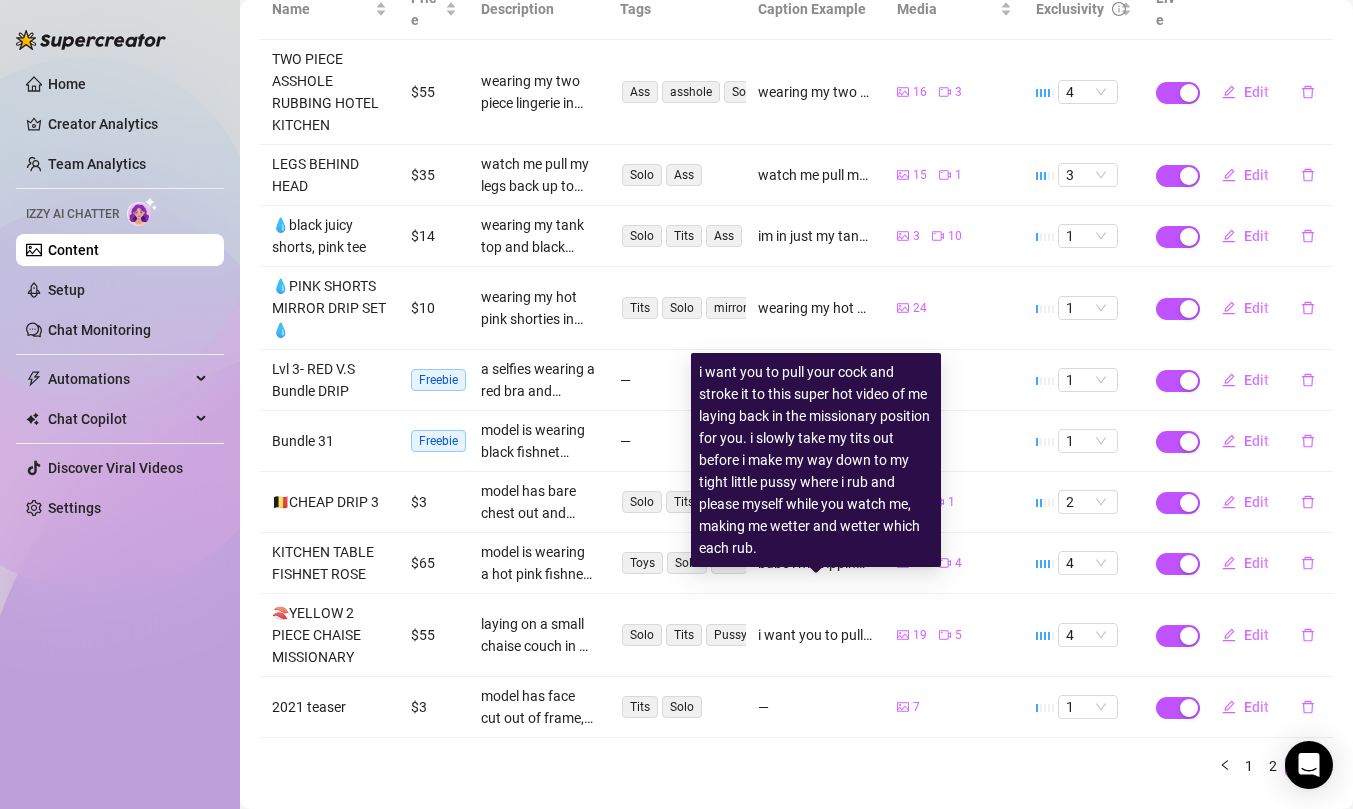 scroll, scrollTop: 334, scrollLeft: 0, axis: vertical 